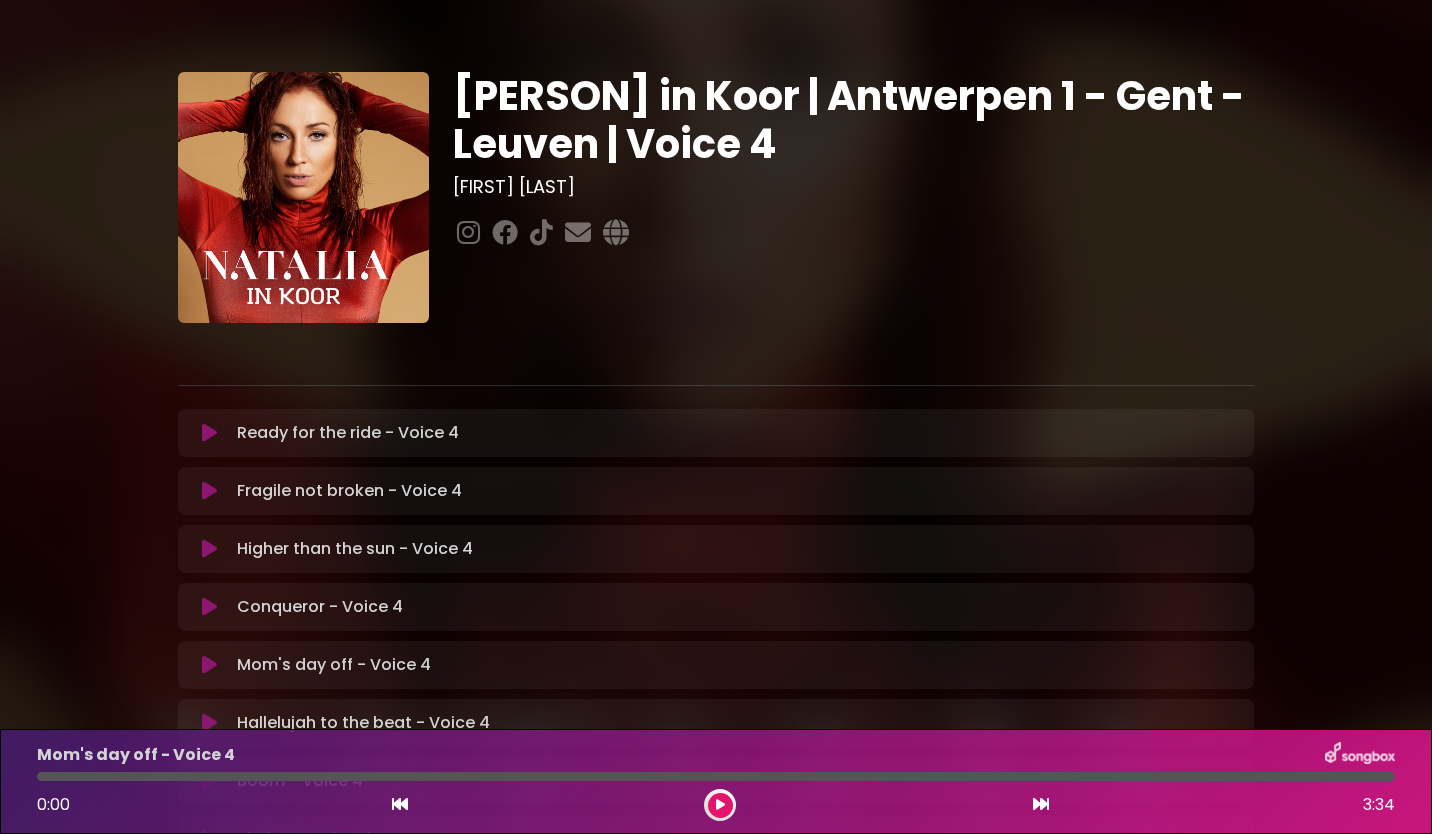 scroll, scrollTop: 0, scrollLeft: 0, axis: both 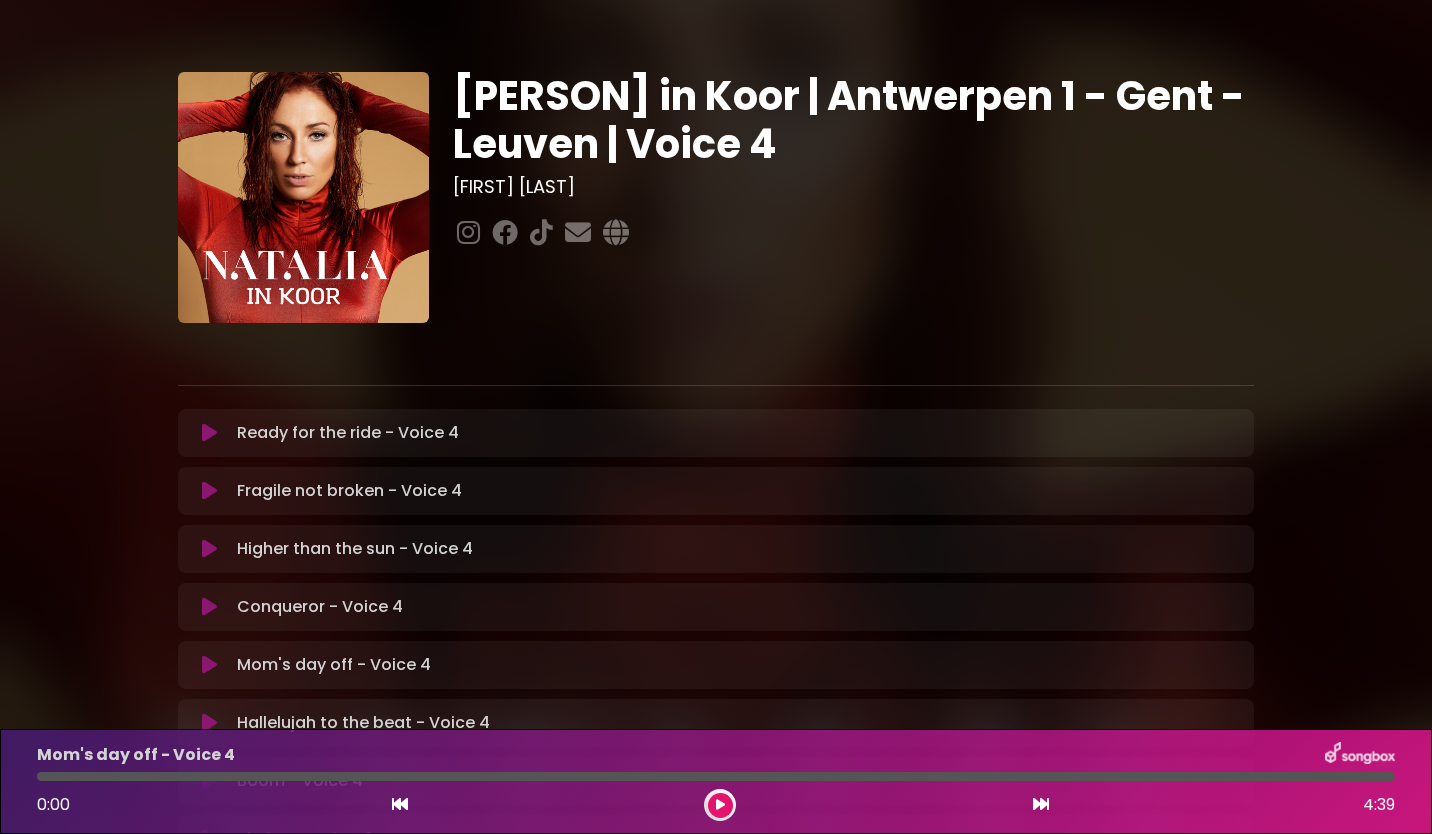 type 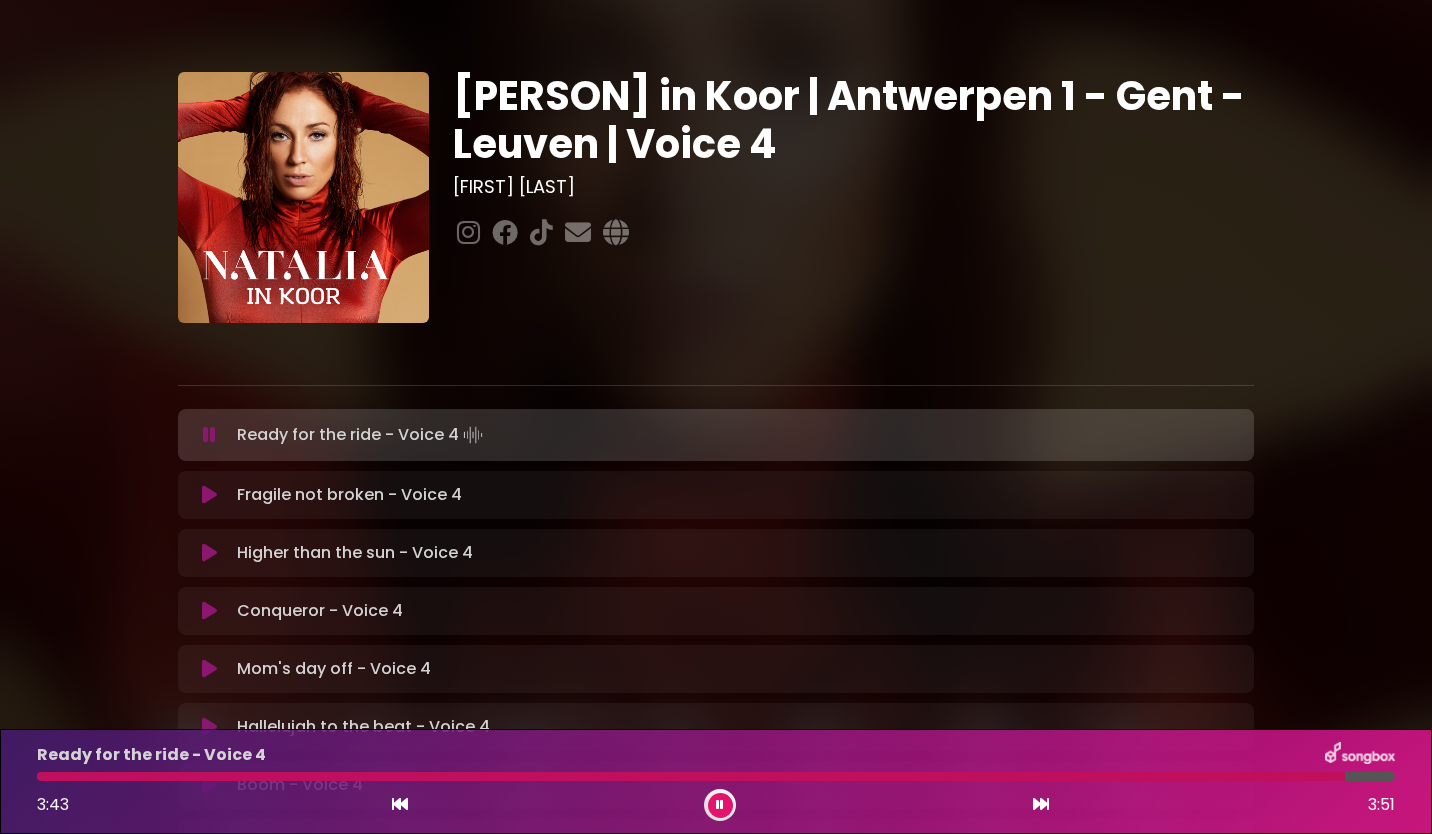 click at bounding box center [720, 805] 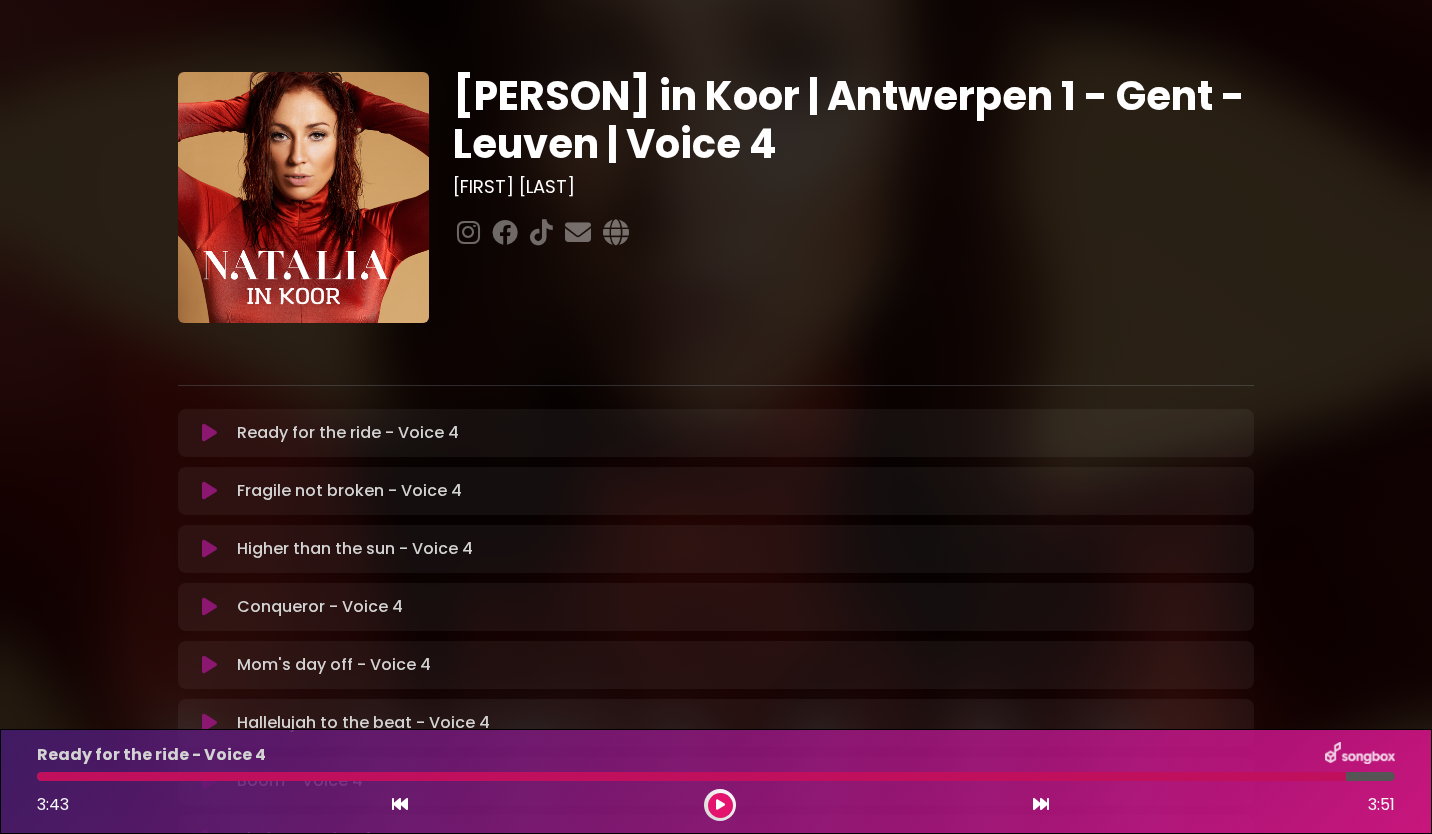 click at bounding box center [209, 491] 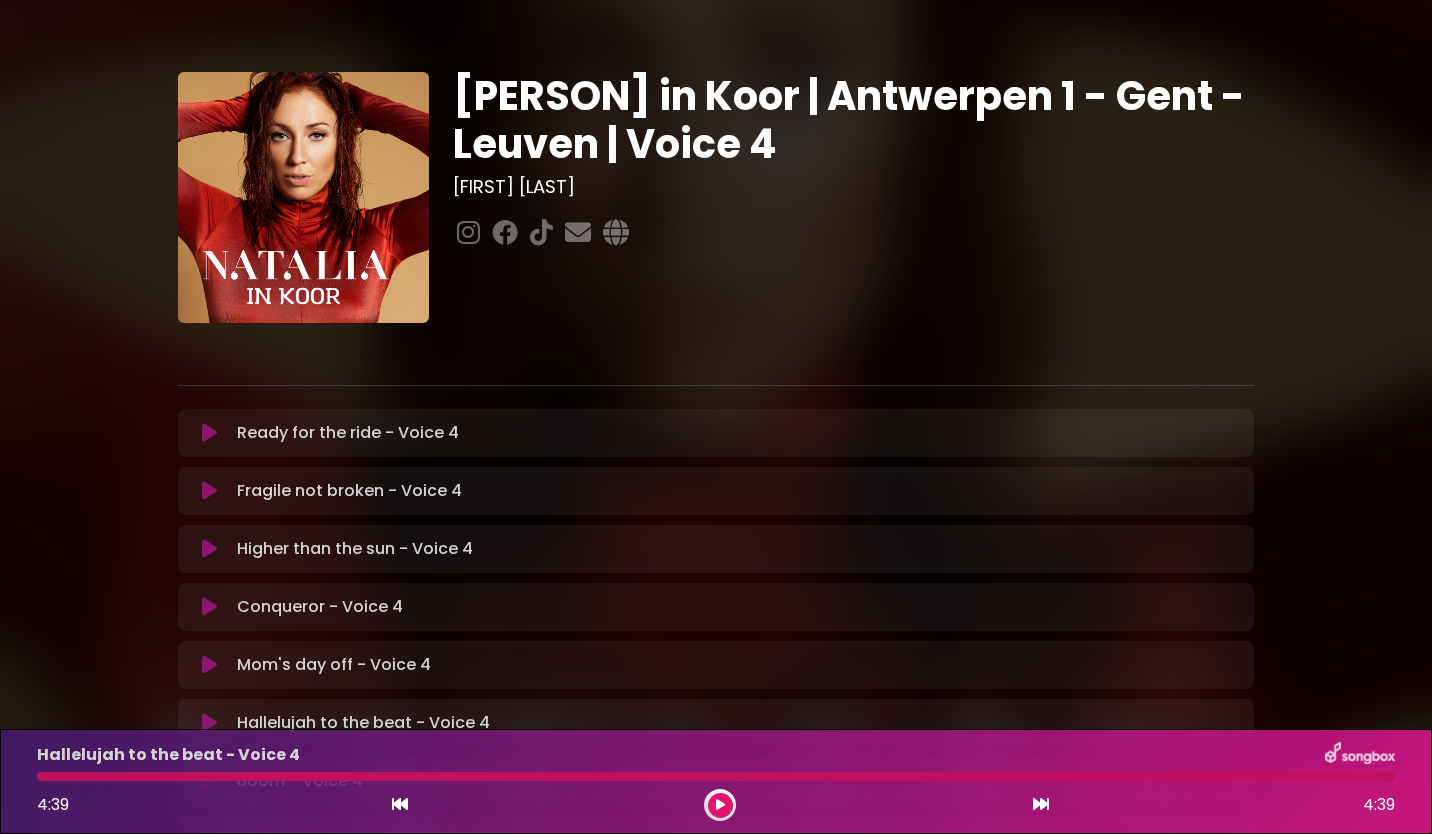 click at bounding box center (720, 805) 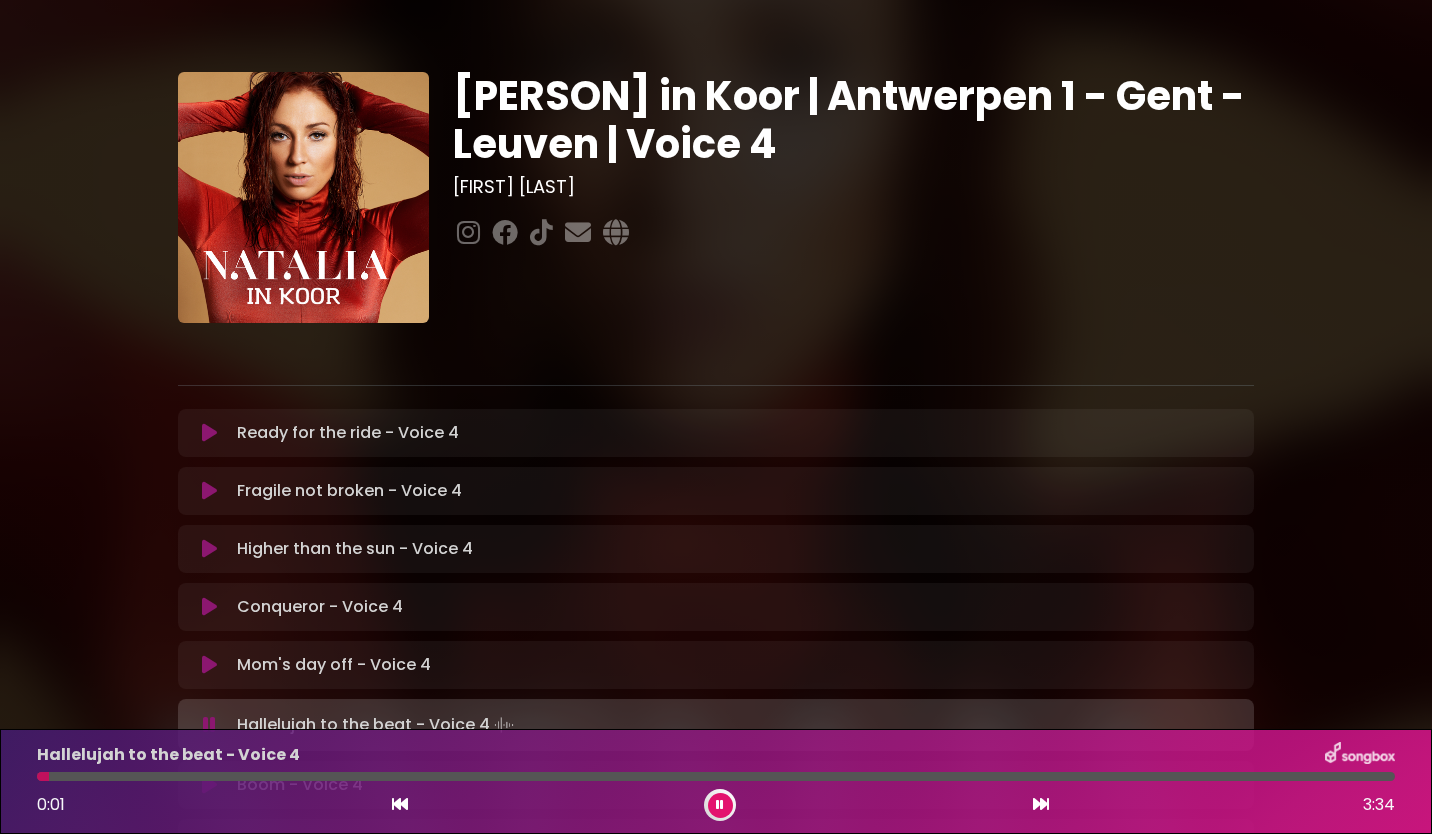 click at bounding box center [720, 805] 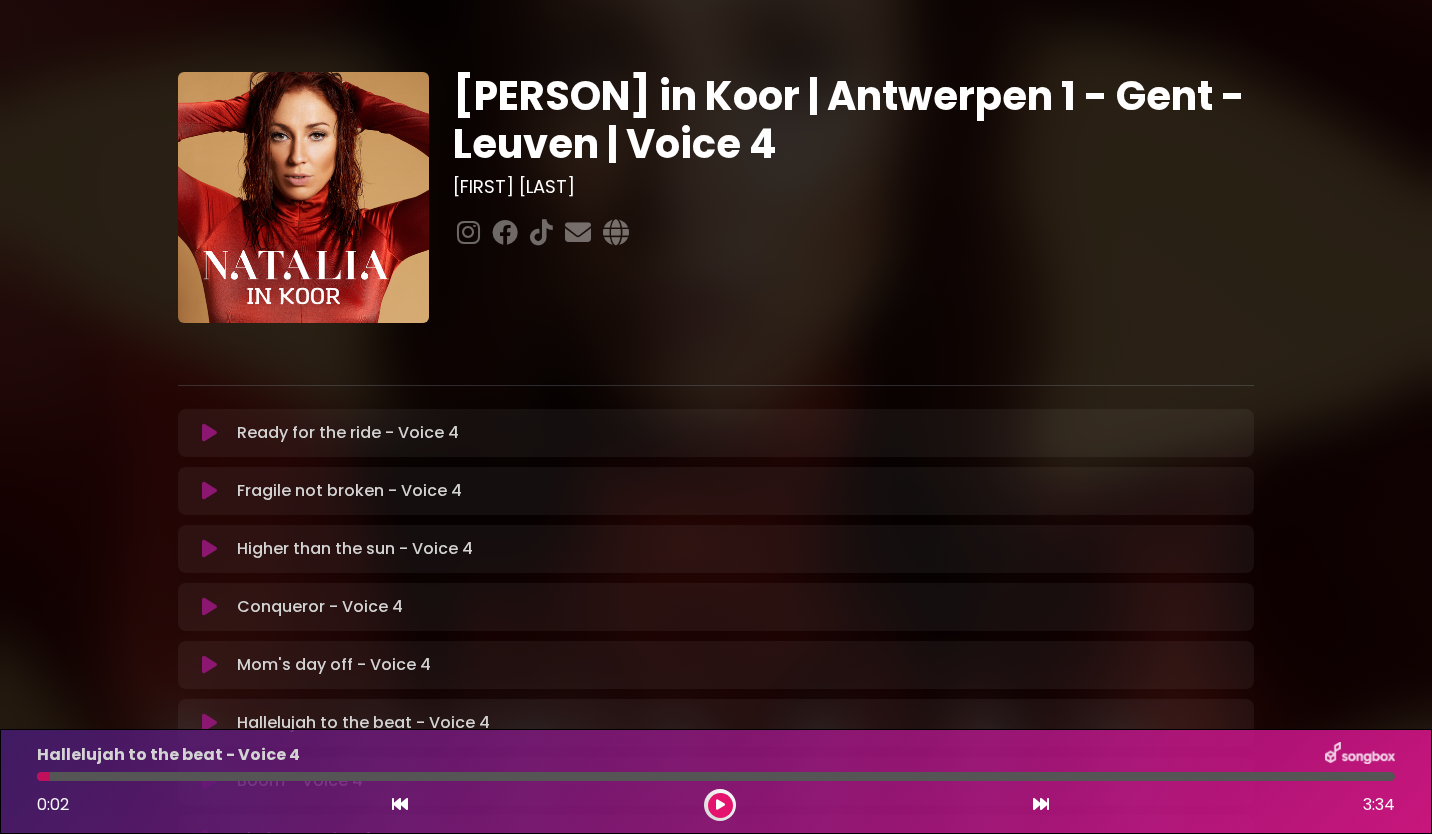 type 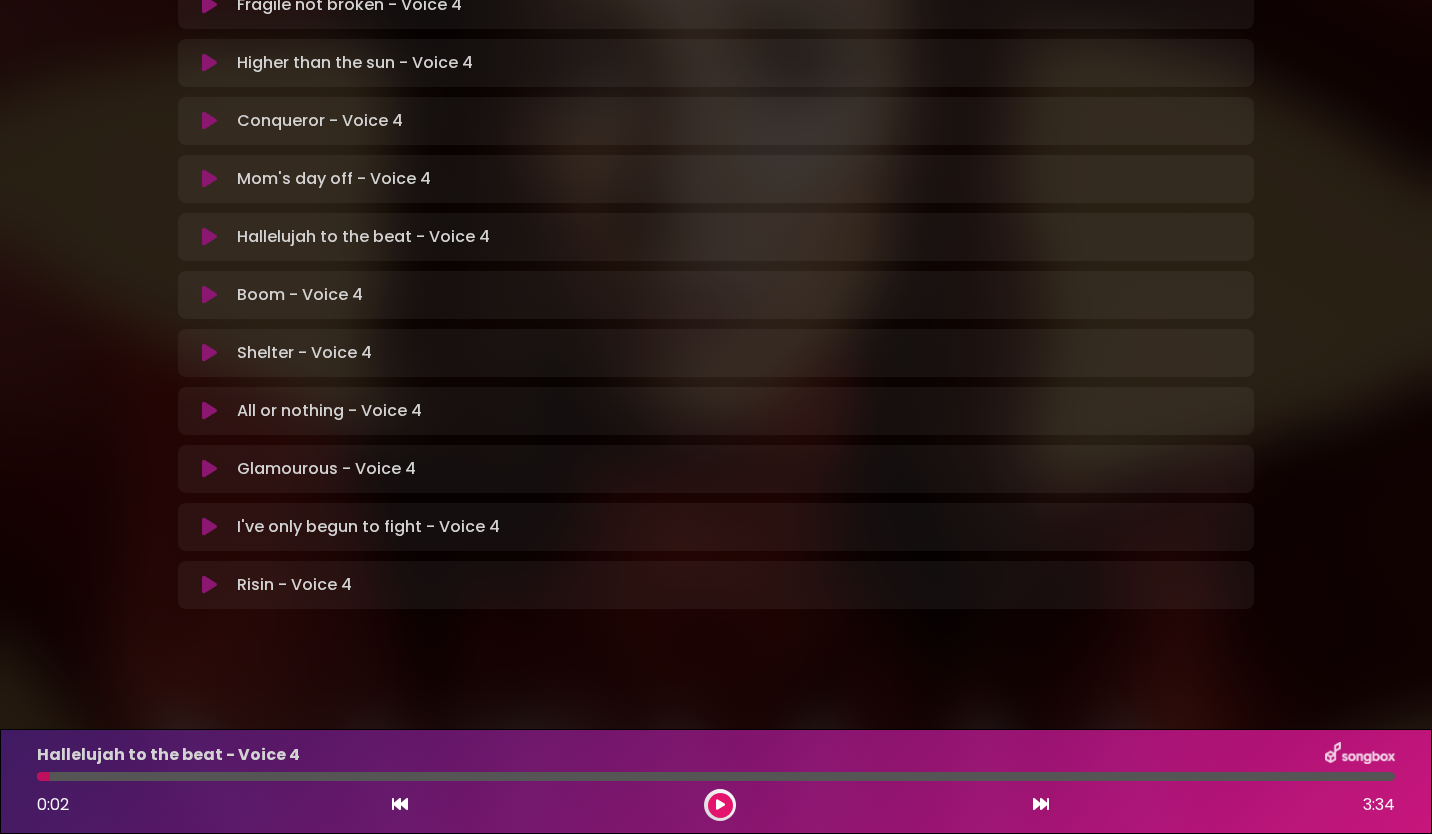 scroll, scrollTop: 493, scrollLeft: 0, axis: vertical 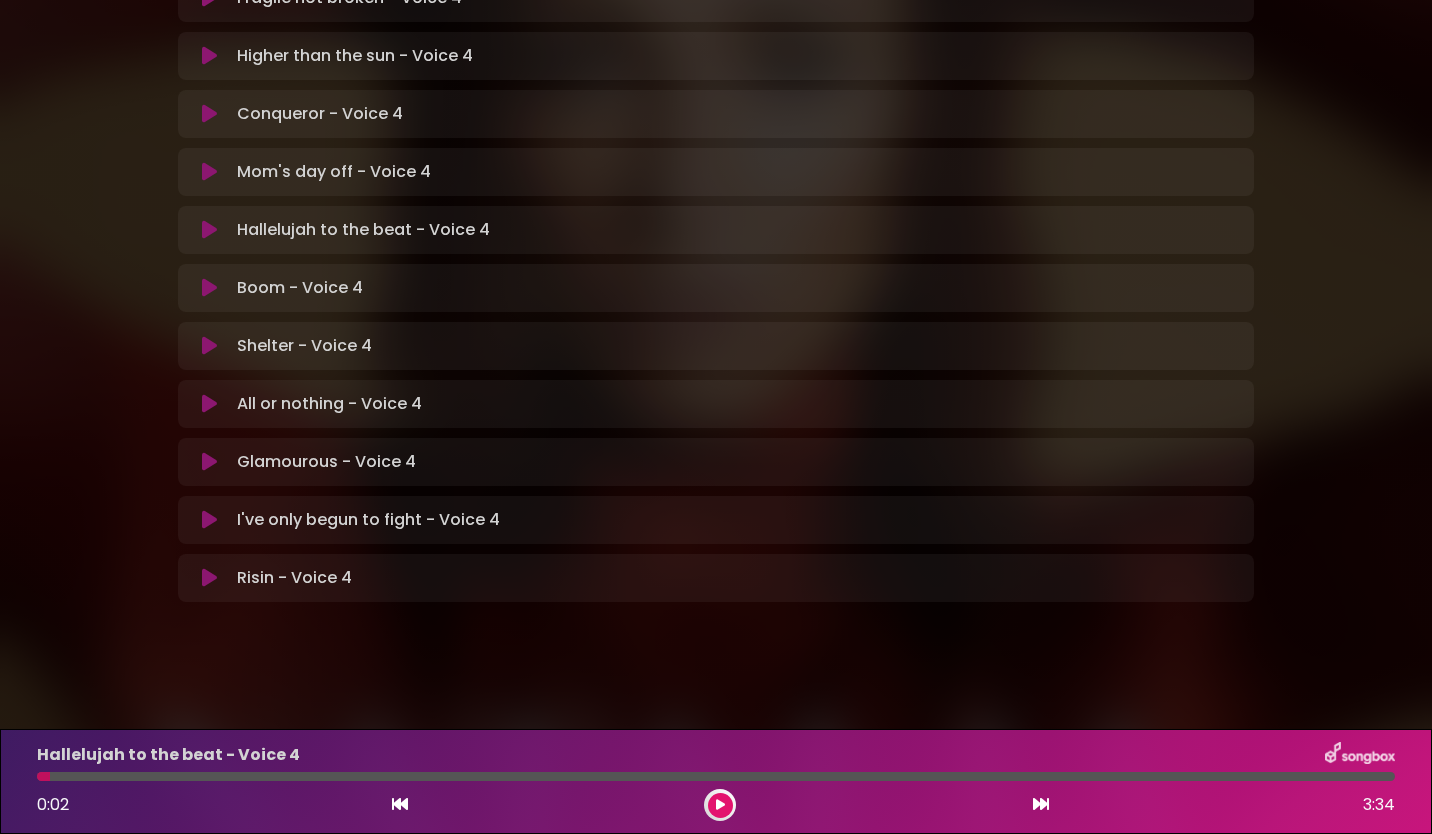 drag, startPoint x: 206, startPoint y: 173, endPoint x: 206, endPoint y: 109, distance: 64 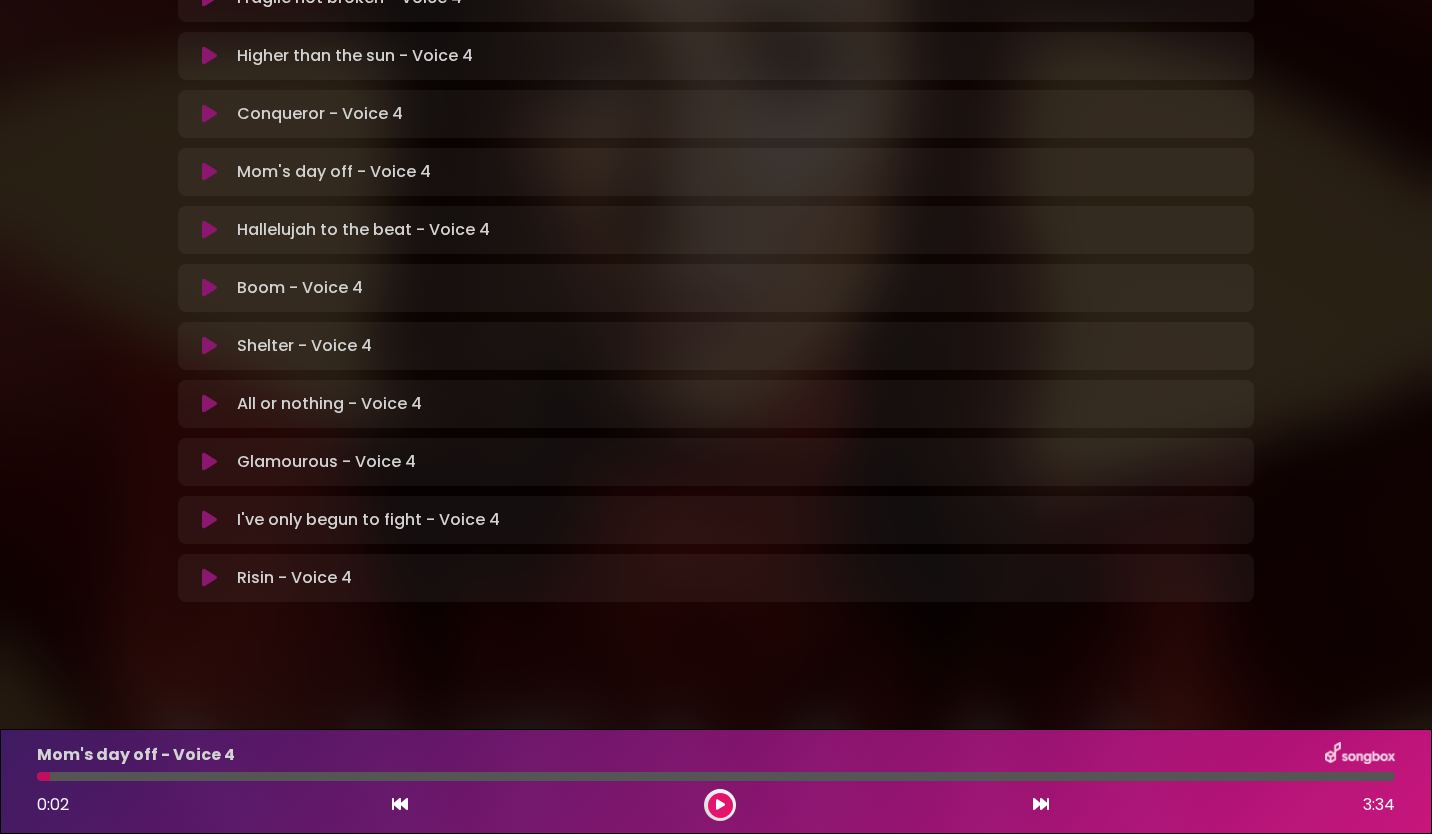 click at bounding box center (209, 230) 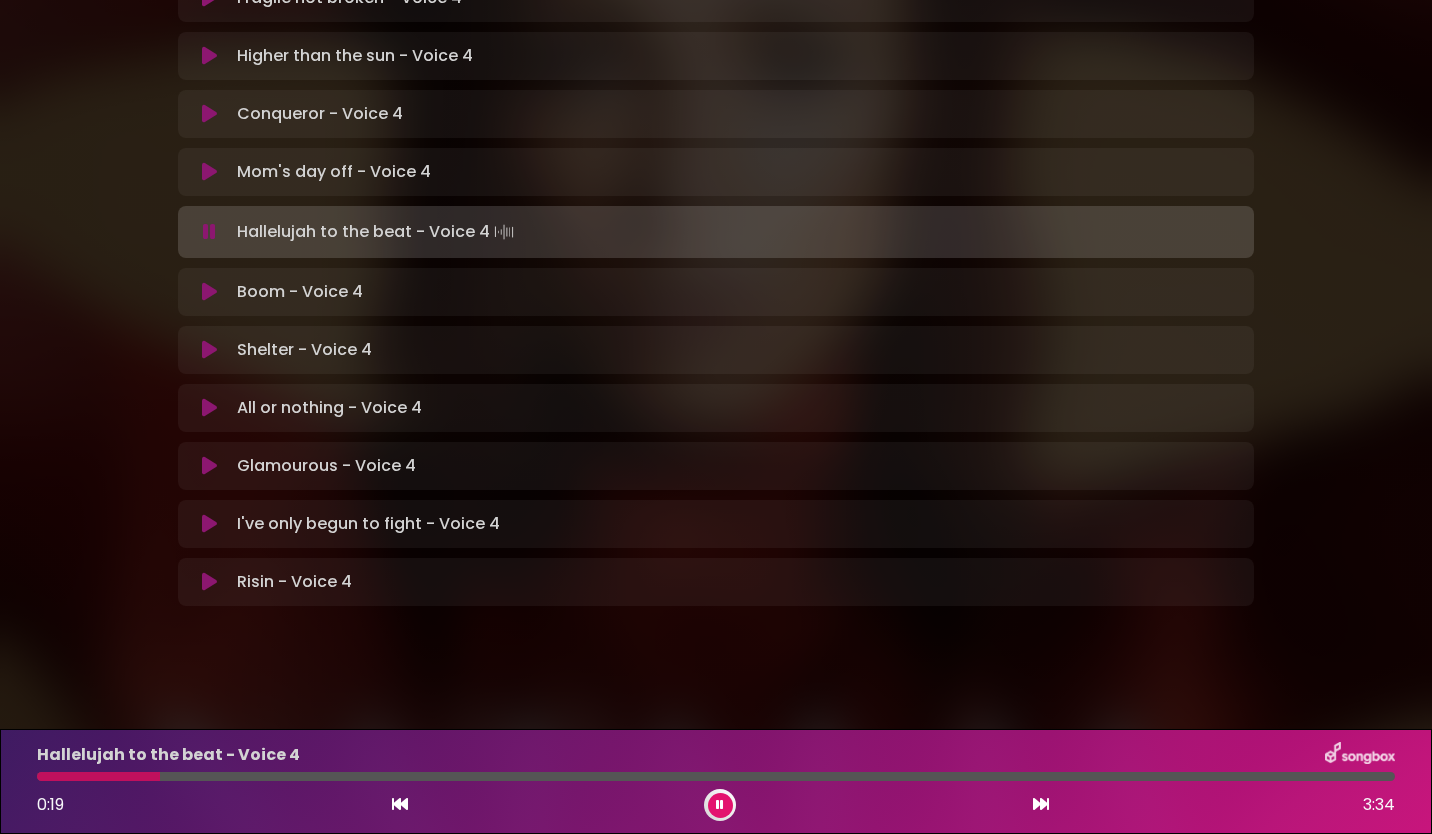 click at bounding box center (209, 232) 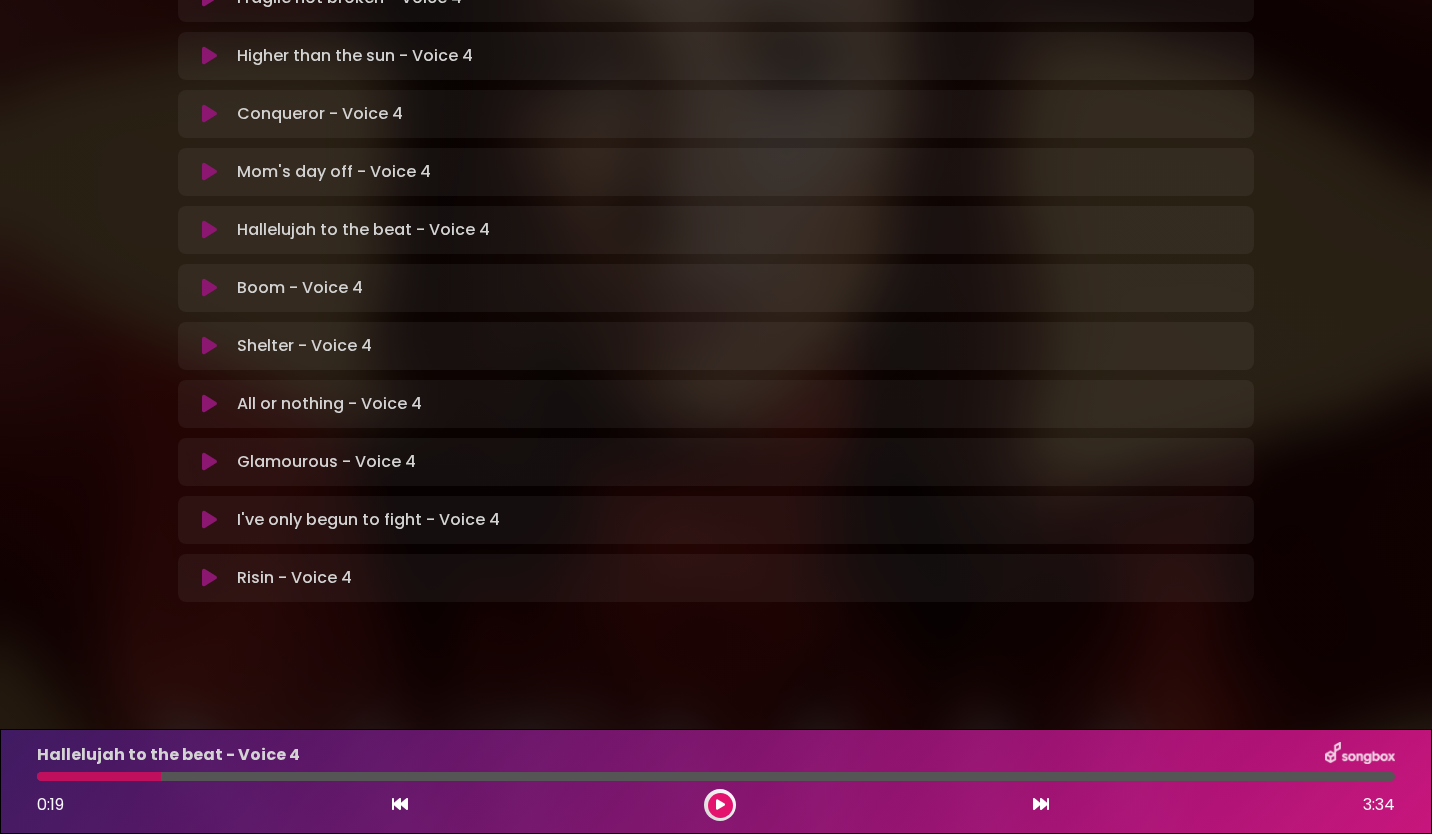 click at bounding box center [99, 776] 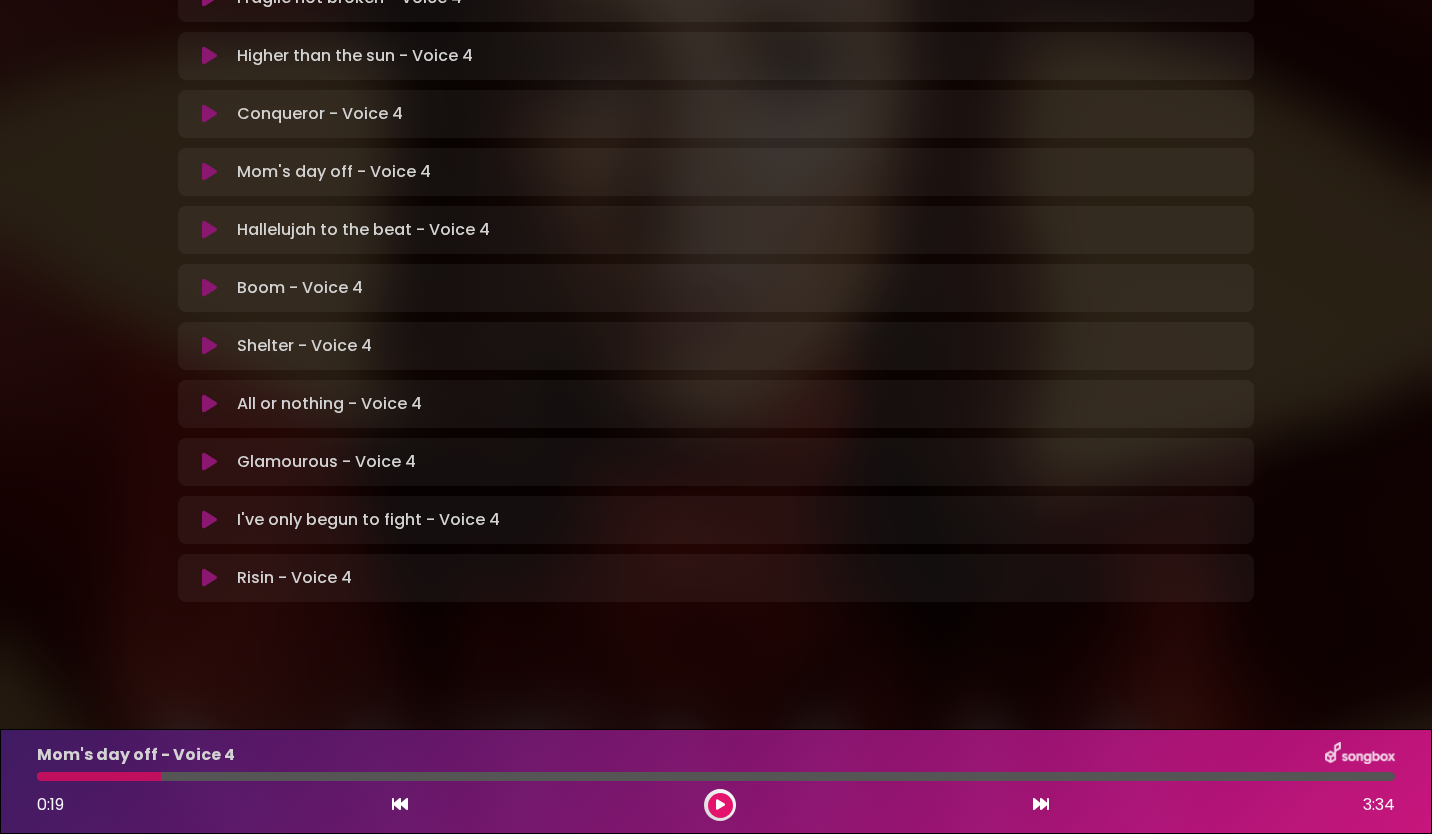 click at bounding box center [209, 172] 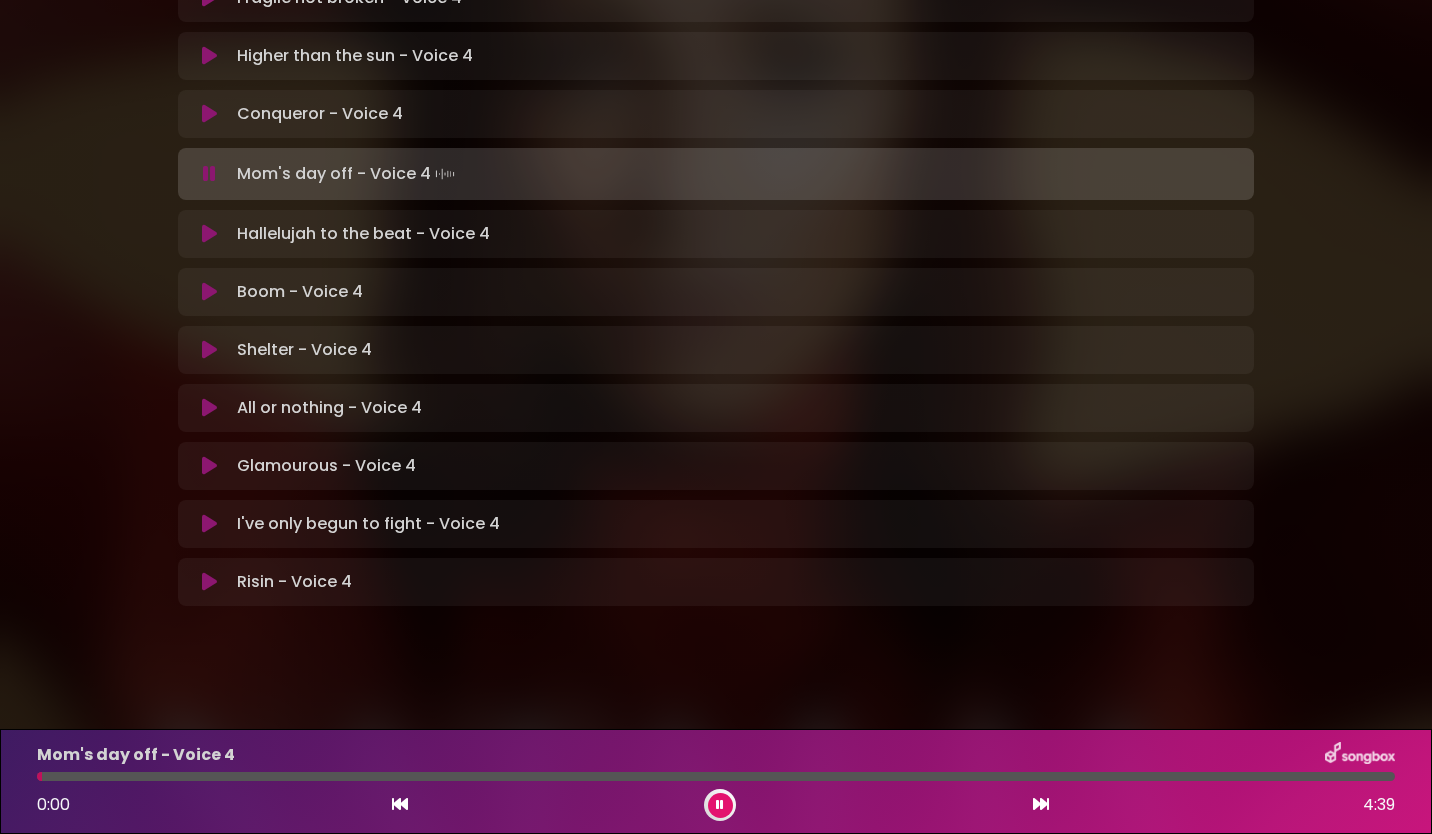 click at bounding box center (209, 234) 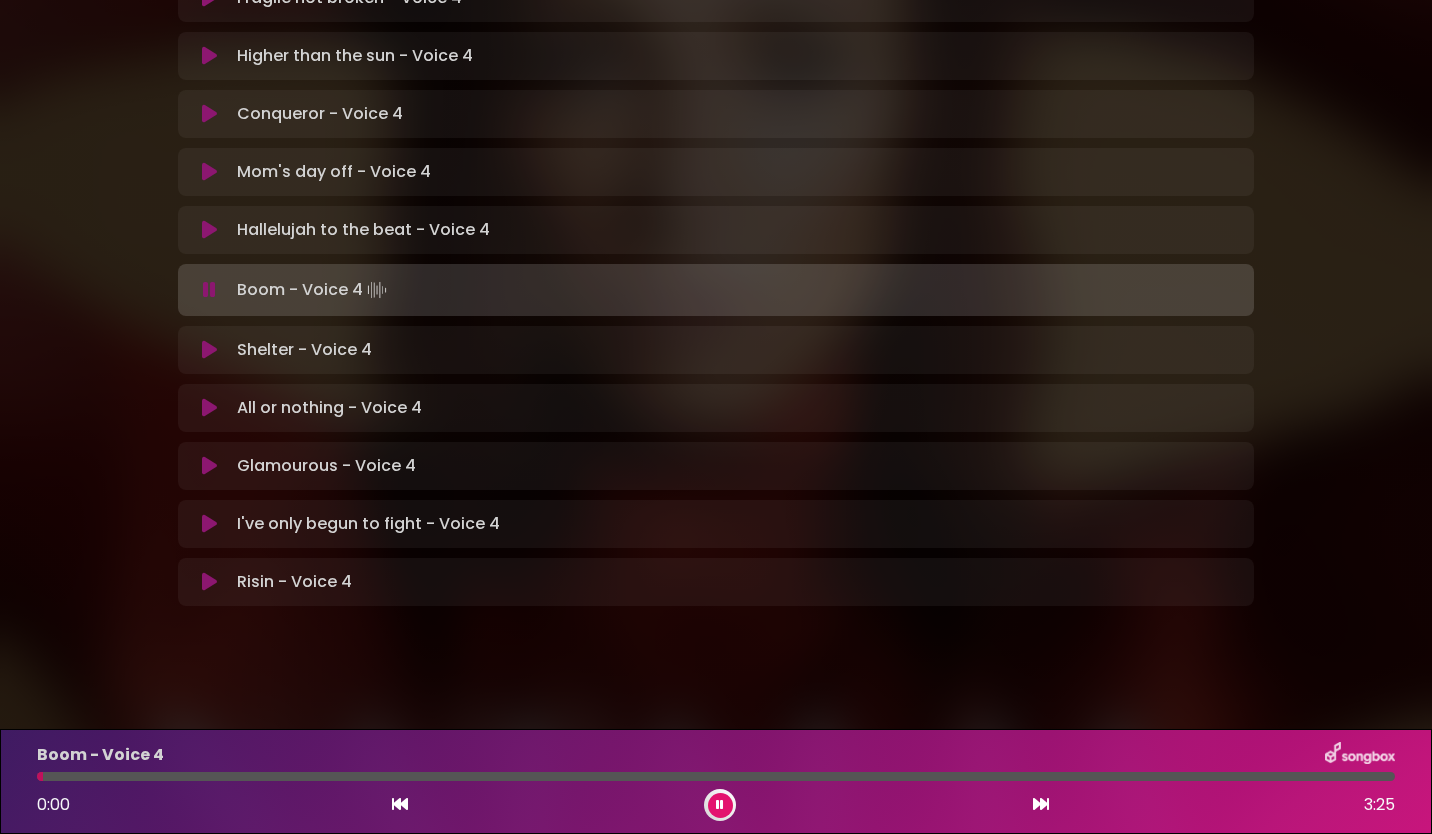 click at bounding box center [209, 230] 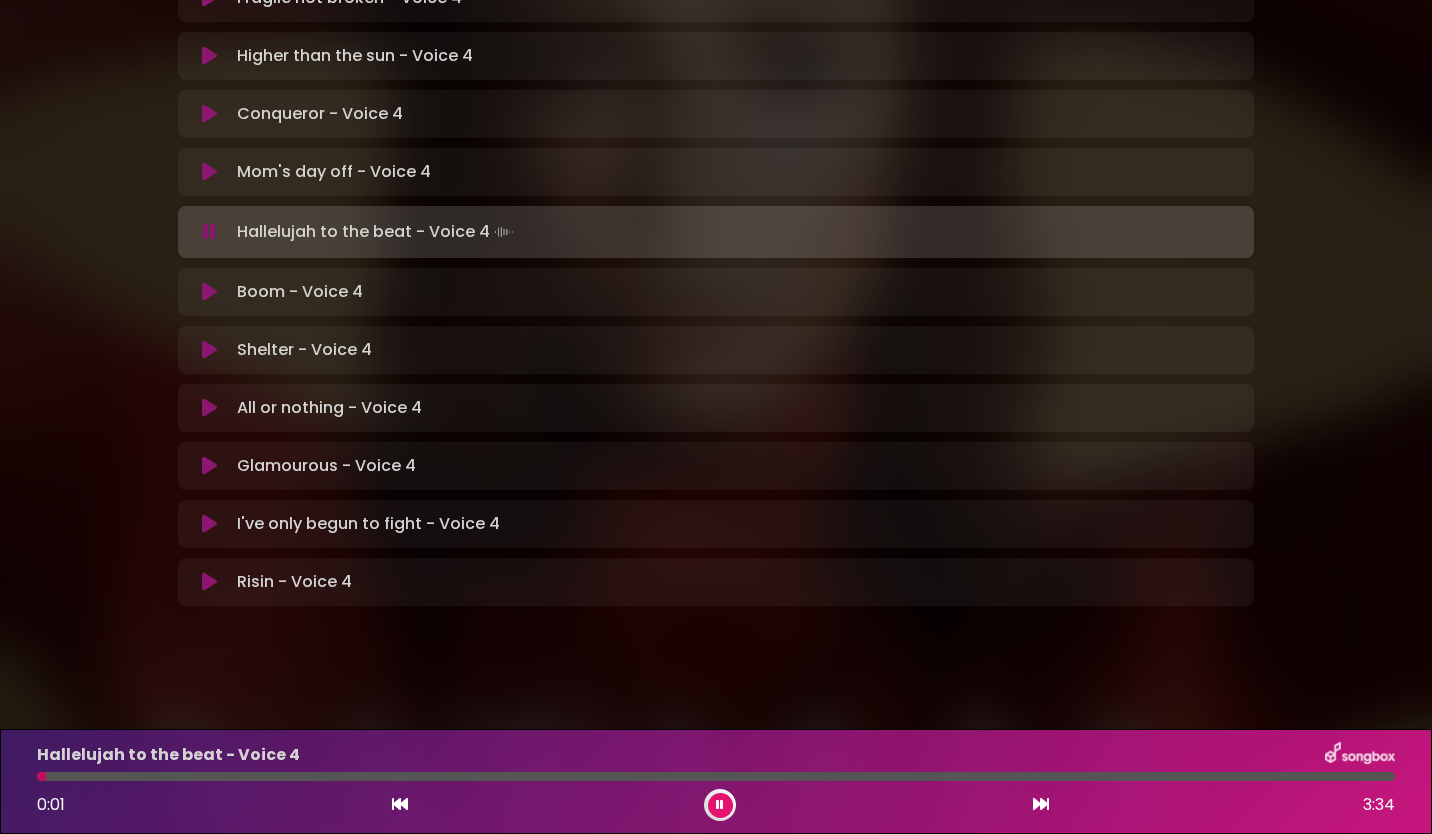 click at bounding box center [720, 805] 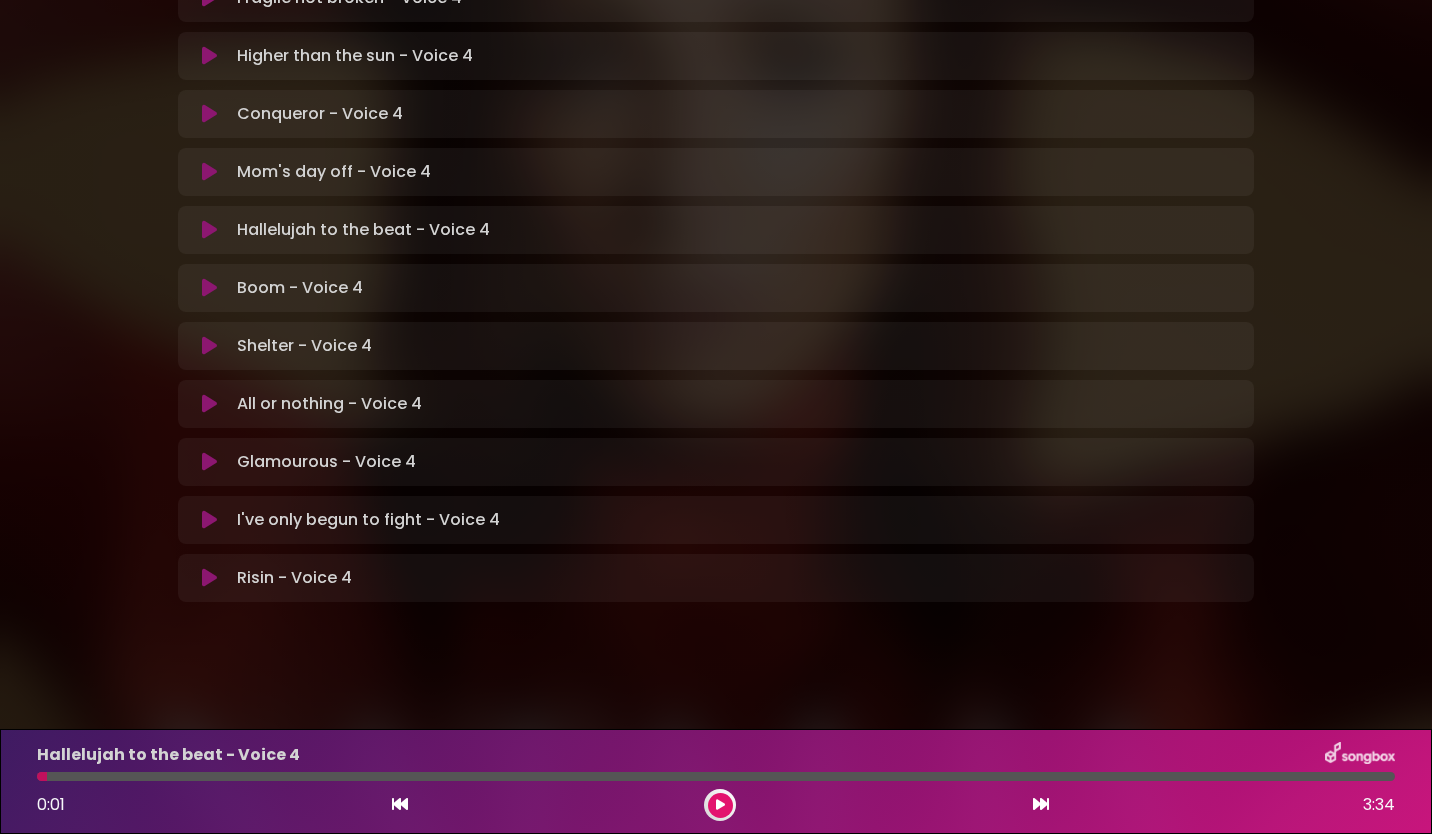 click at bounding box center (720, 805) 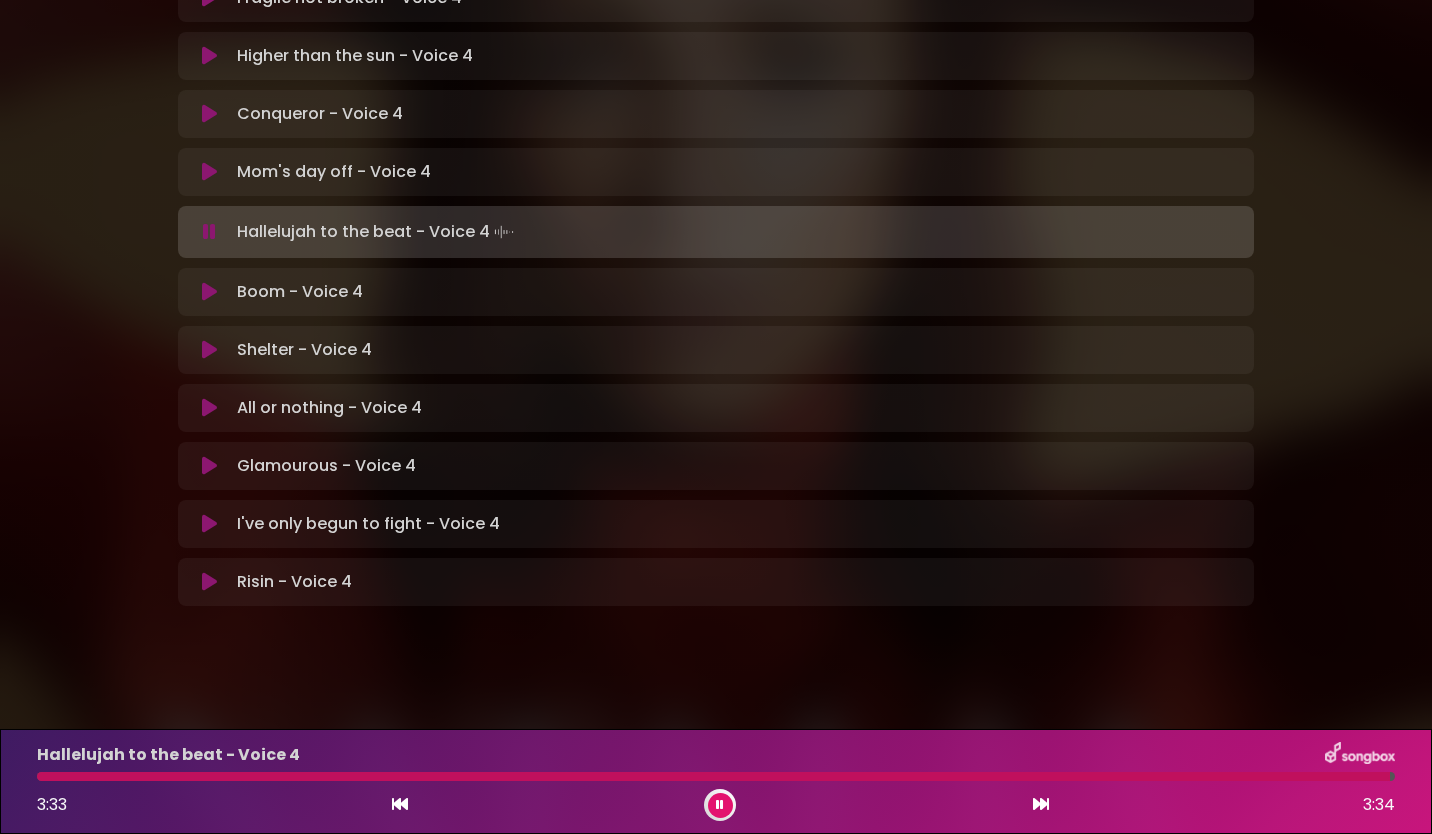 click at bounding box center (720, 805) 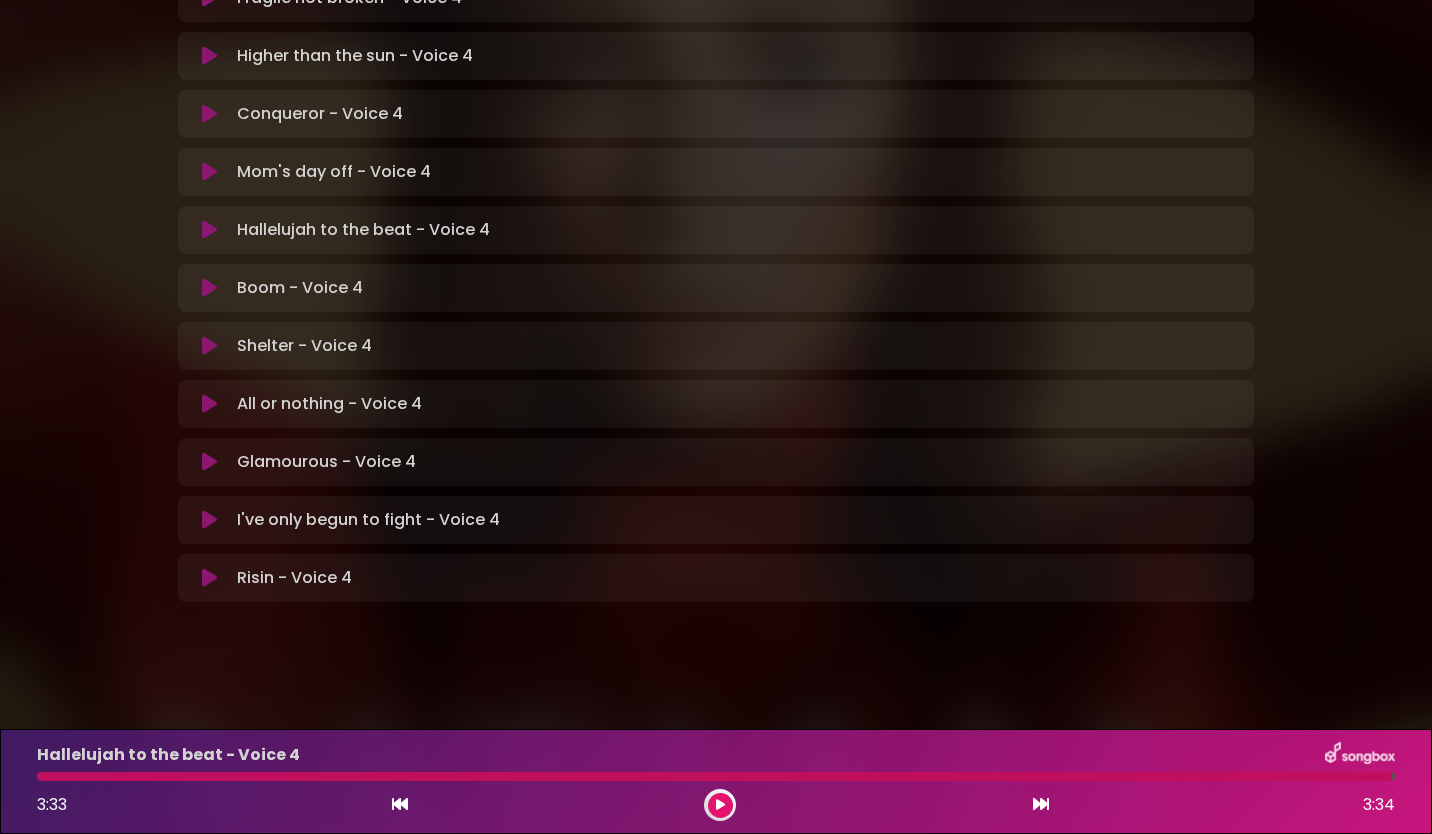click at bounding box center [209, 230] 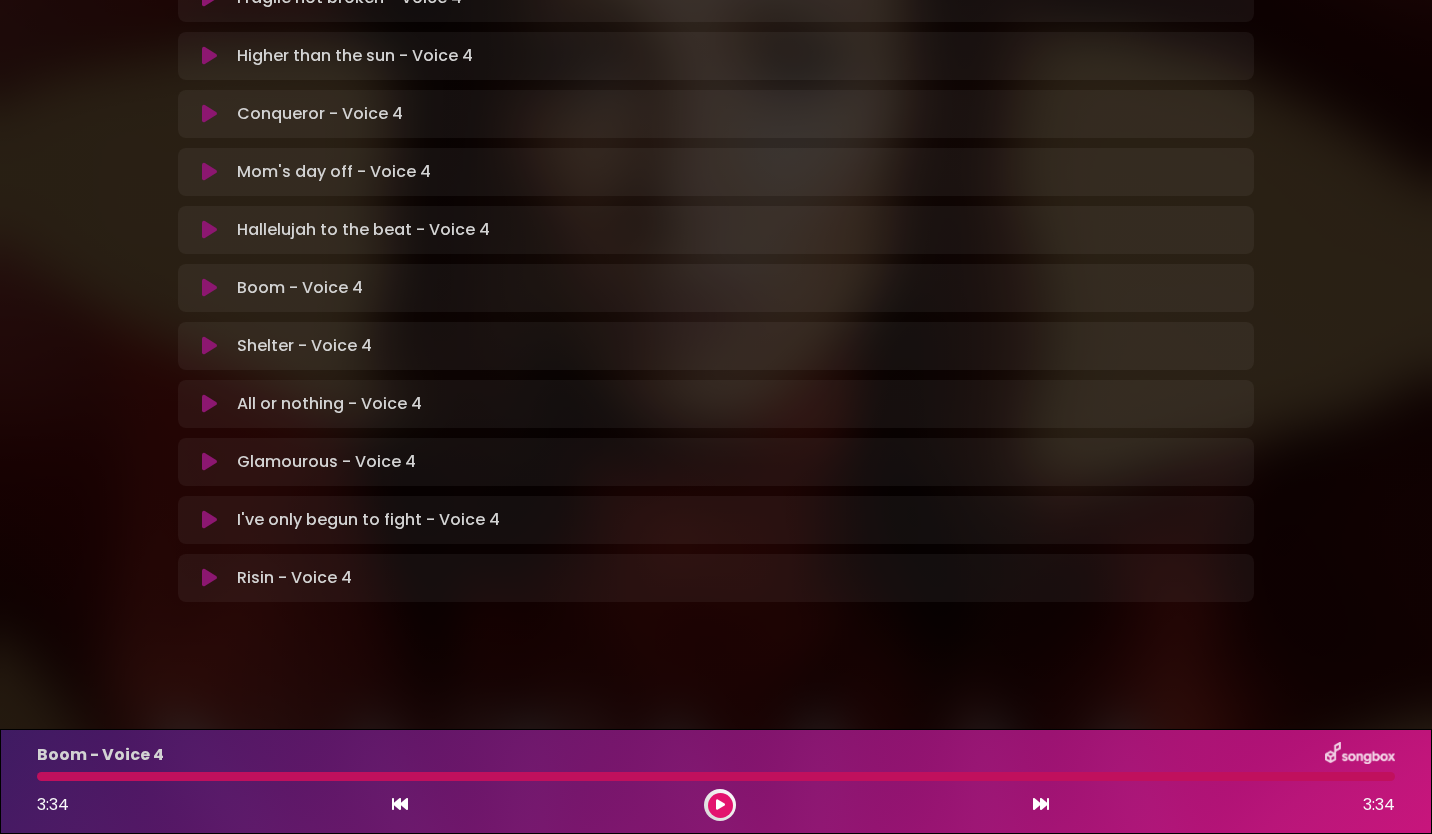 click at bounding box center [209, 230] 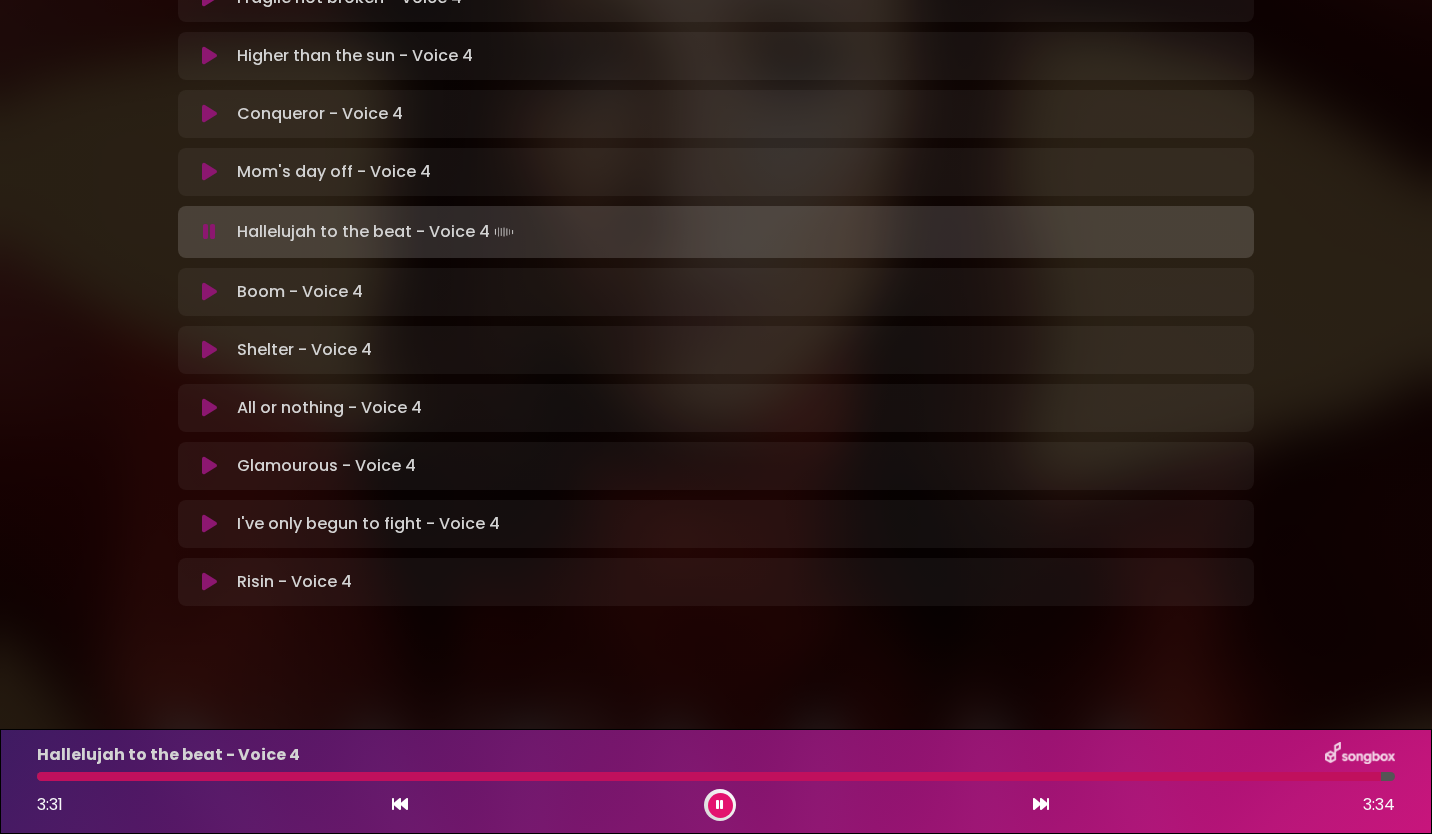 click at bounding box center (209, 232) 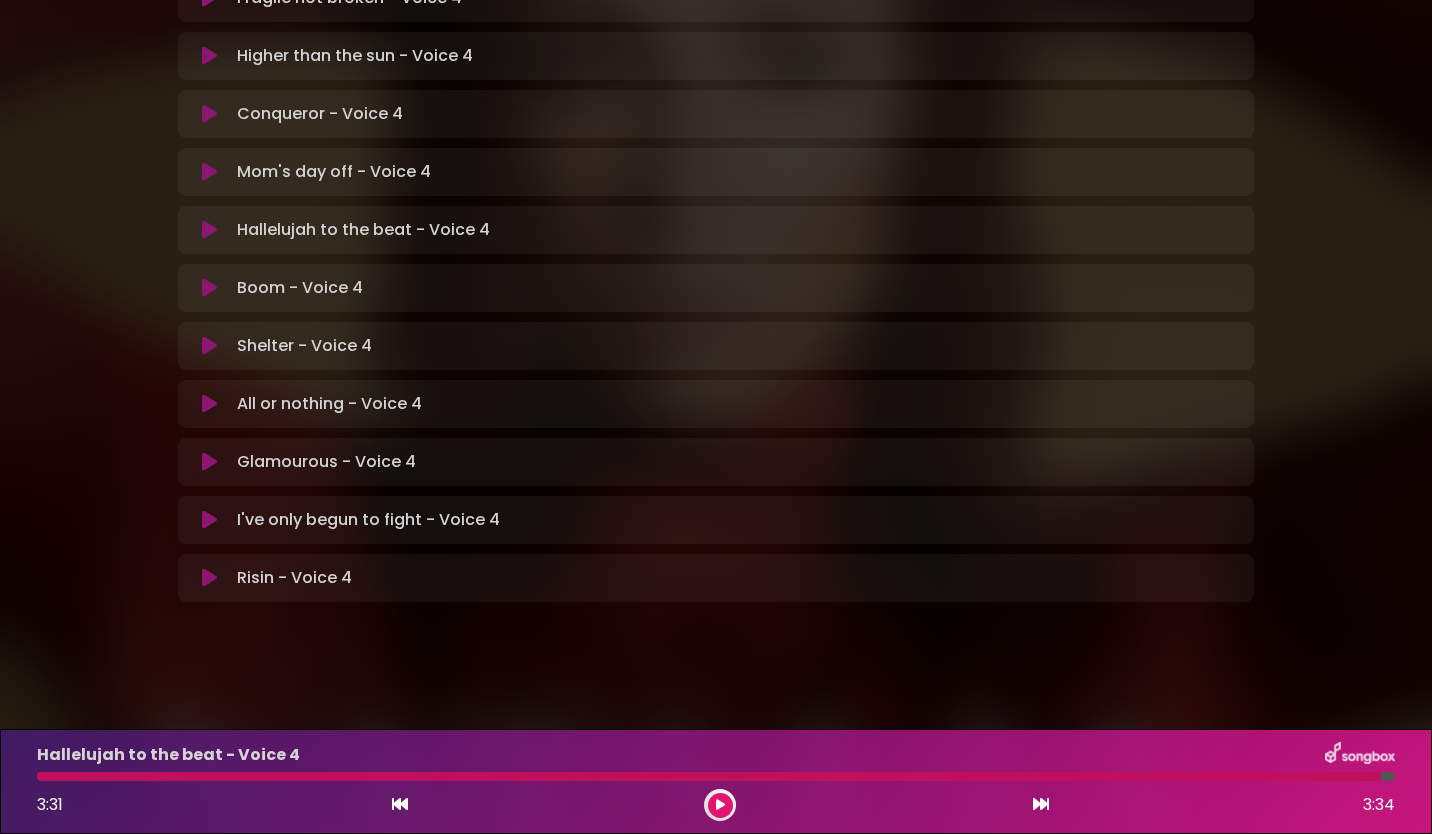 click on "Mom's day off - Voice 4
Loading Track..." at bounding box center [716, 172] 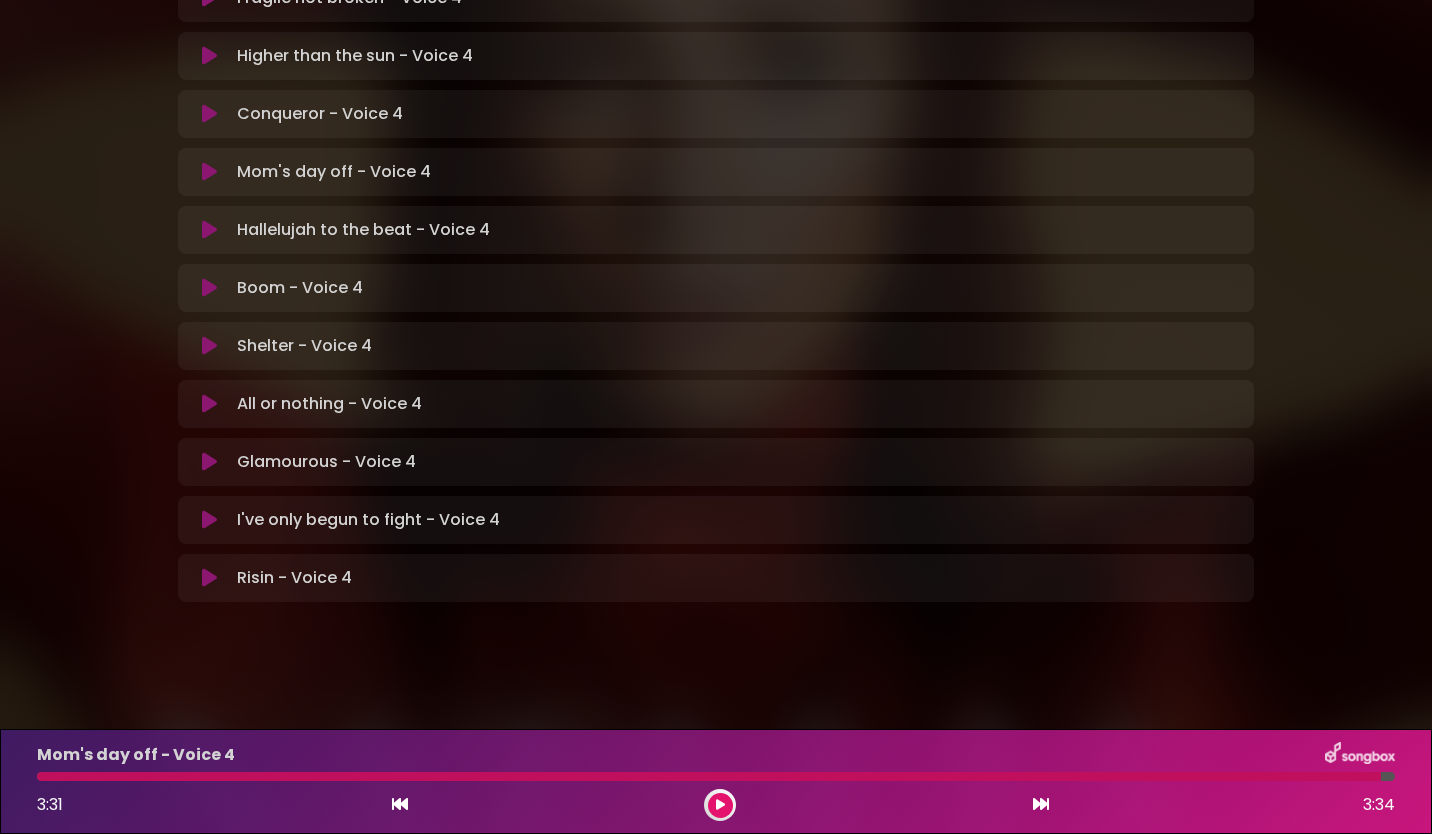 click at bounding box center [209, 230] 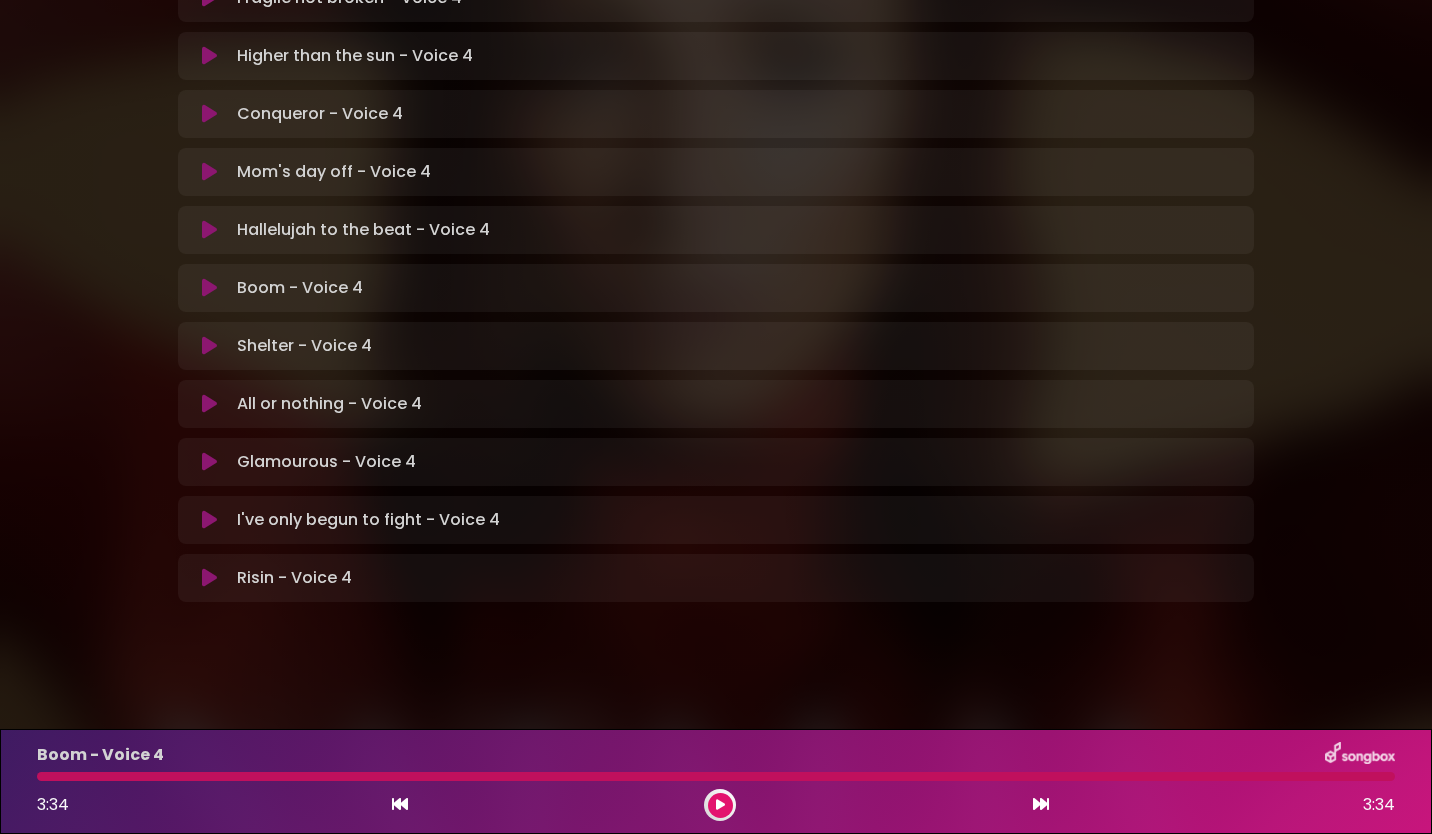 click at bounding box center (209, 230) 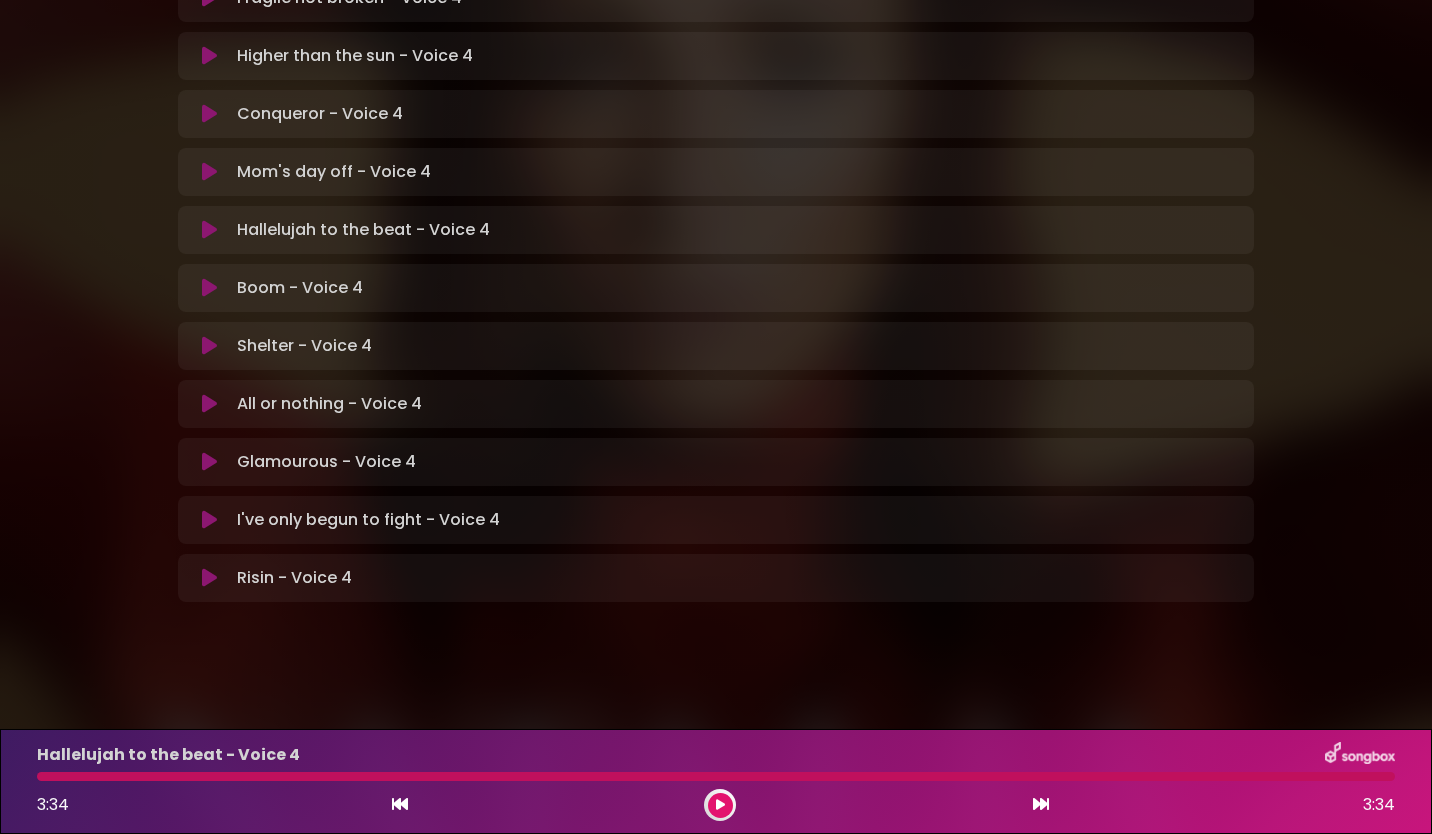 click at bounding box center [209, 230] 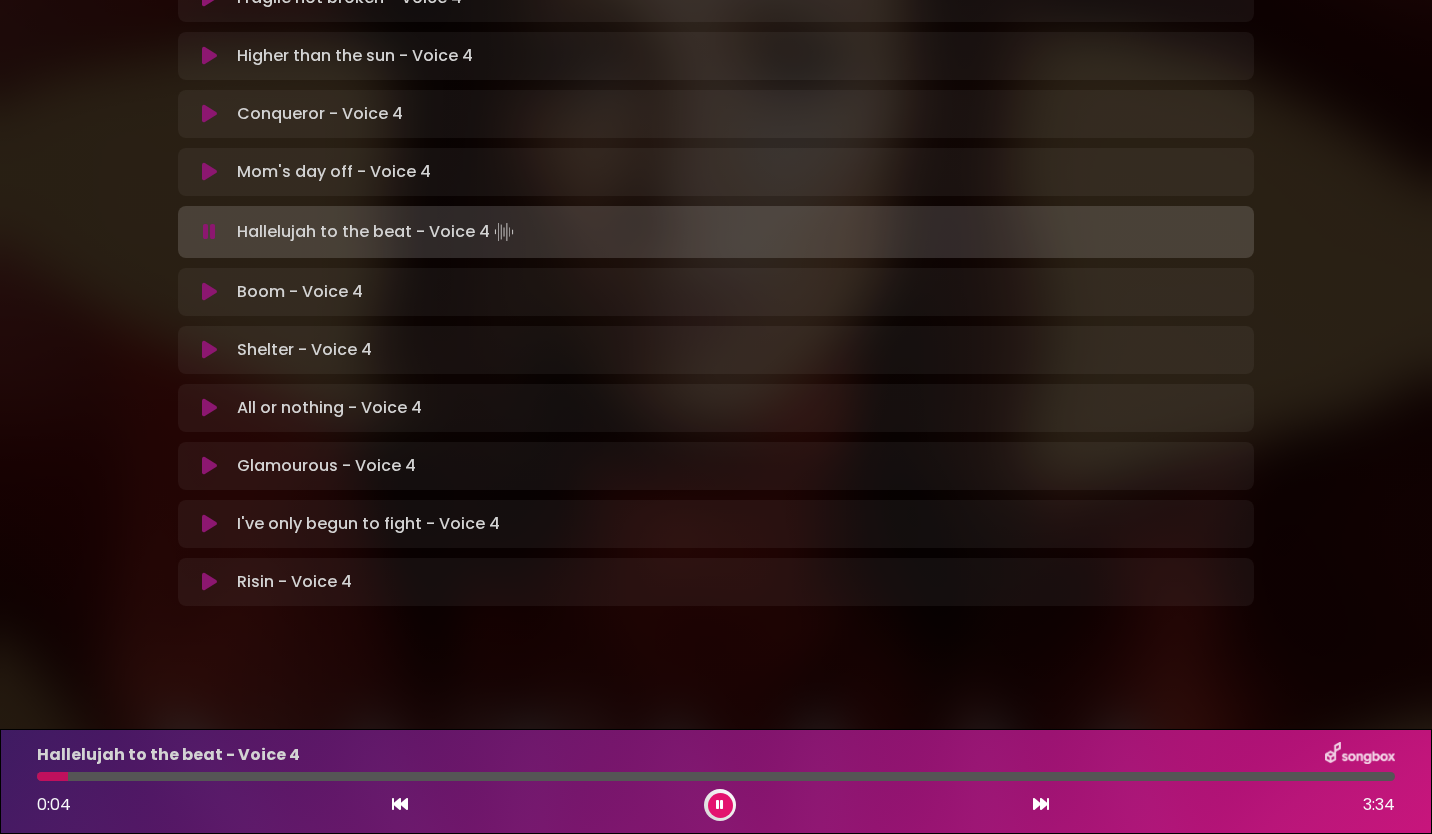 click at bounding box center (720, 805) 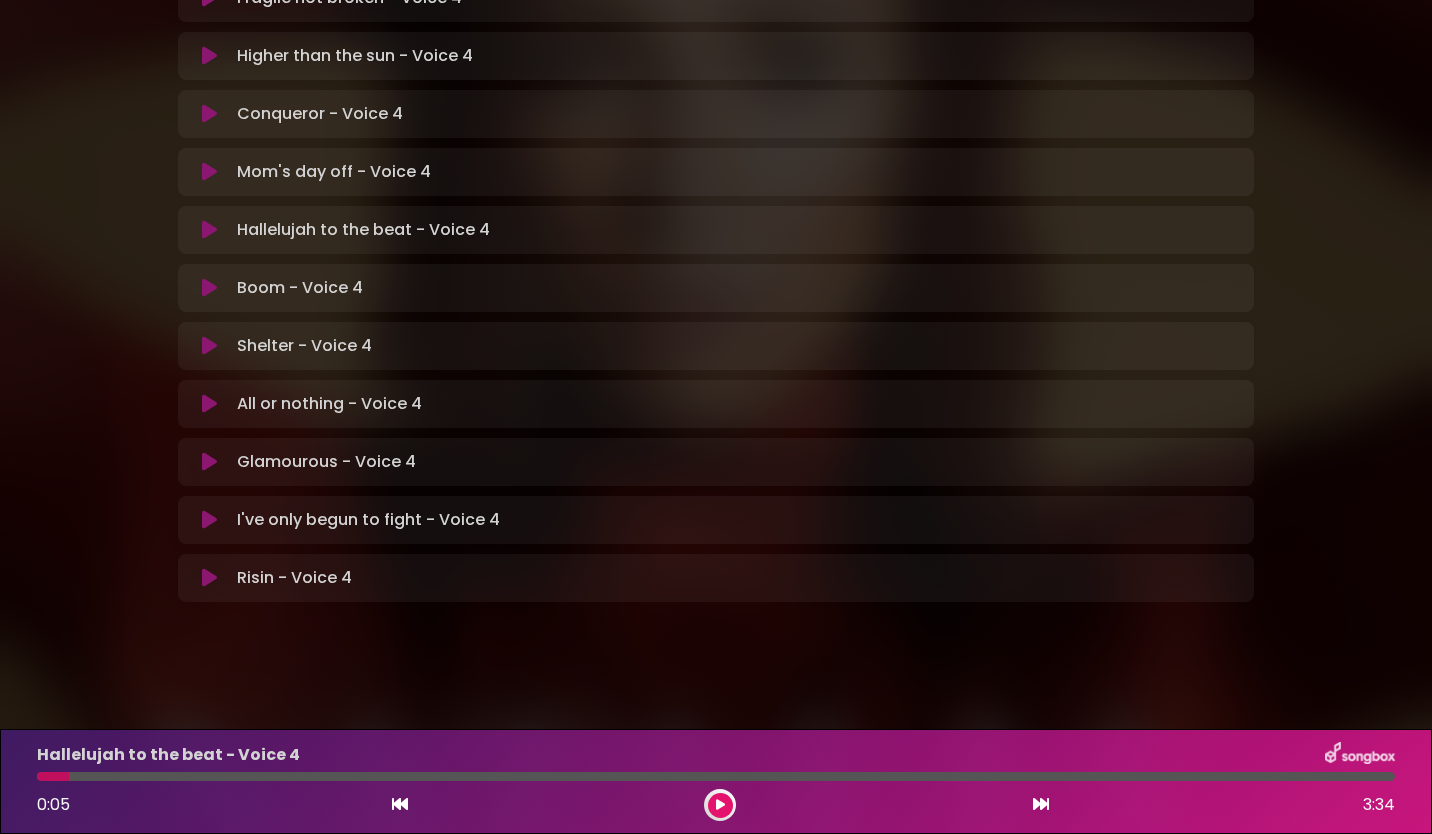 click at bounding box center (720, 805) 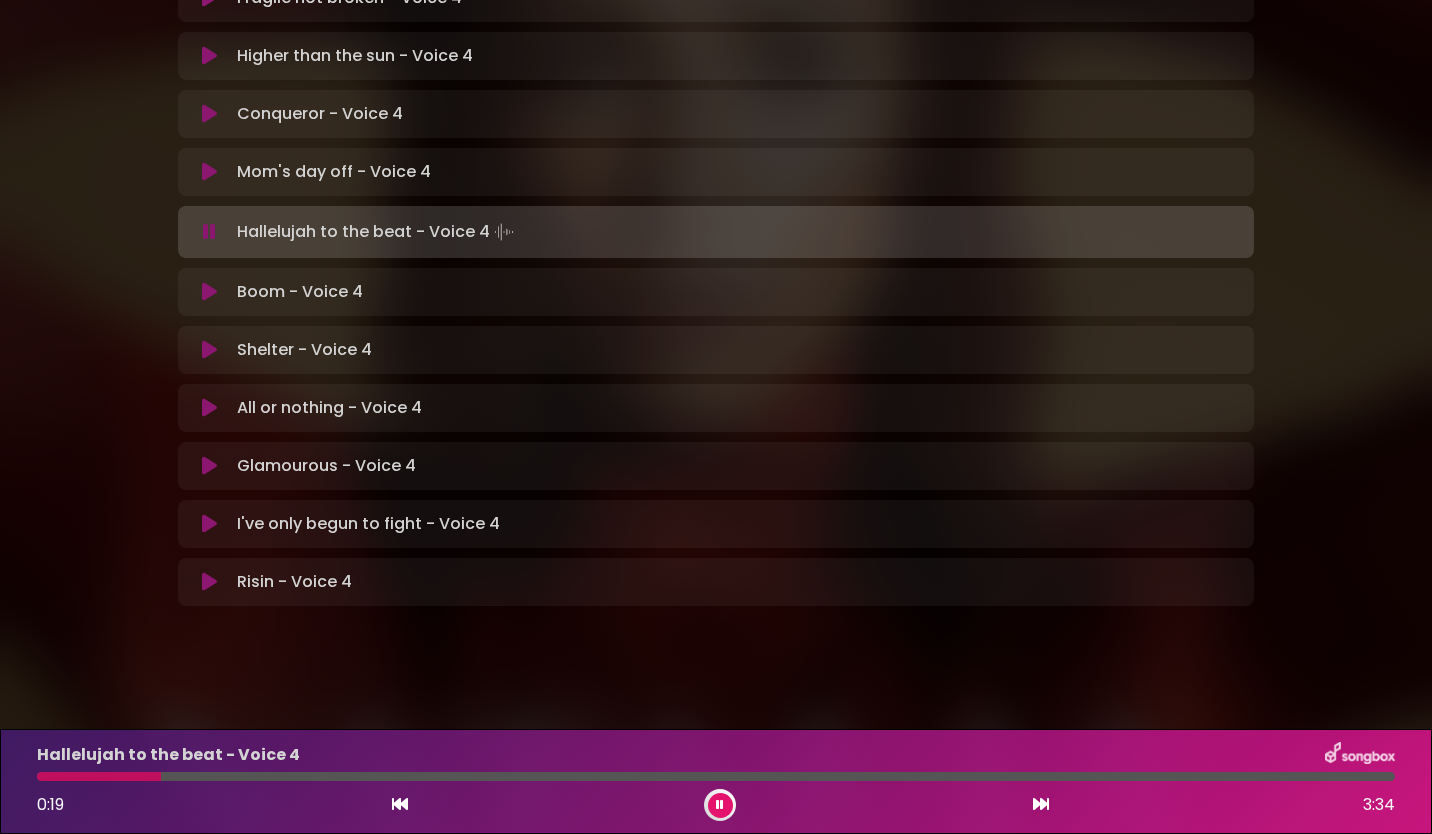 click at bounding box center [720, 805] 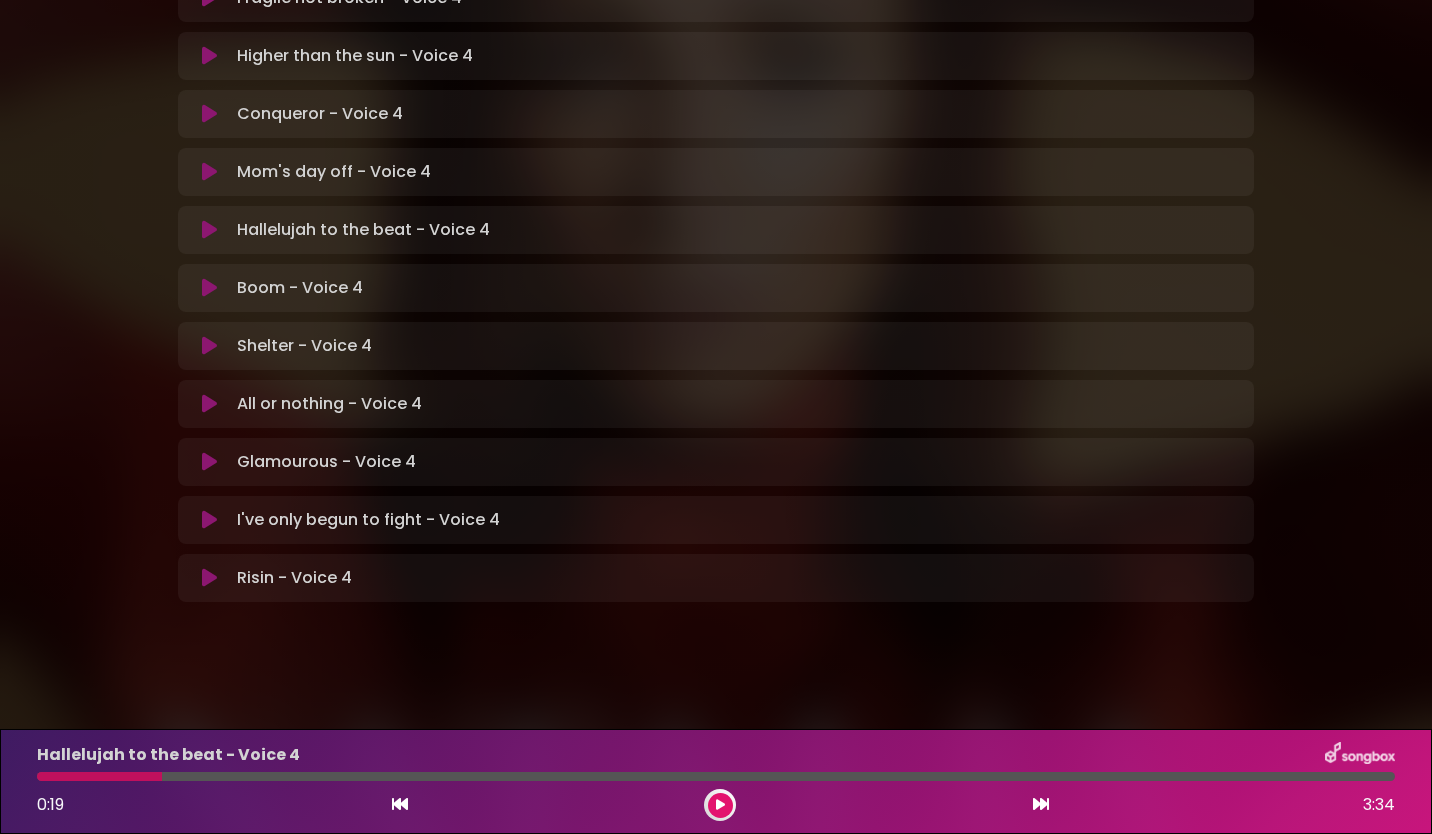 click at bounding box center (99, 776) 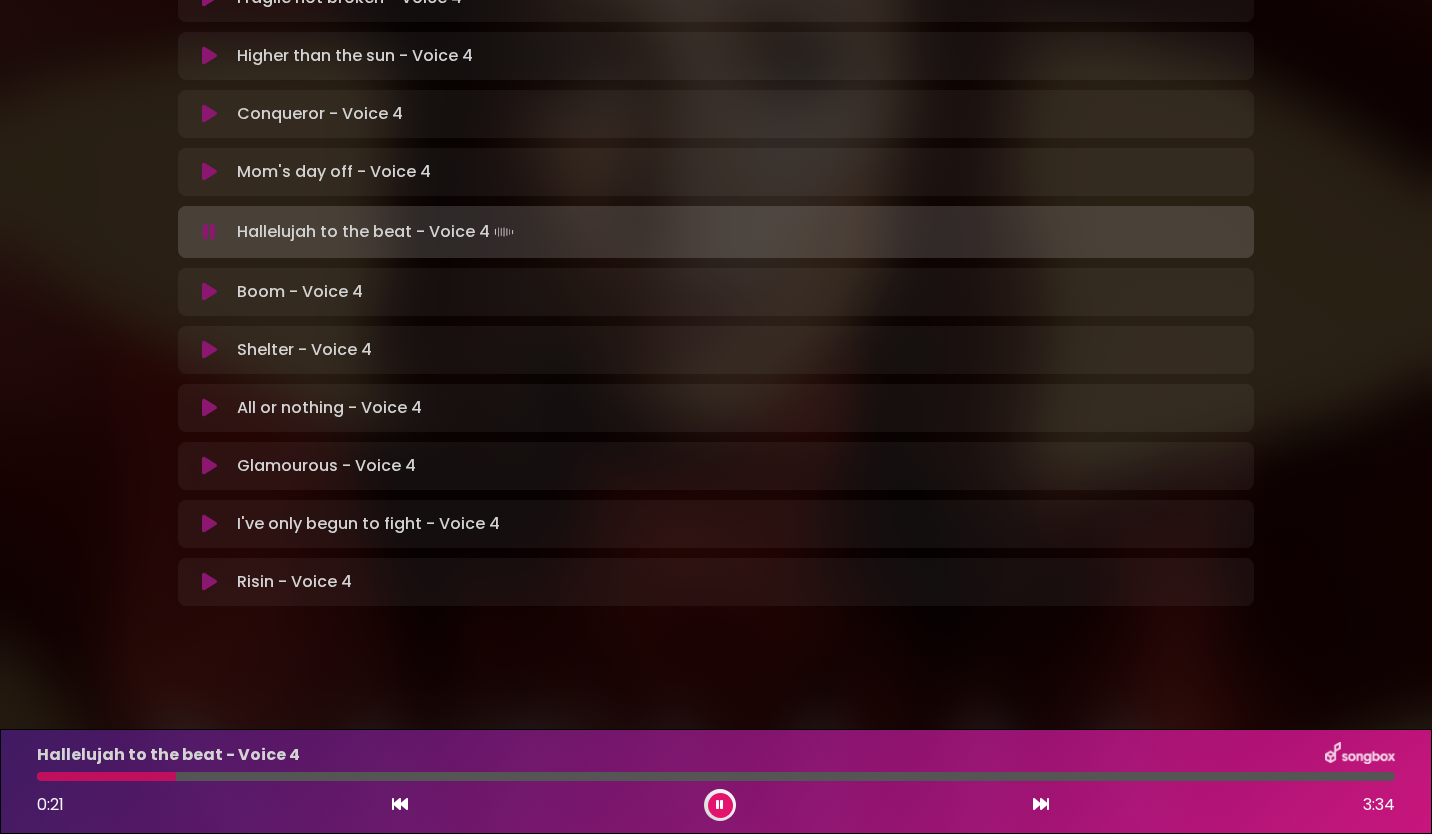 click at bounding box center [209, 232] 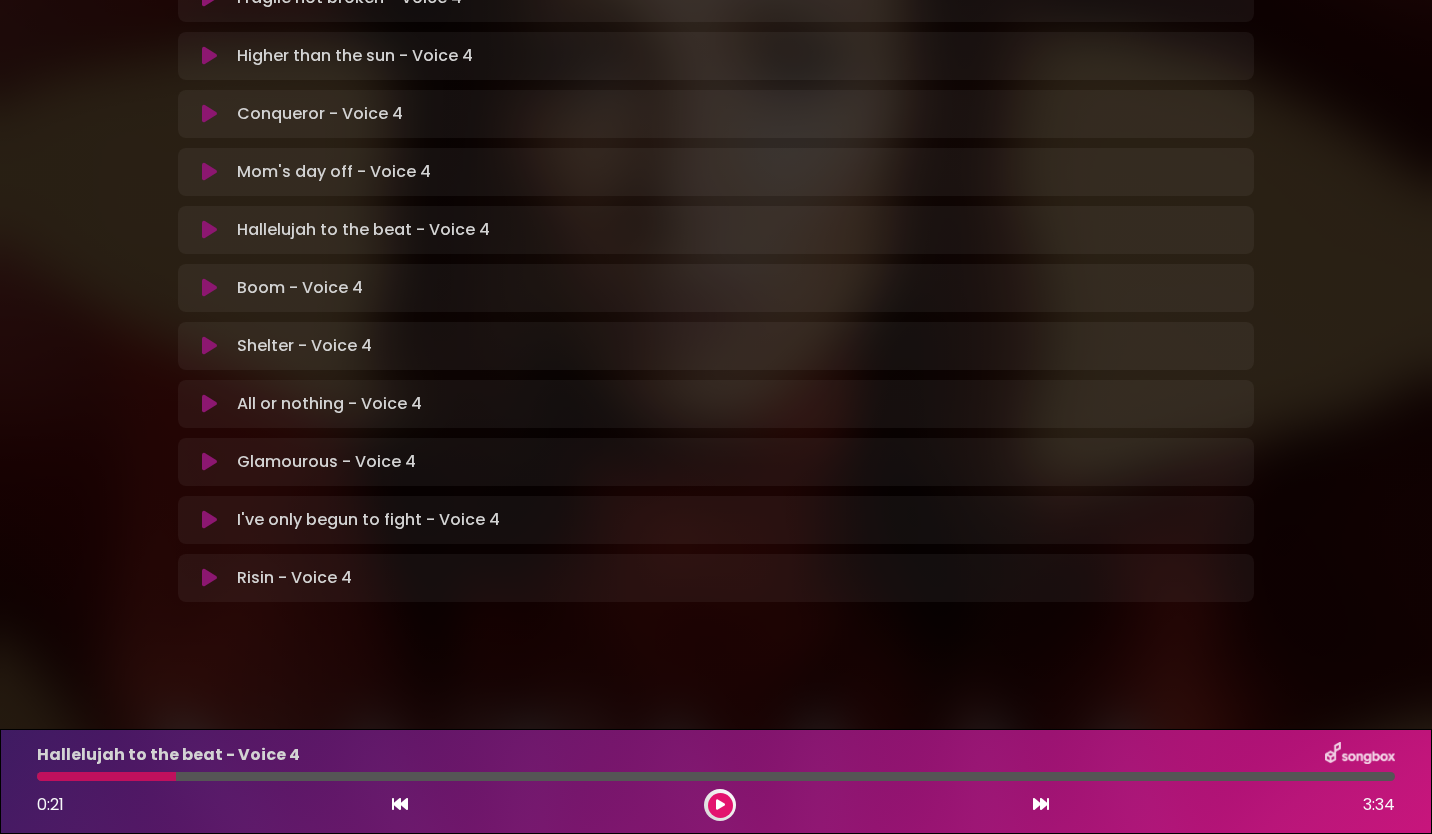 click at bounding box center (209, 230) 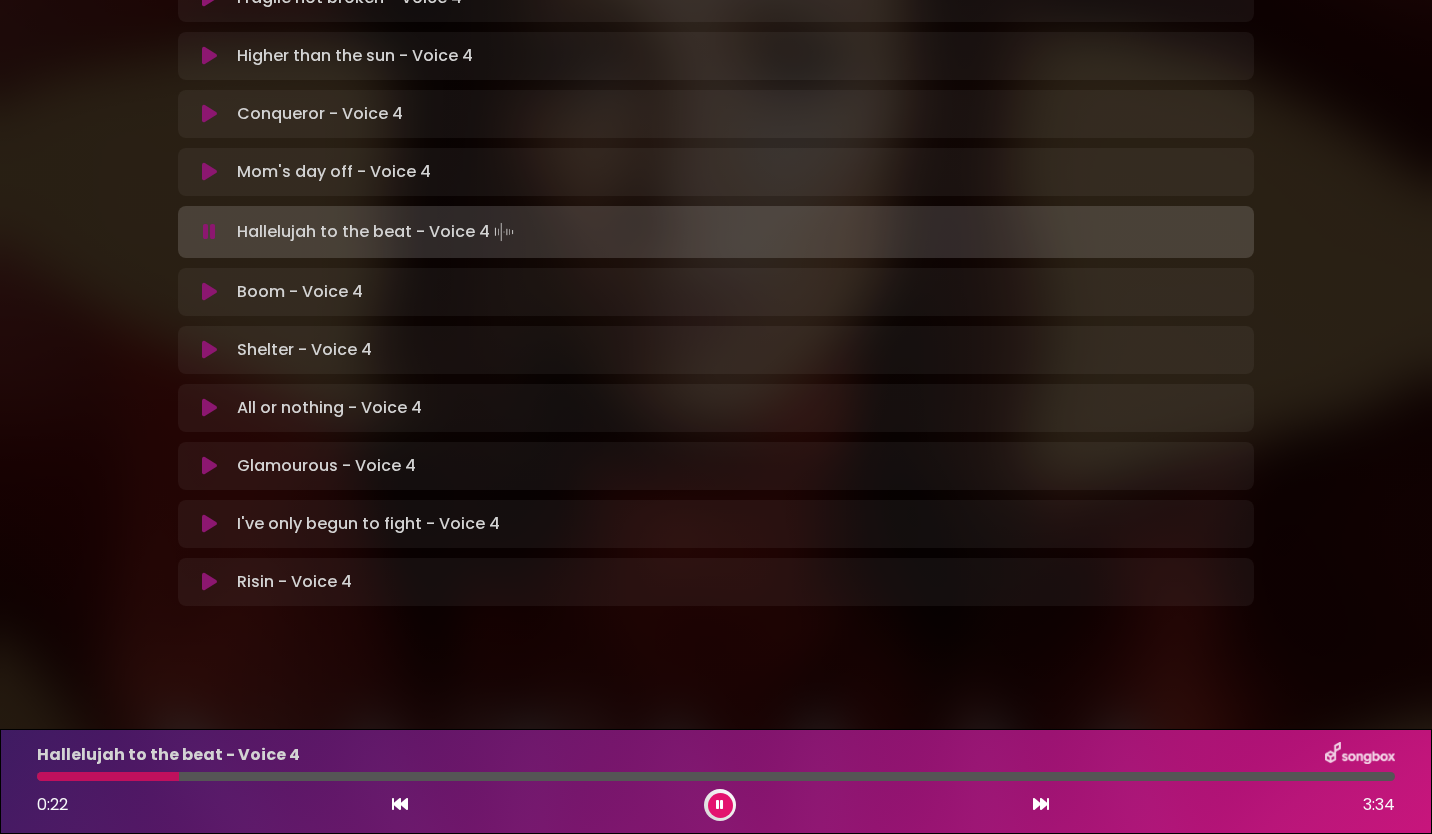 click at bounding box center (209, 232) 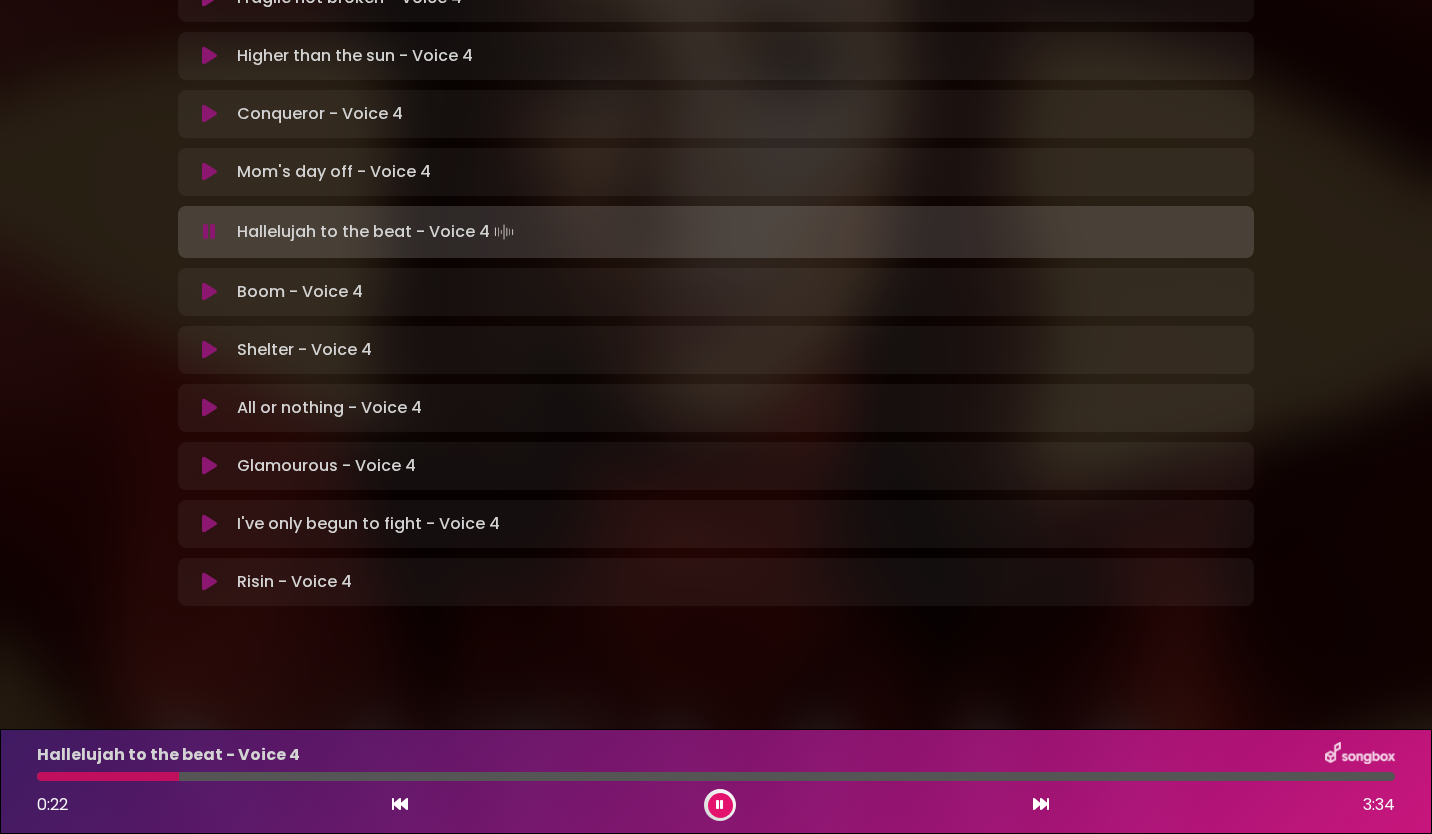click at bounding box center (209, 232) 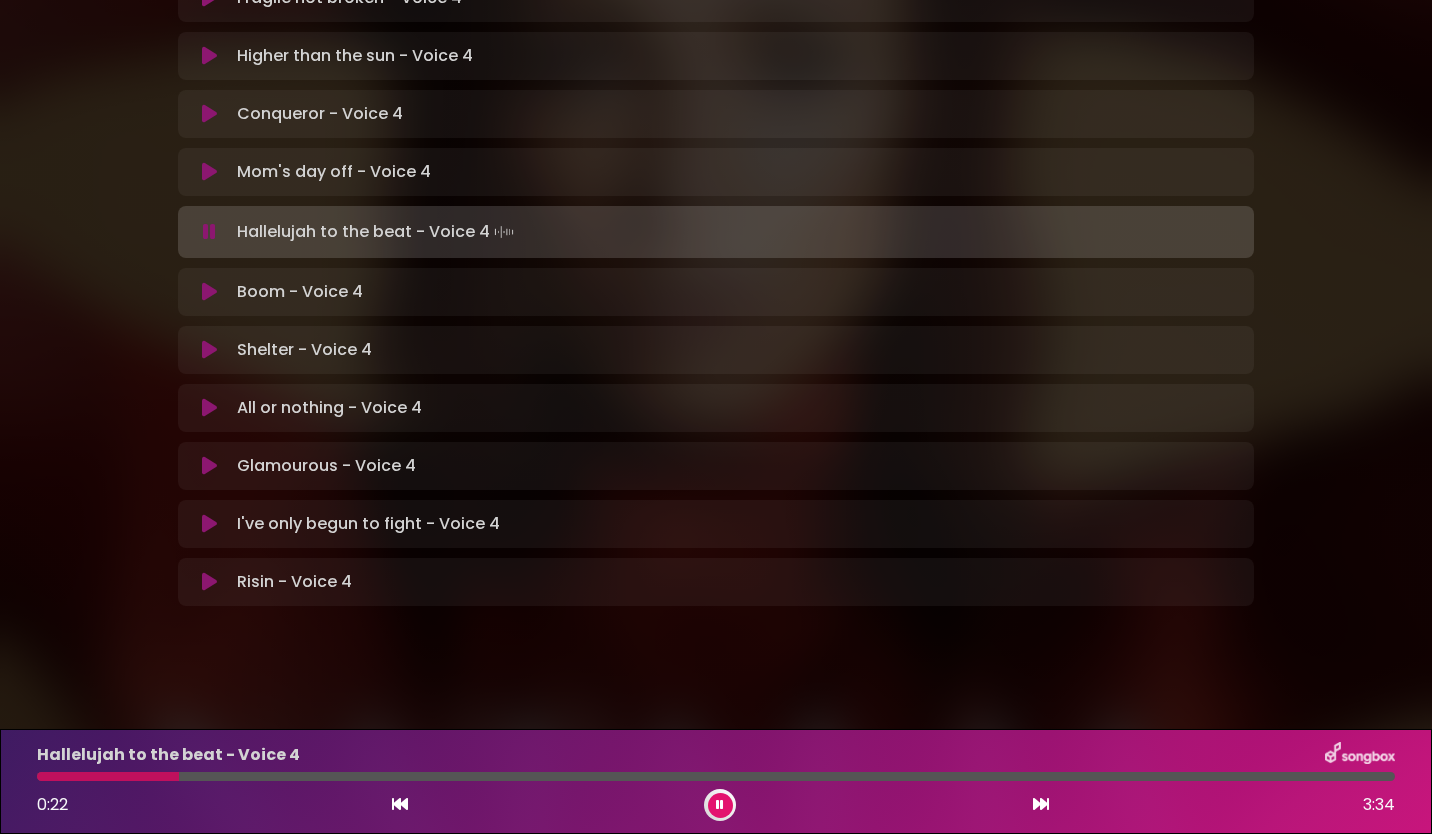 click at bounding box center [209, 232] 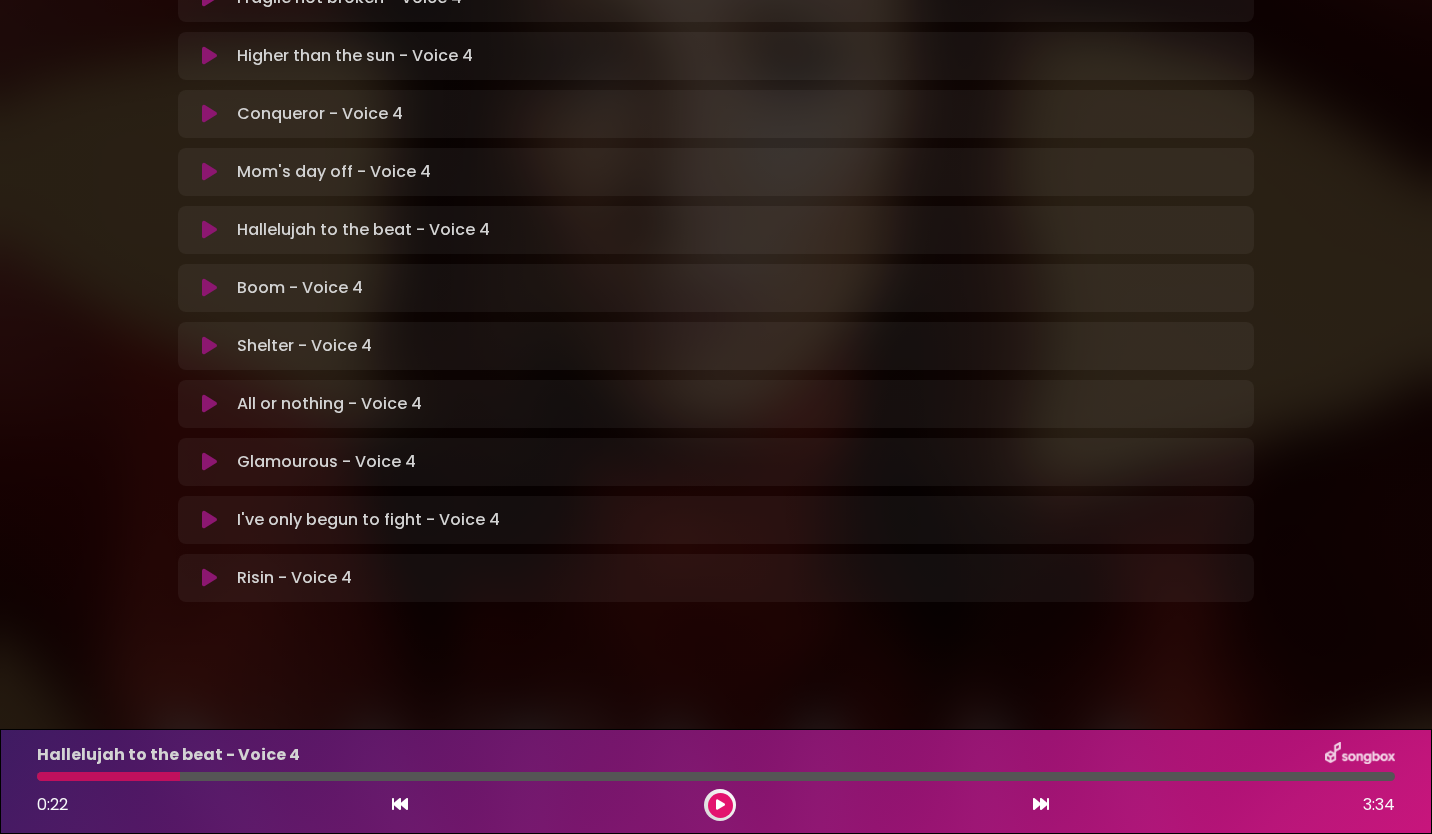 click at bounding box center (108, 776) 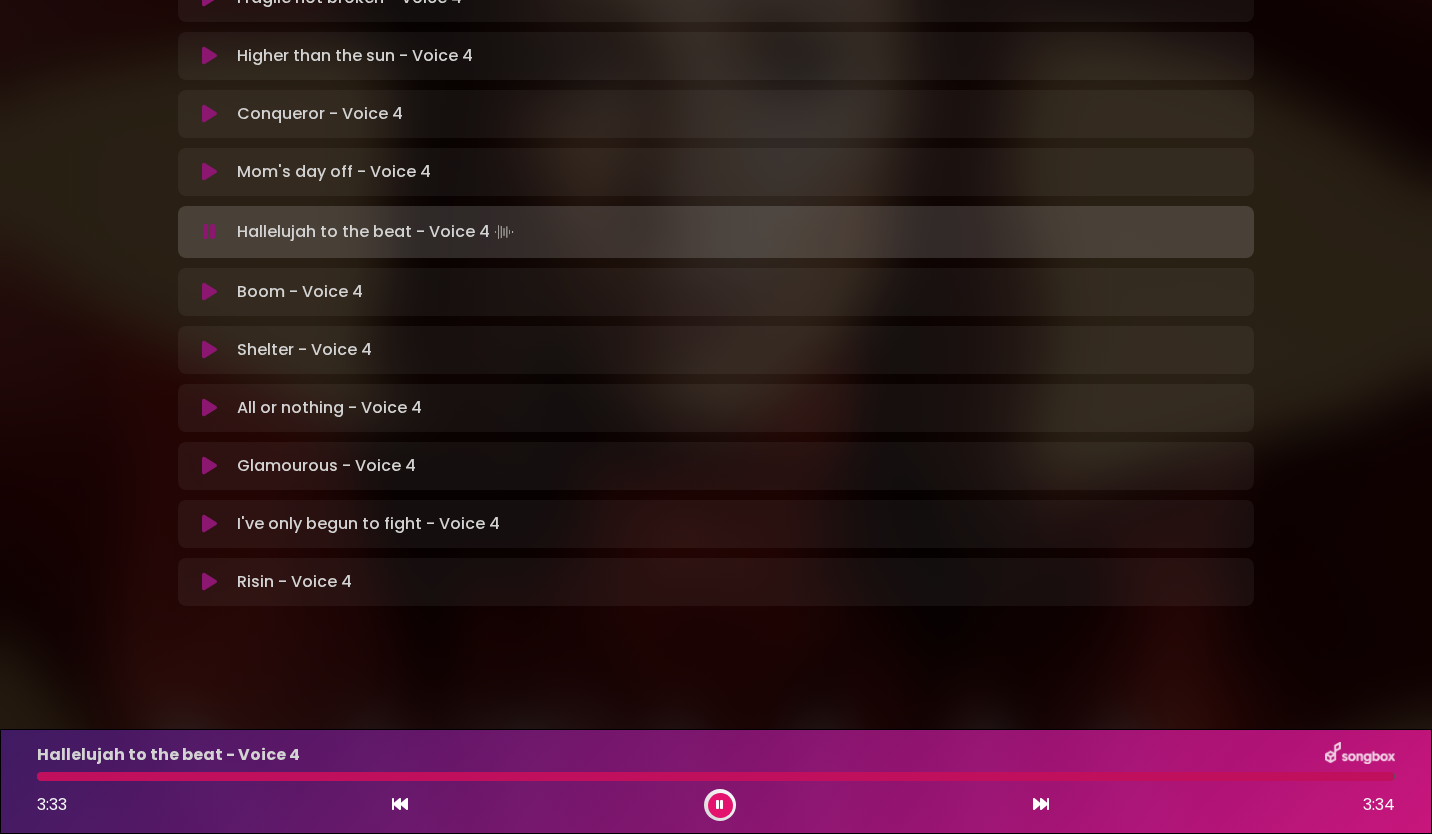 click at bounding box center [209, 232] 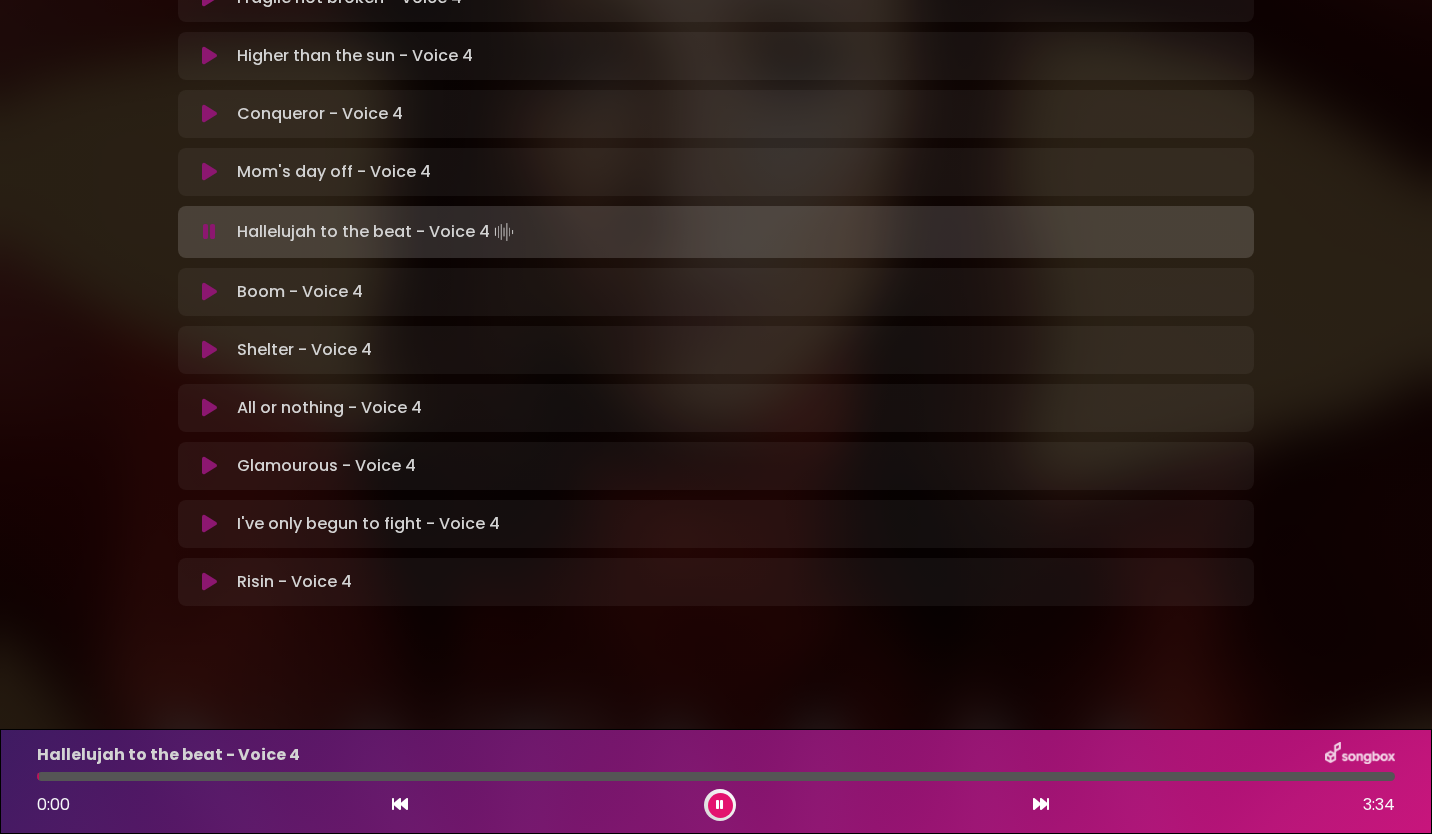 click at bounding box center (209, 232) 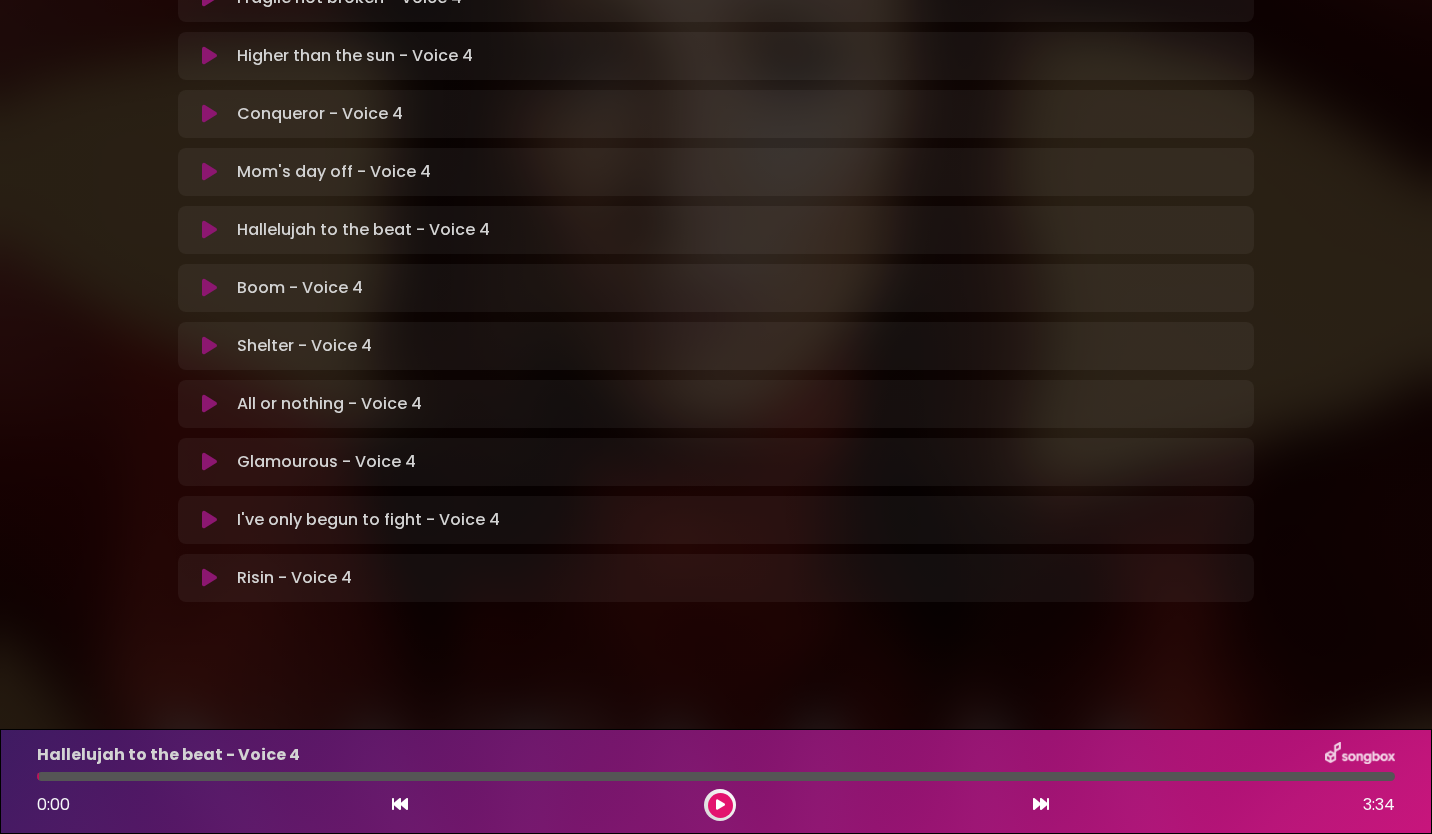 click at bounding box center (209, 230) 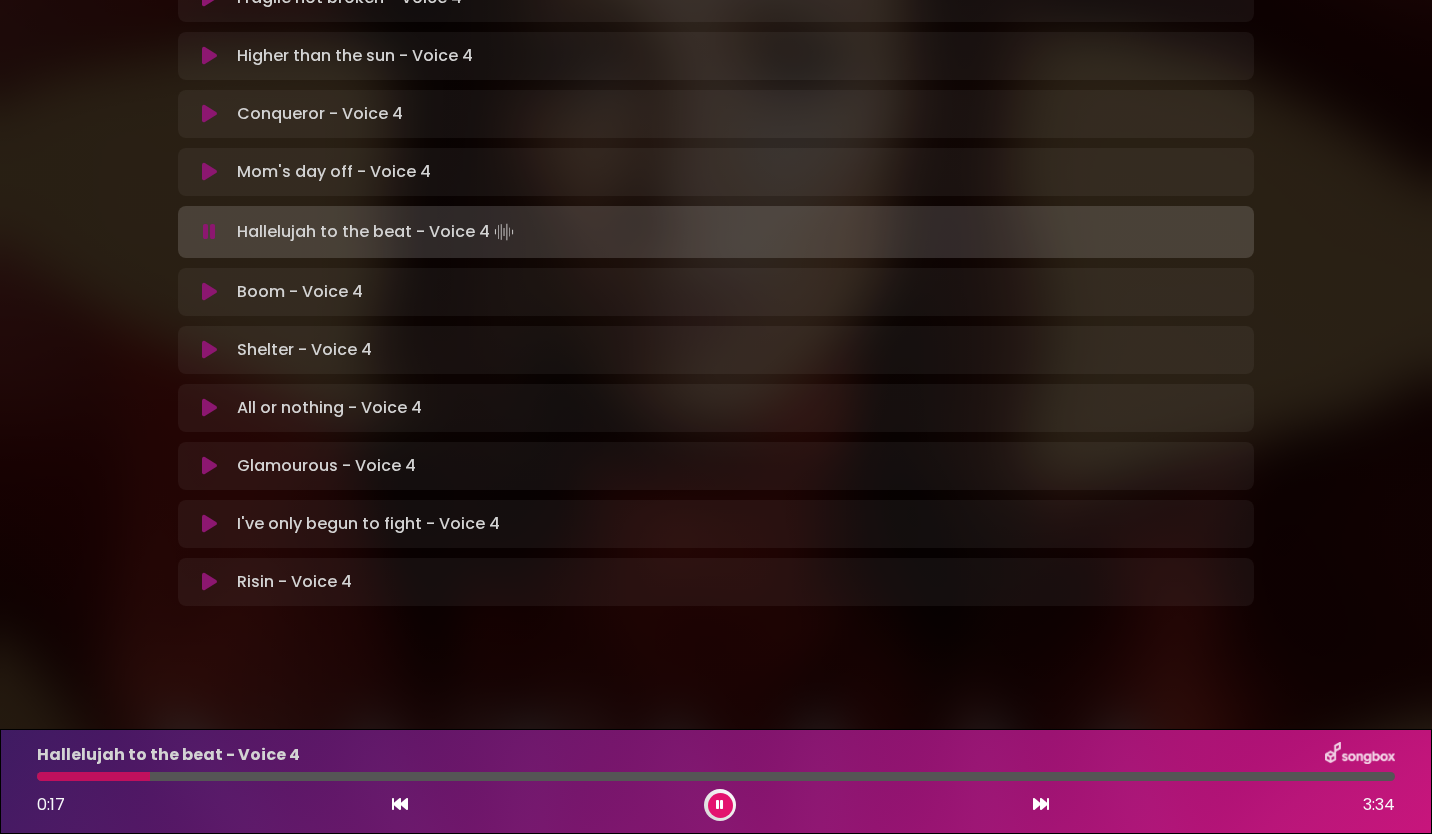 click on "0:17
3:34" at bounding box center [716, 805] 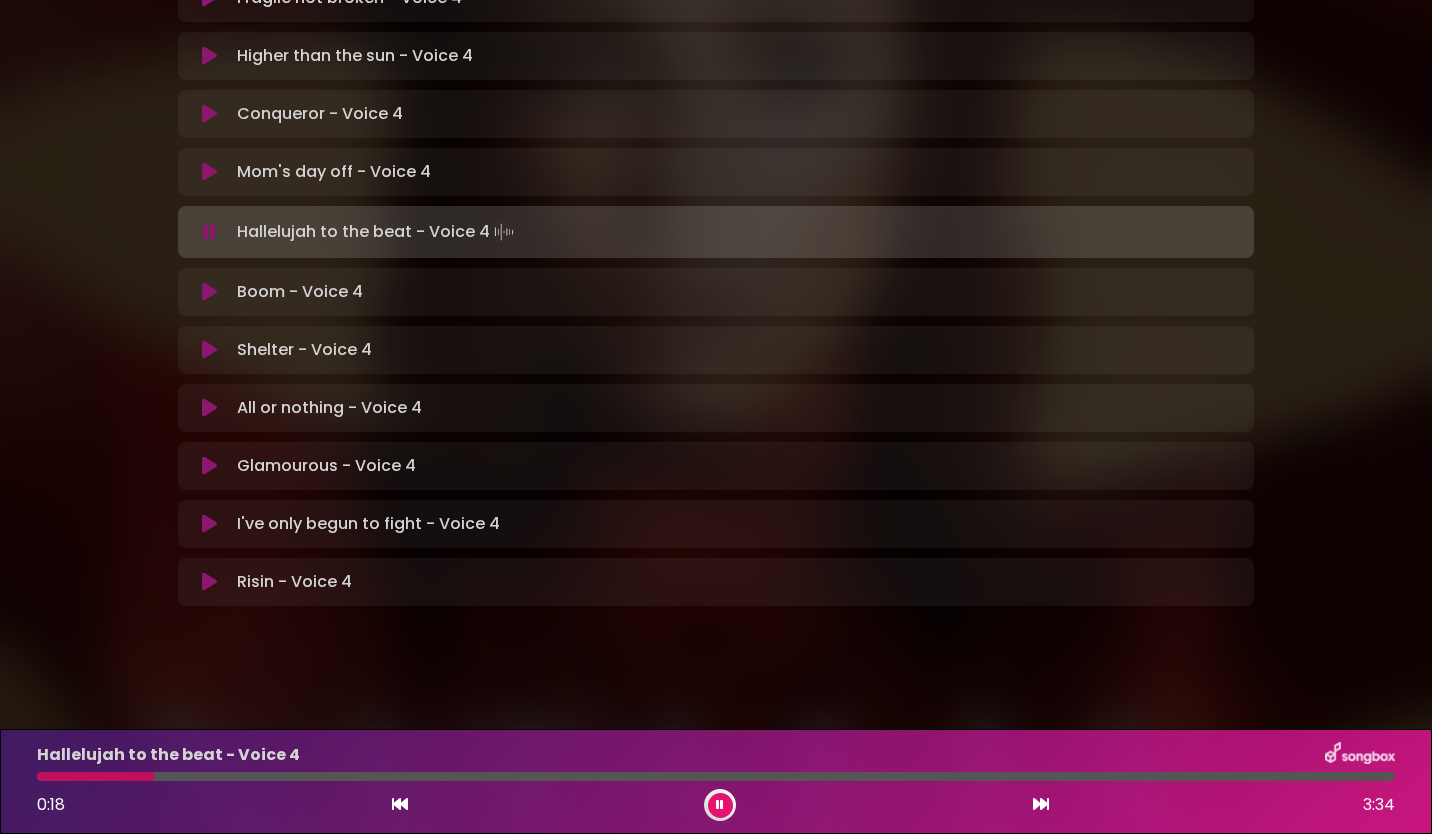 click at bounding box center (720, 805) 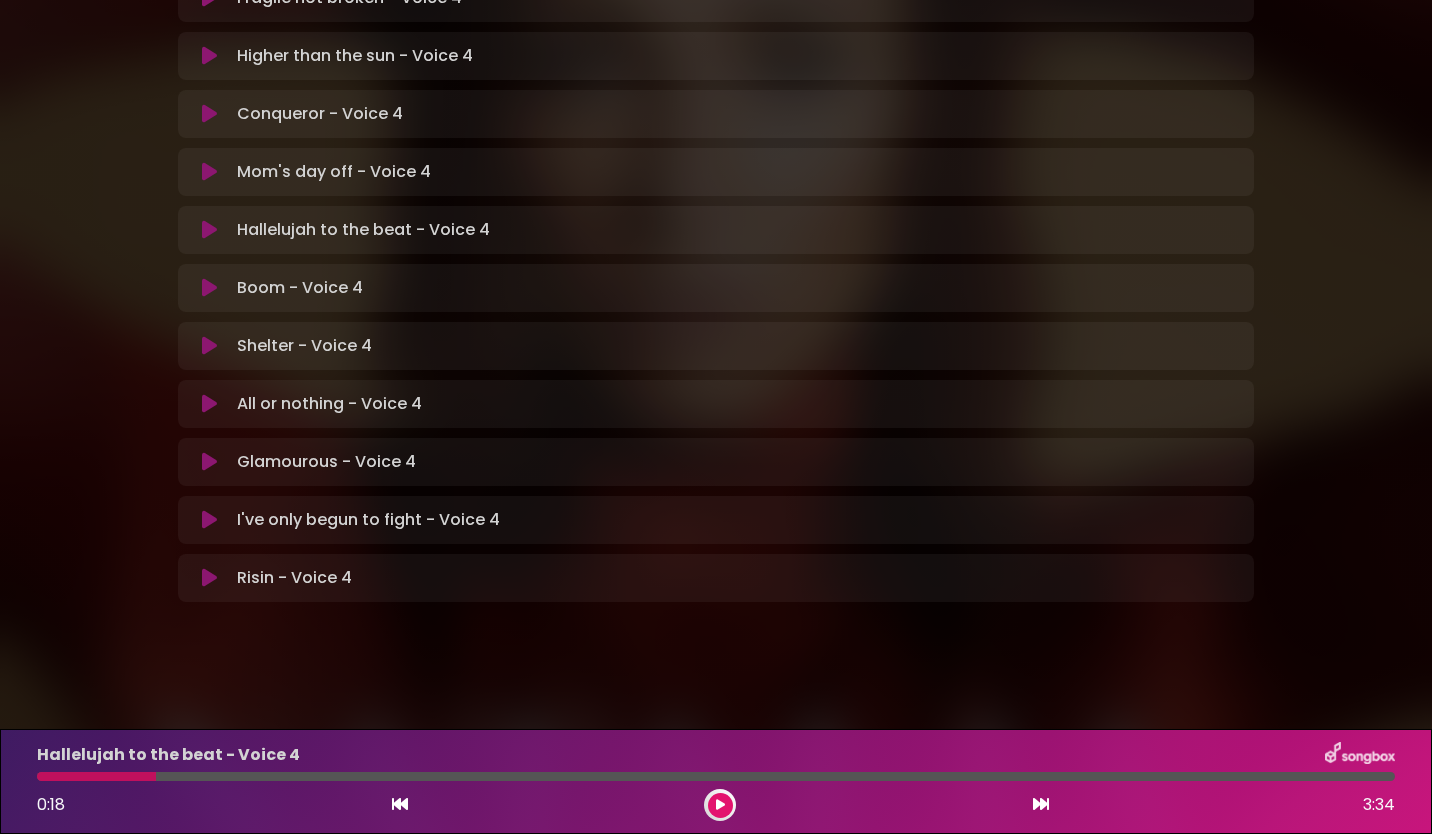 click on "Hallelujah to the beat - Voice 4
0:18
3:34" at bounding box center [716, 781] 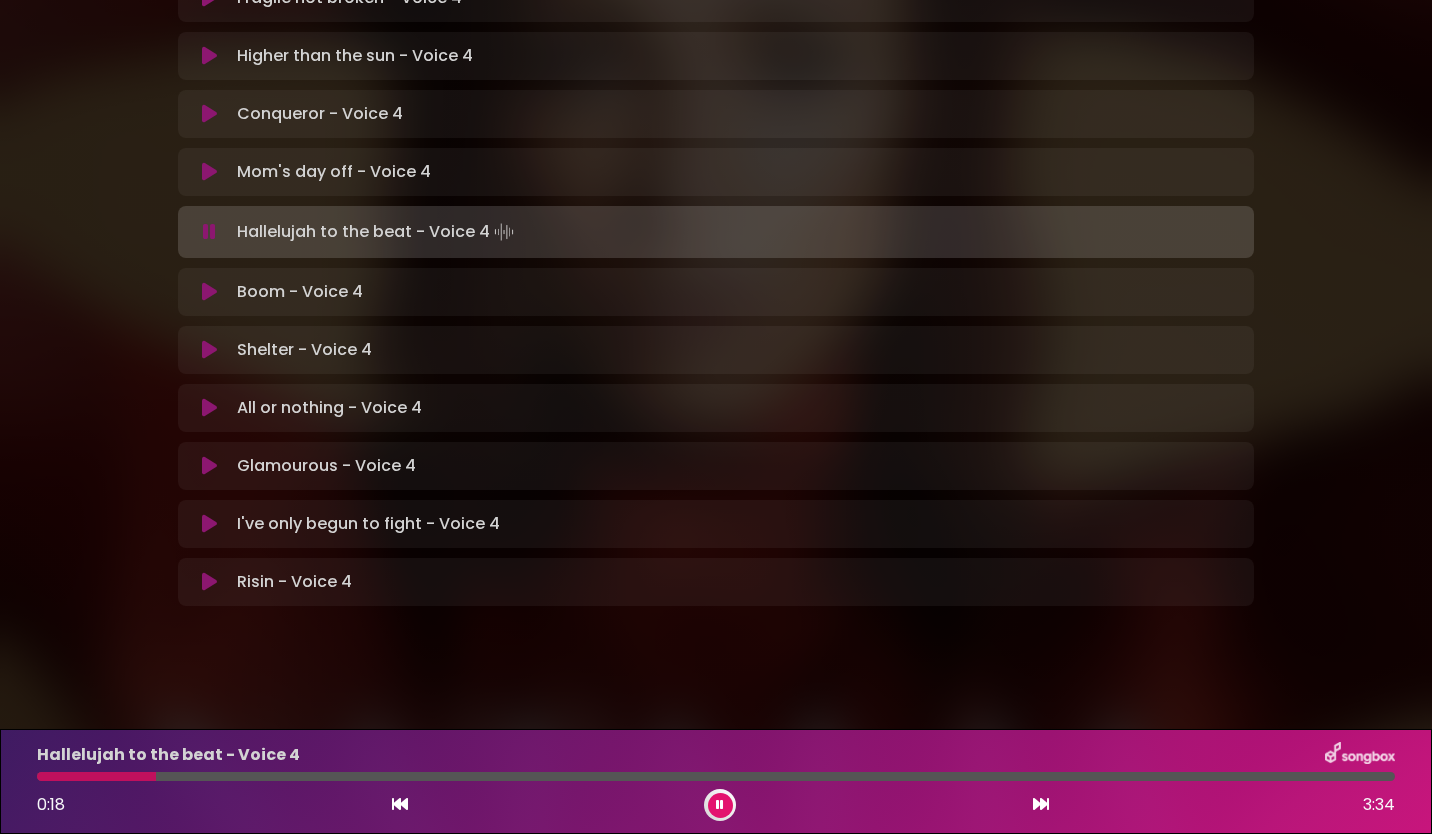 click at bounding box center (209, 232) 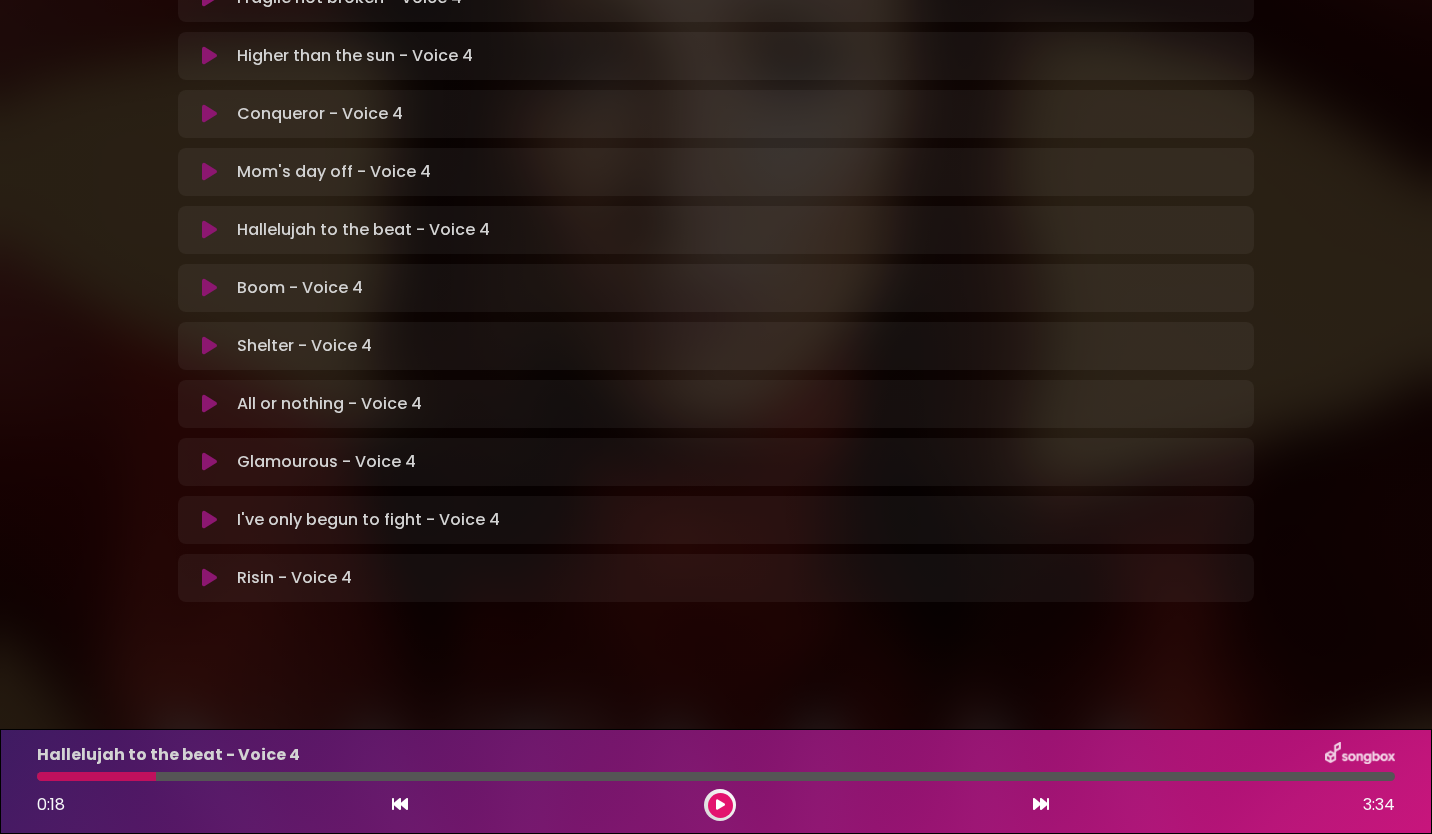 click at bounding box center (209, 230) 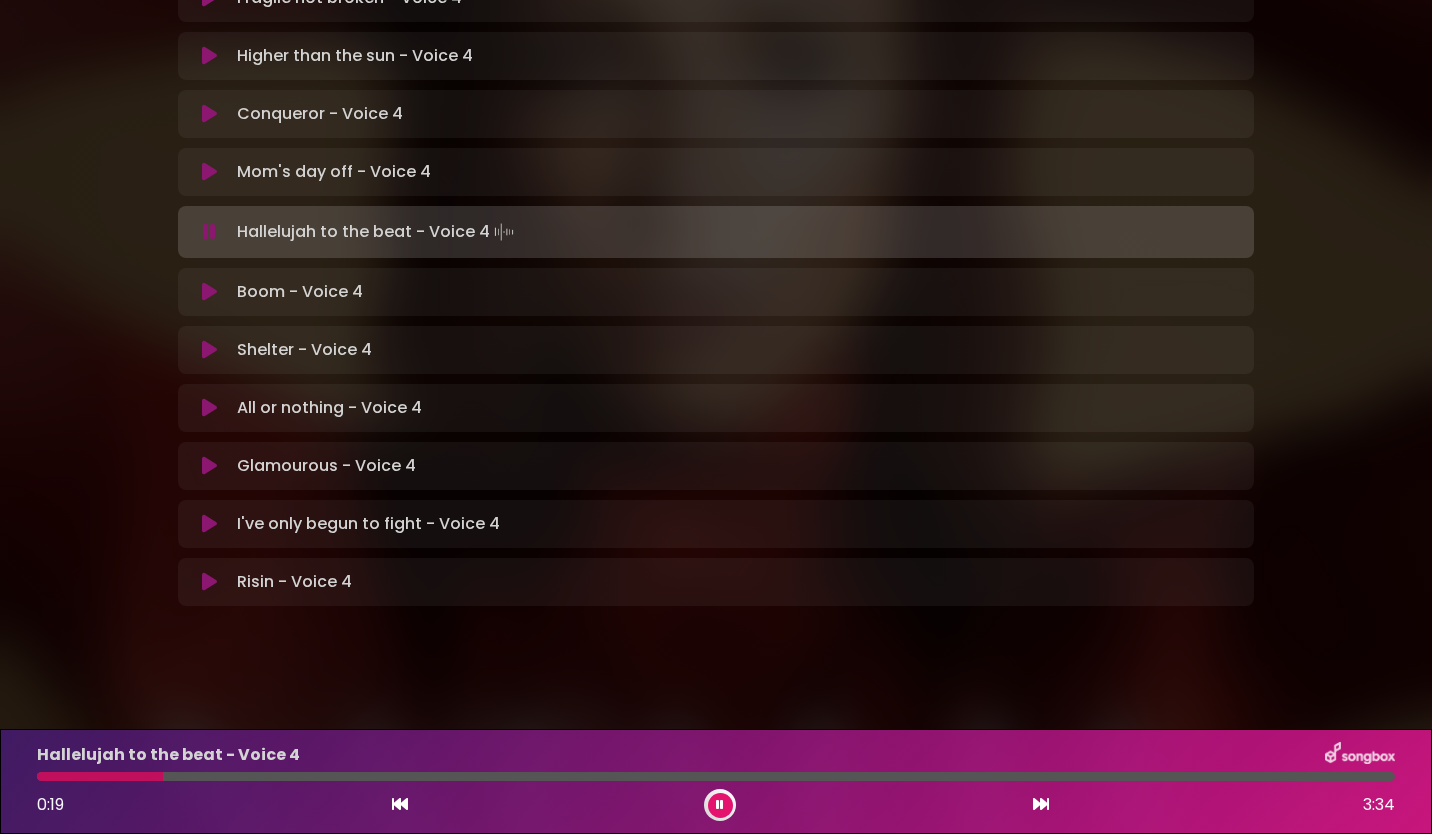 click at bounding box center (209, 232) 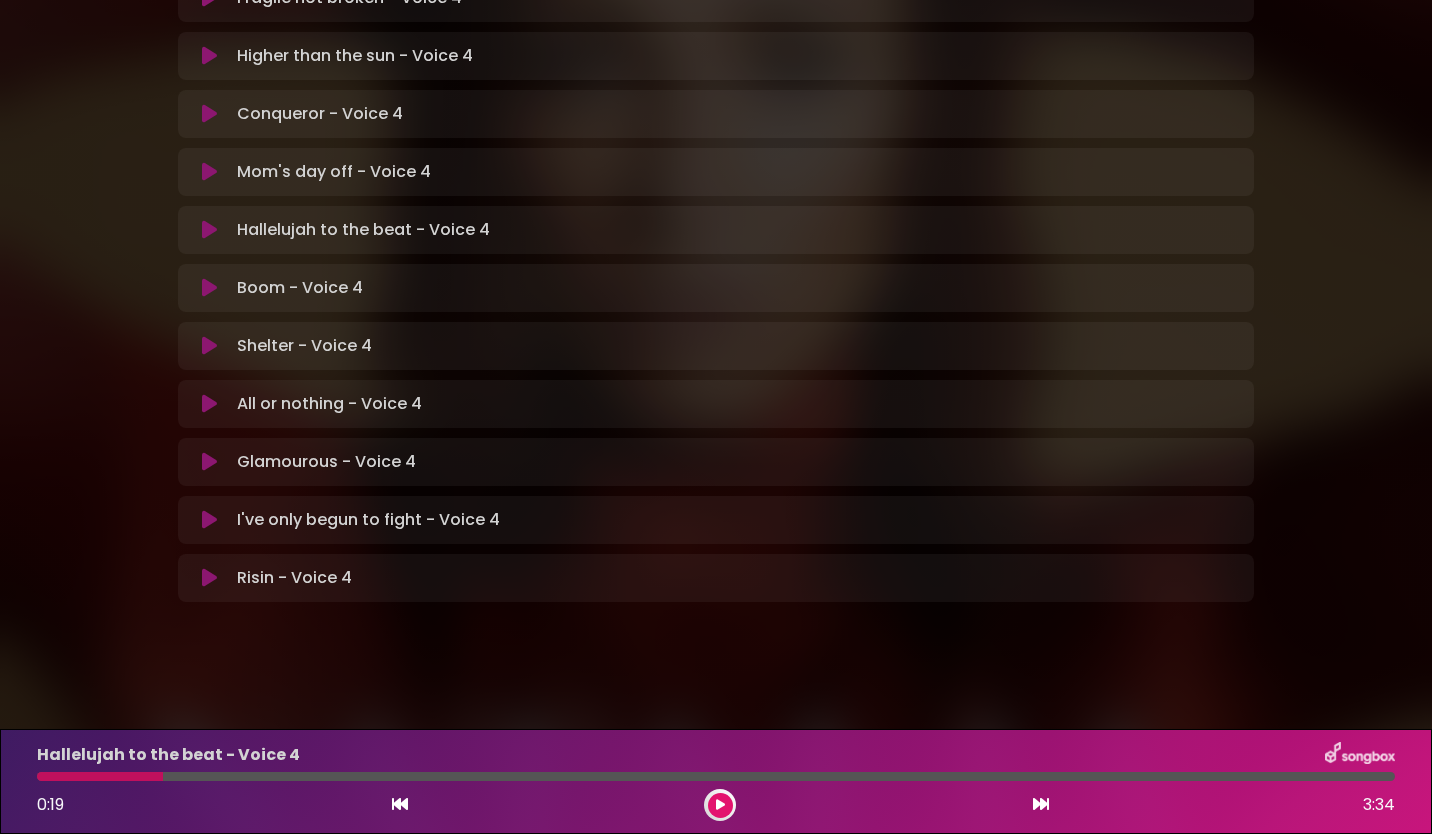 drag, startPoint x: 209, startPoint y: 179, endPoint x: 217, endPoint y: 245, distance: 66.48308 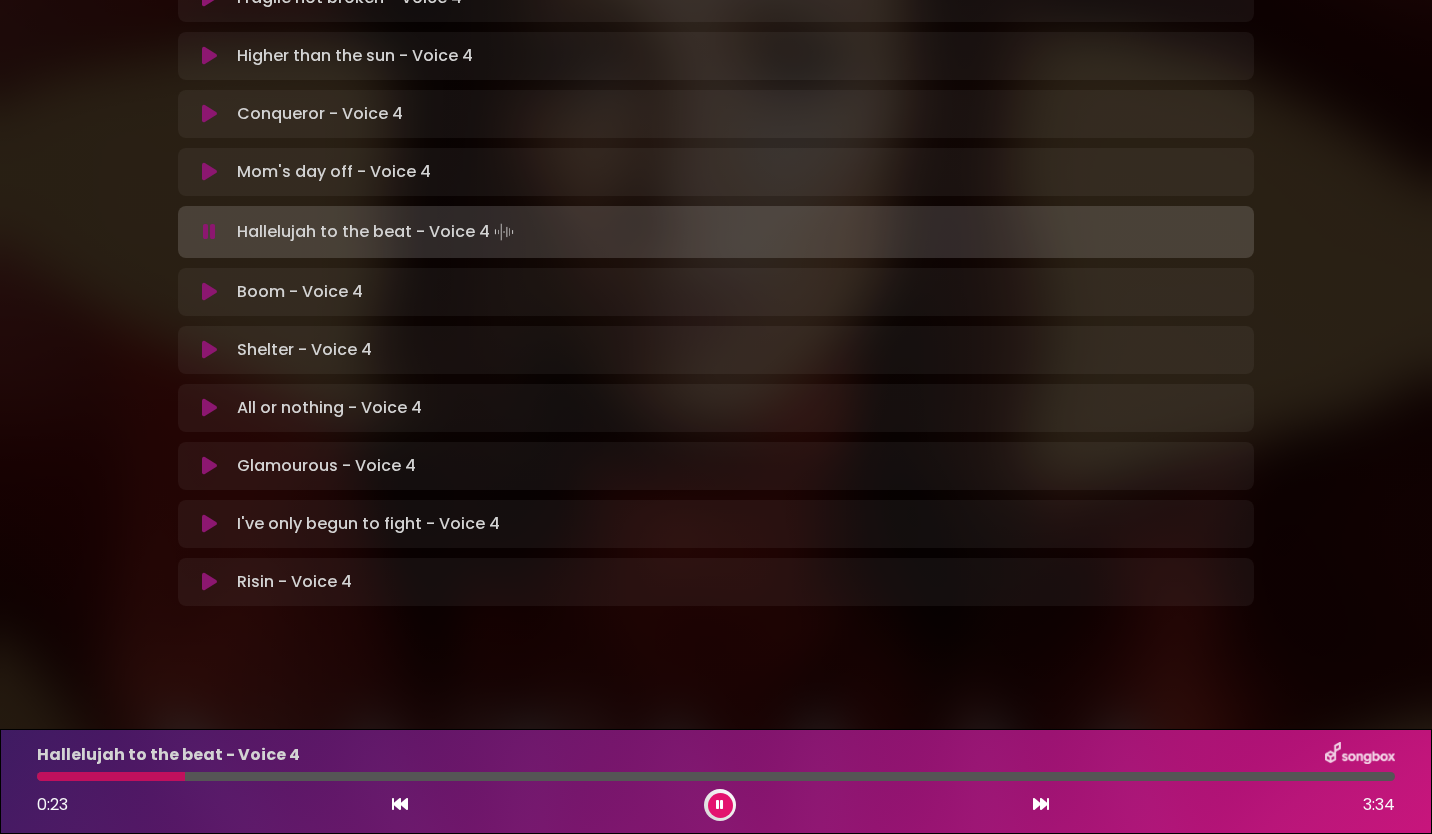drag, startPoint x: 214, startPoint y: 168, endPoint x: 209, endPoint y: 242, distance: 74.168724 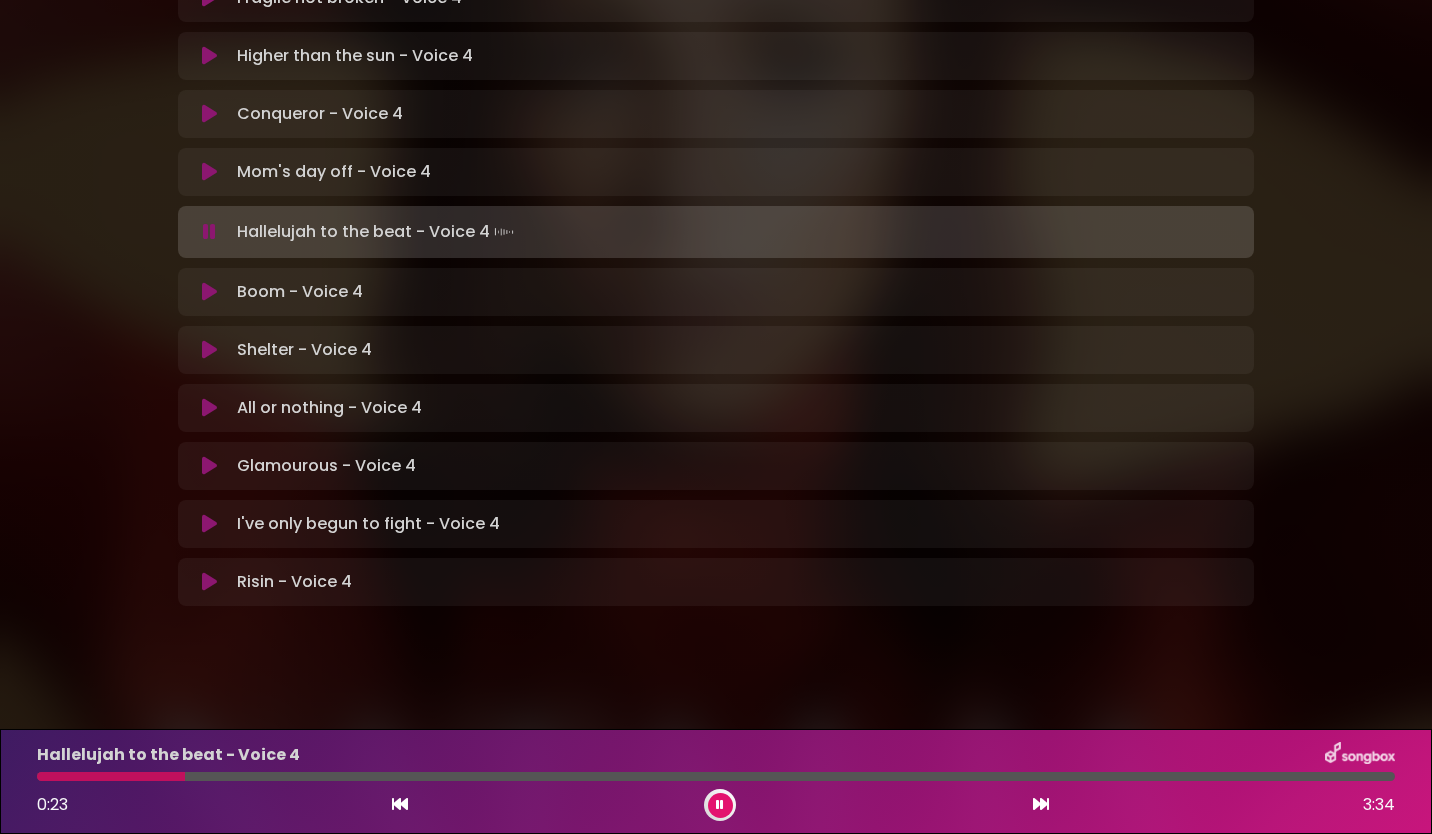 click on "Ready for the ride - Voice 4
Loading Track...
Name Email" at bounding box center (716, 261) 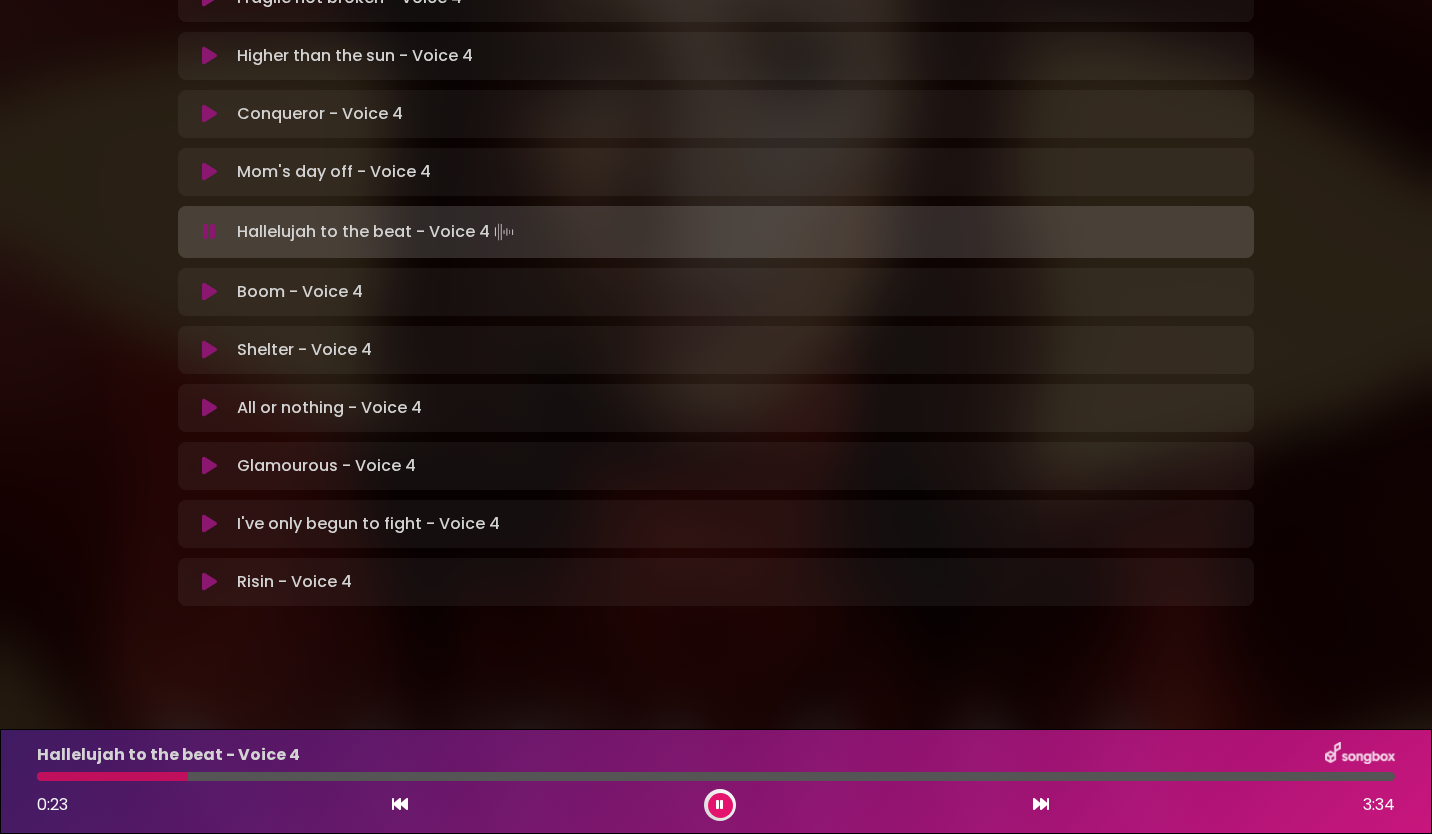 click on "Hallelujah to the beat - Voice 4
Loading Track..." at bounding box center [716, 232] 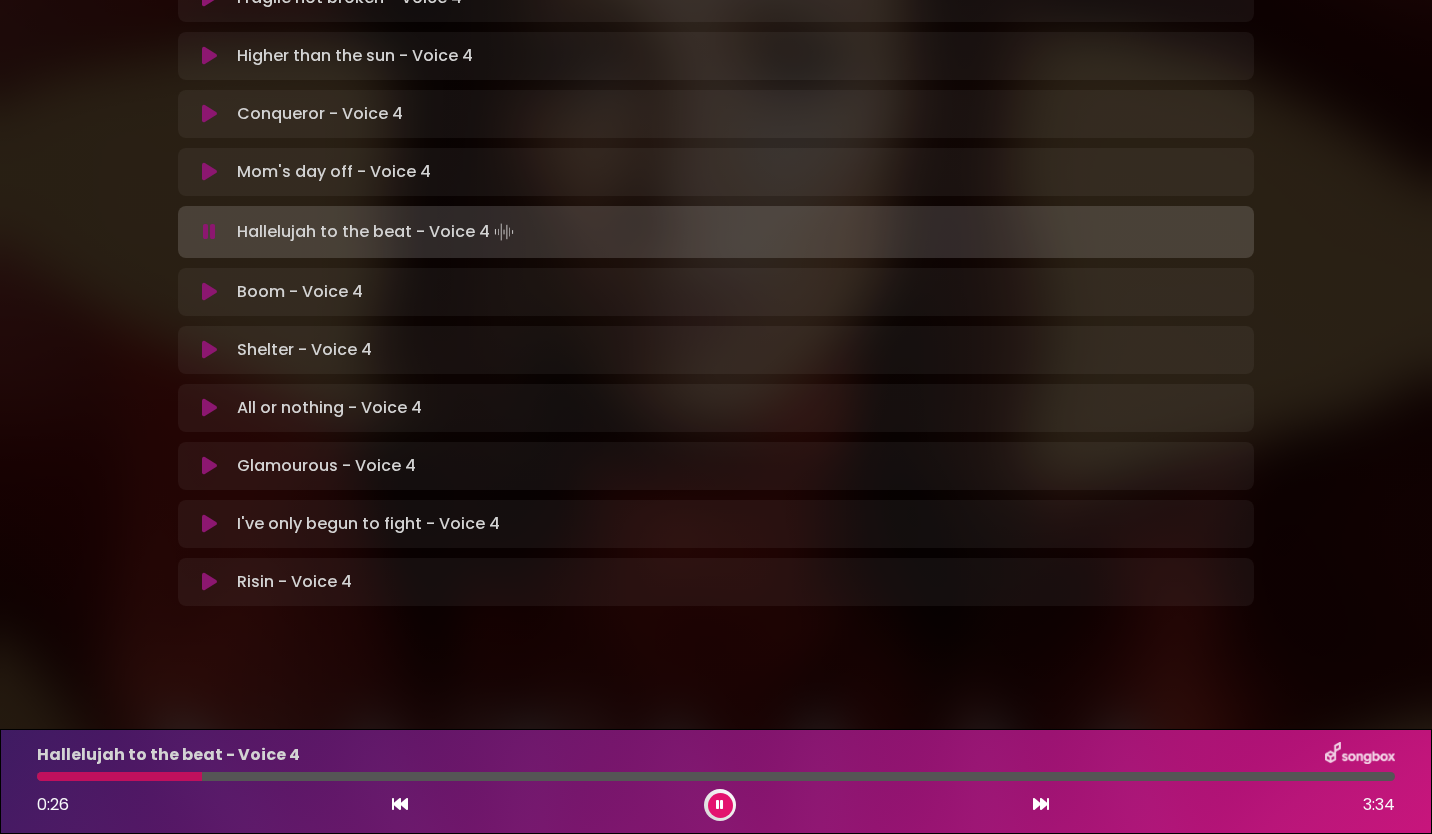 click at bounding box center [720, 805] 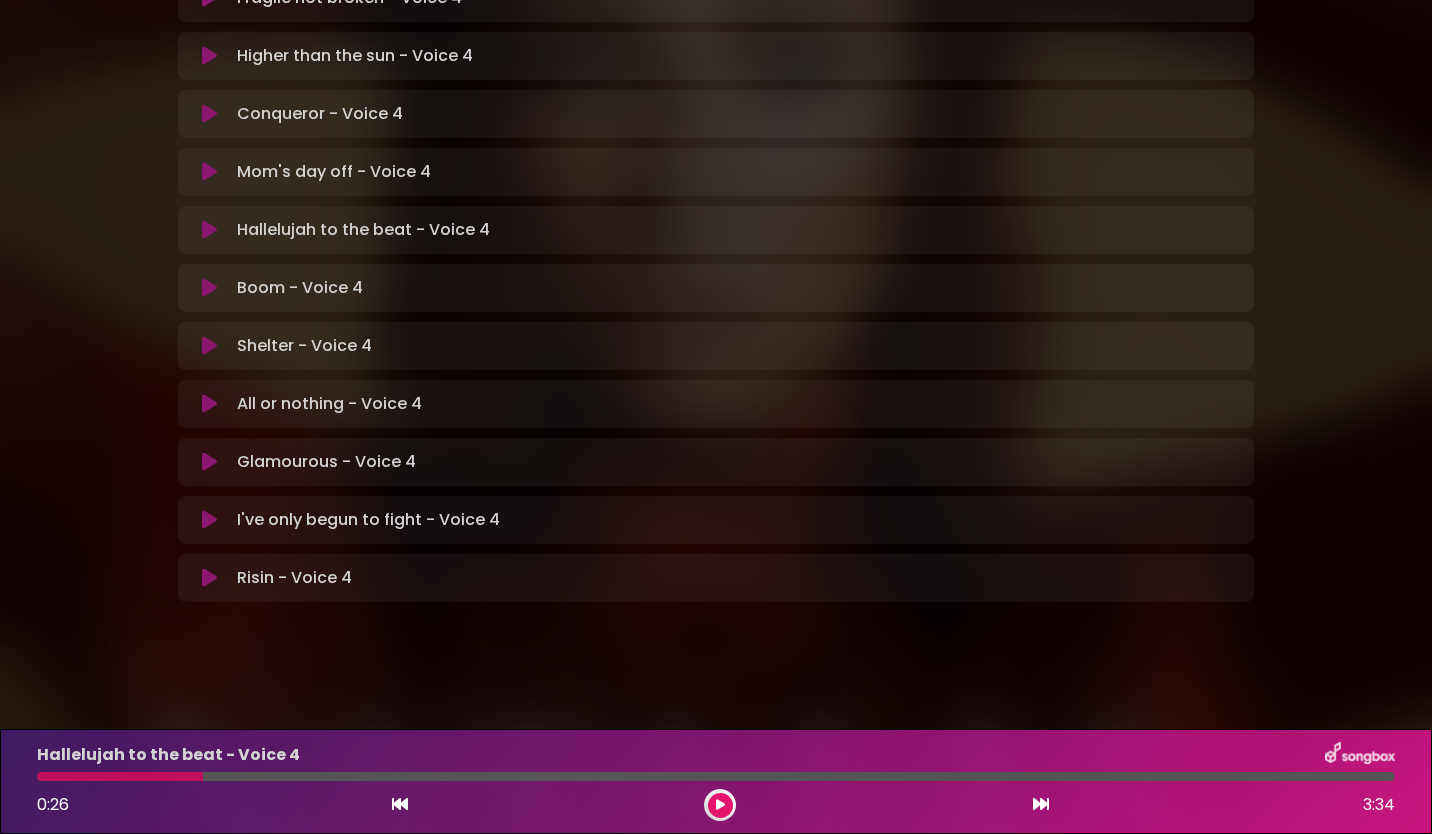 click at bounding box center (400, 804) 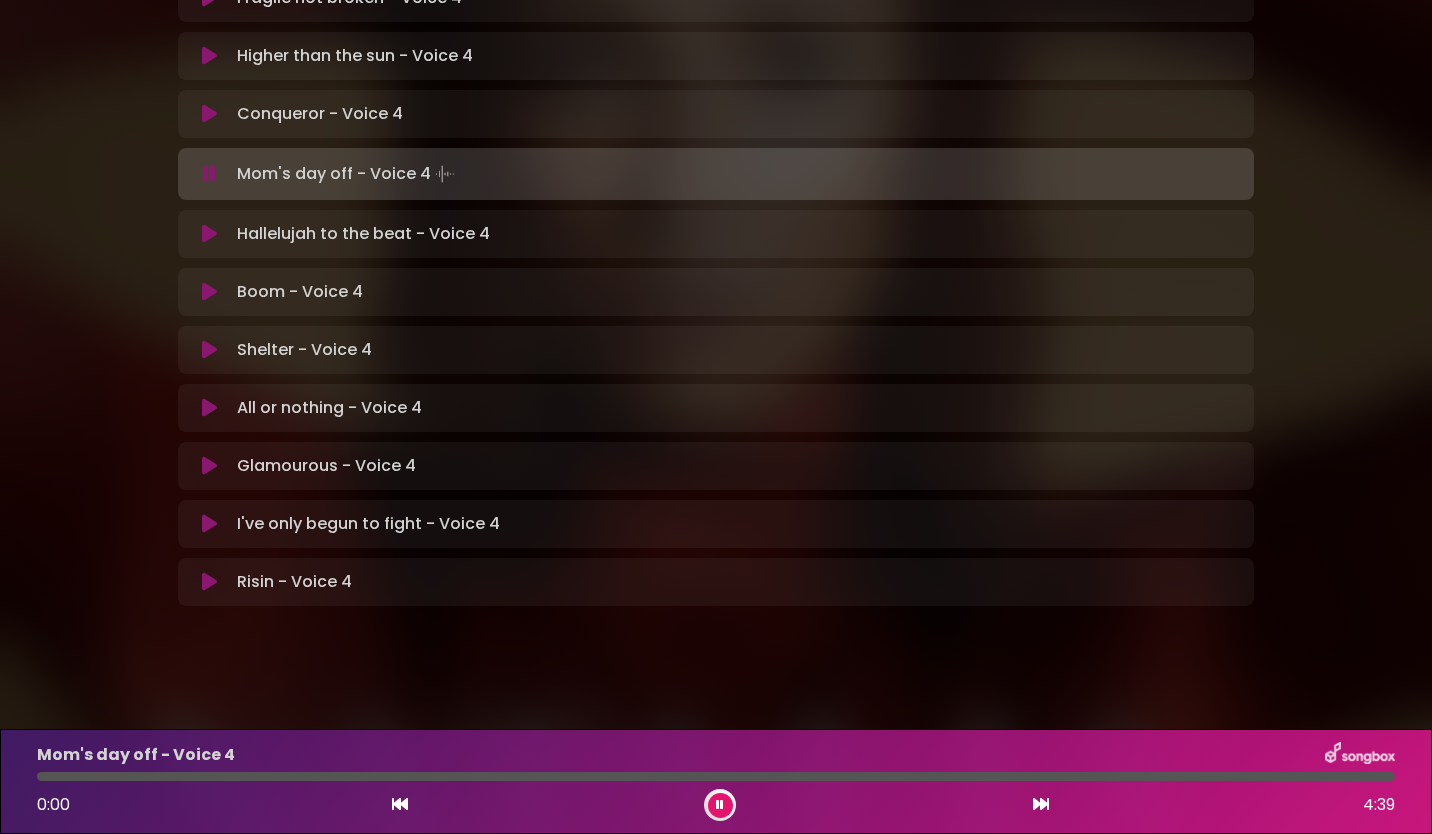 click at bounding box center (209, 234) 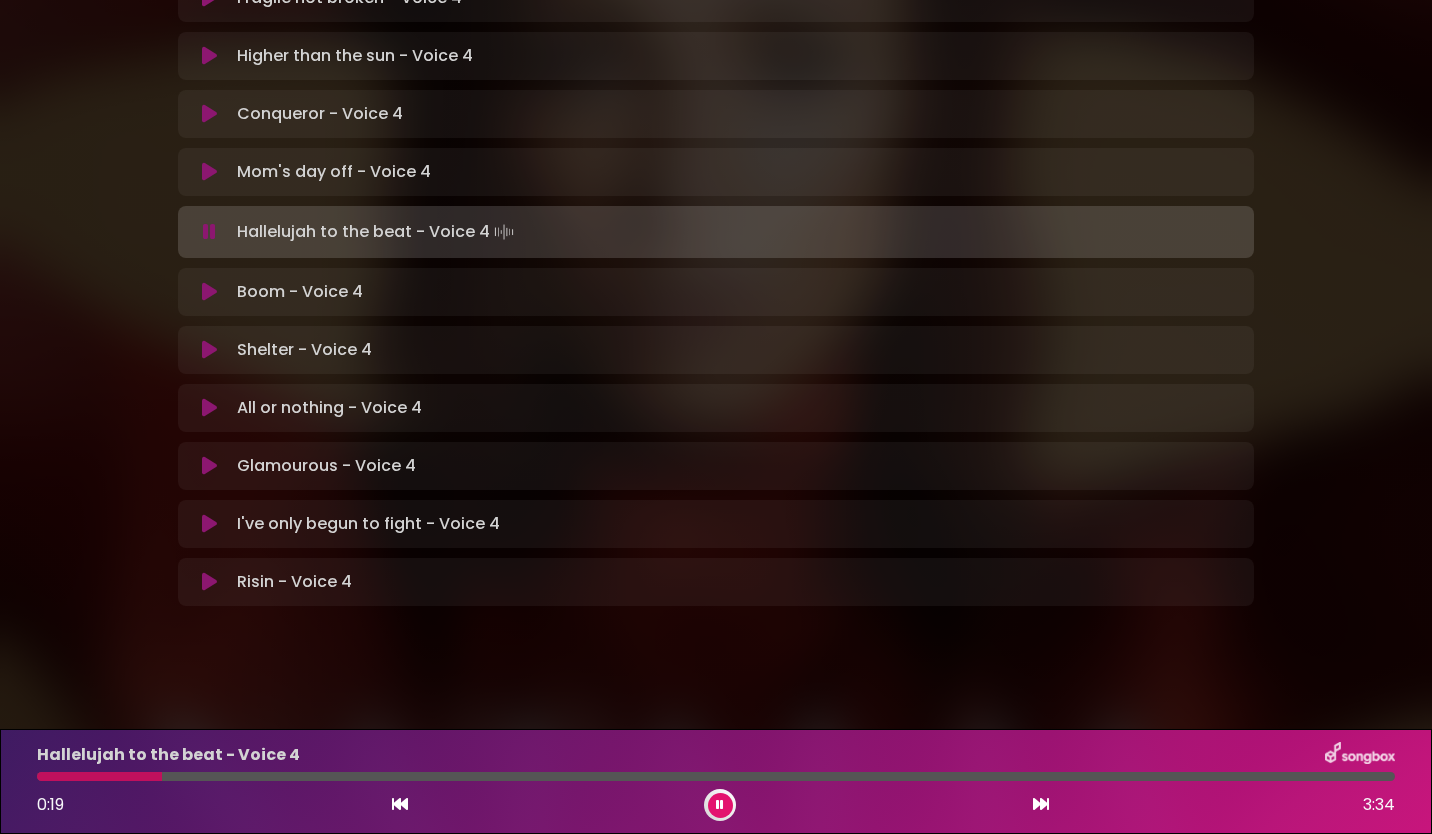 click at bounding box center (720, 805) 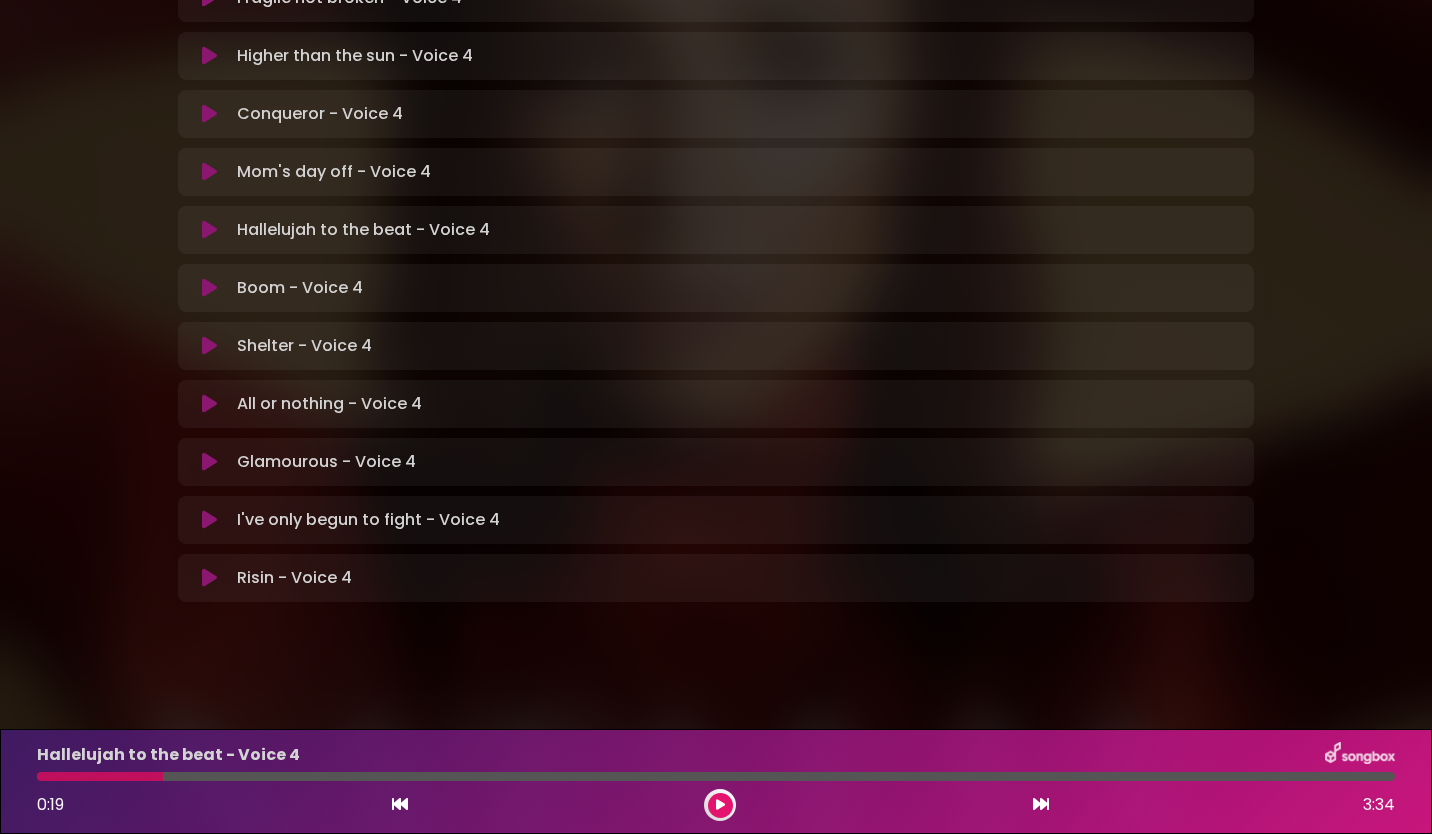 drag, startPoint x: 204, startPoint y: 168, endPoint x: 205, endPoint y: 234, distance: 66.007576 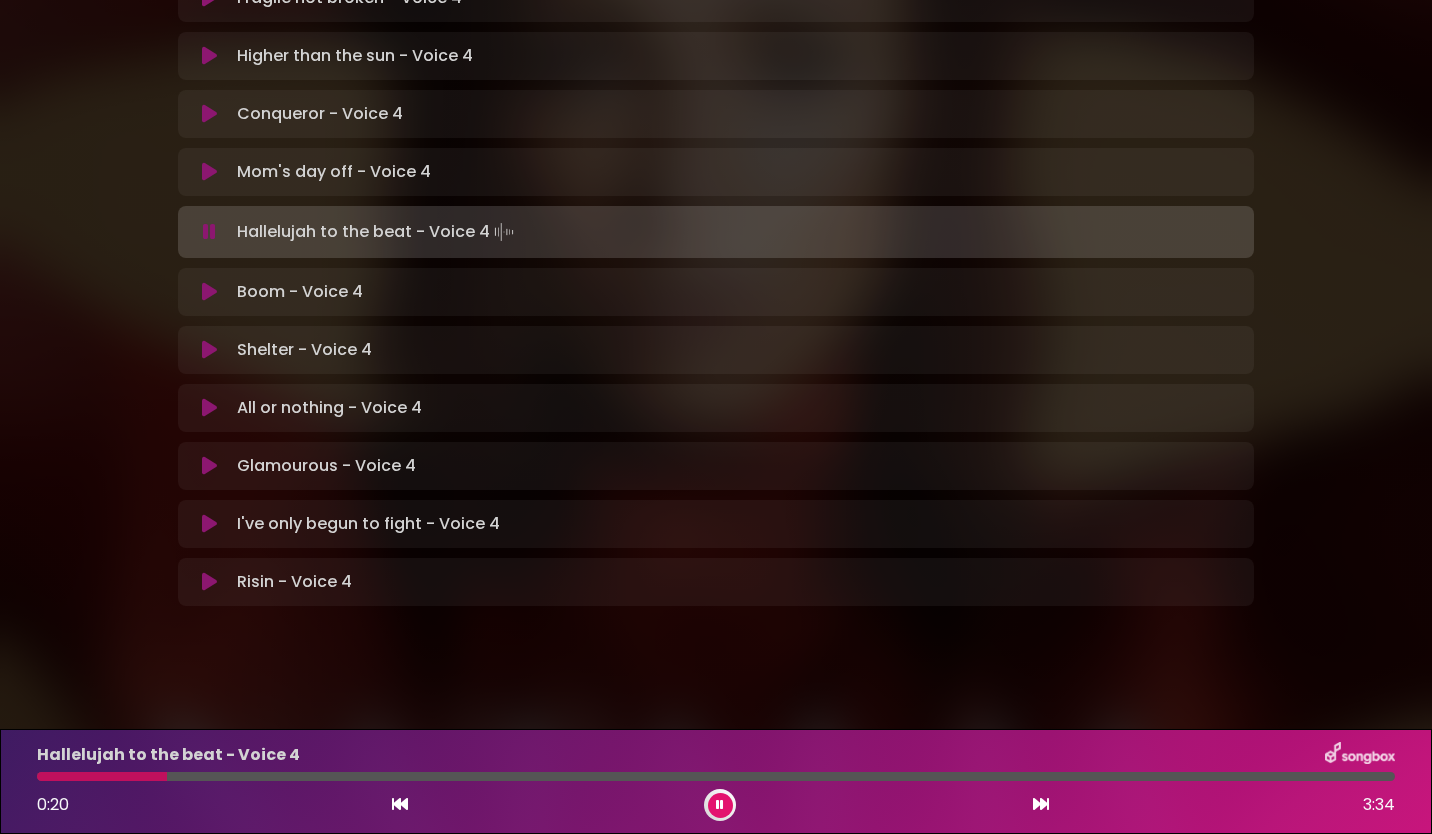 click at bounding box center [209, 232] 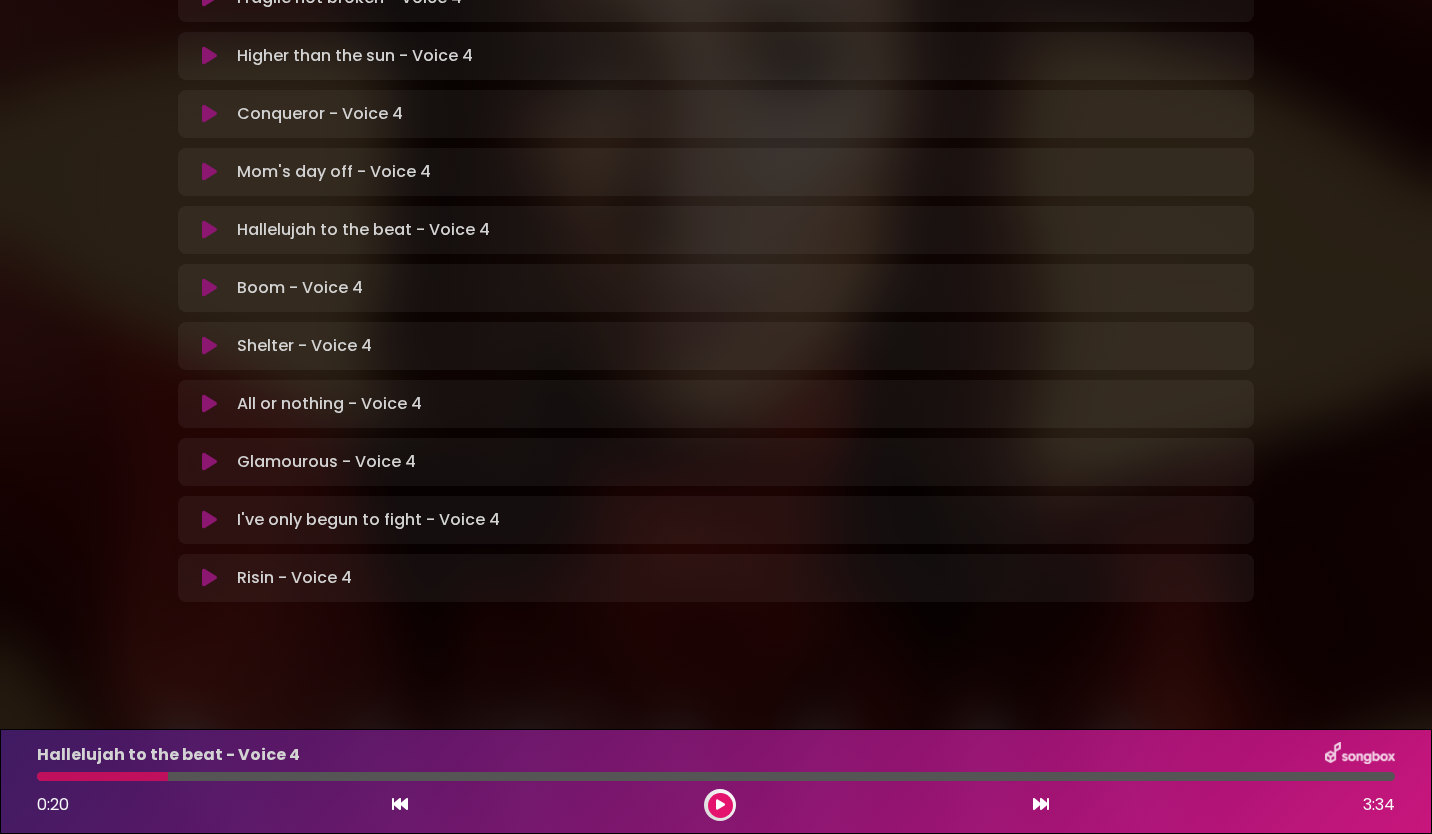 click at bounding box center (209, 230) 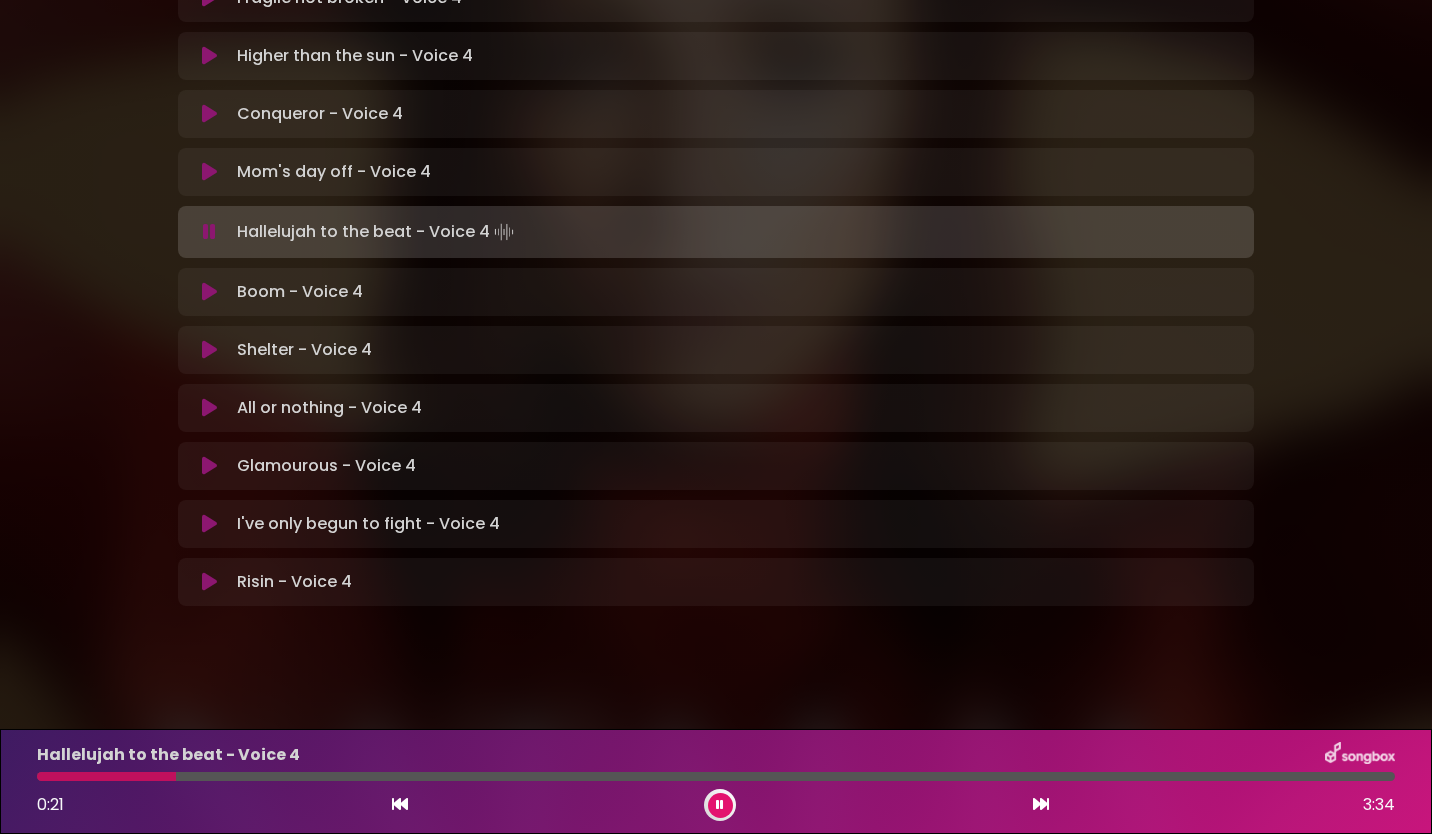 click at bounding box center [209, 232] 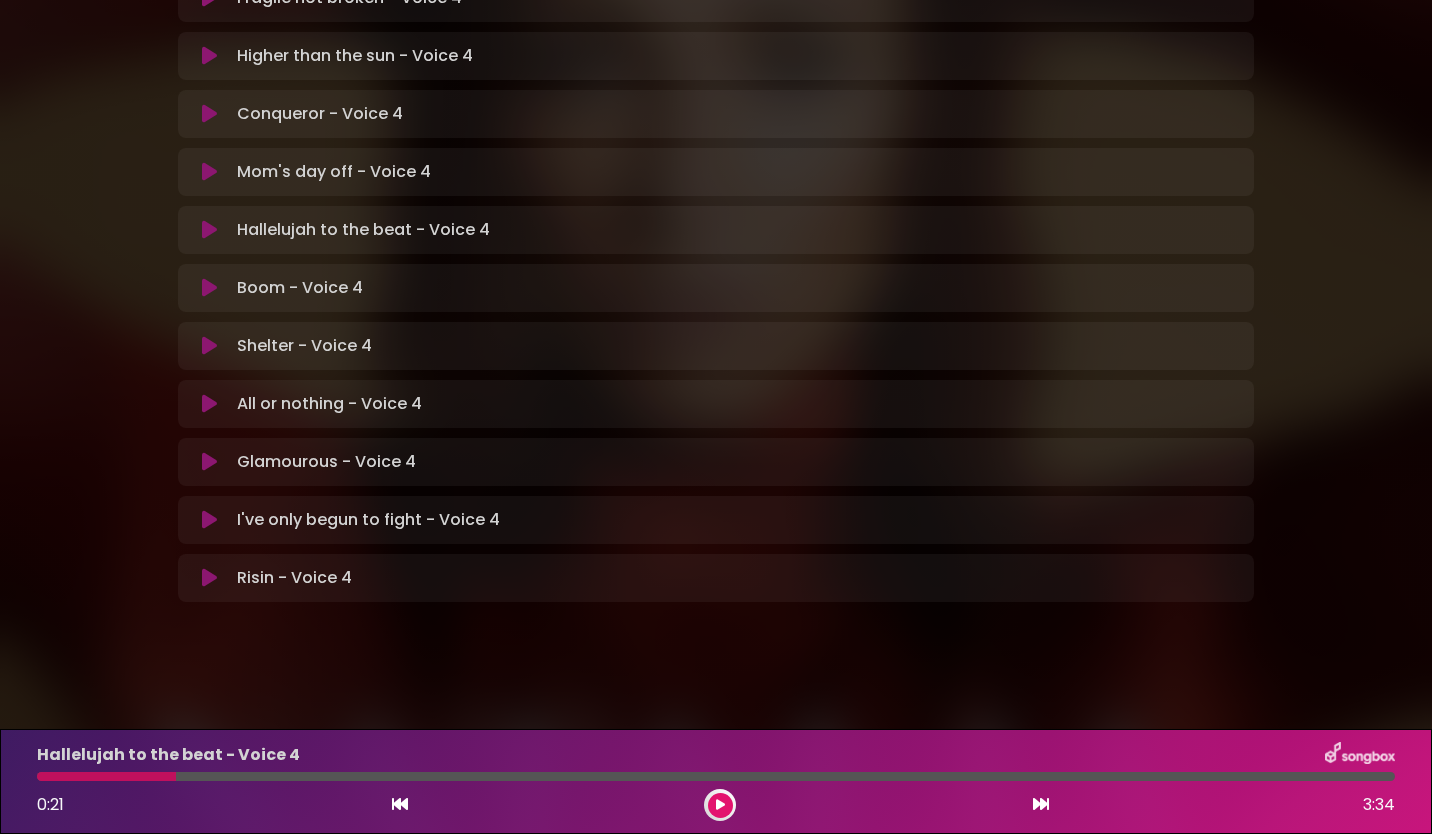 click at bounding box center (209, 288) 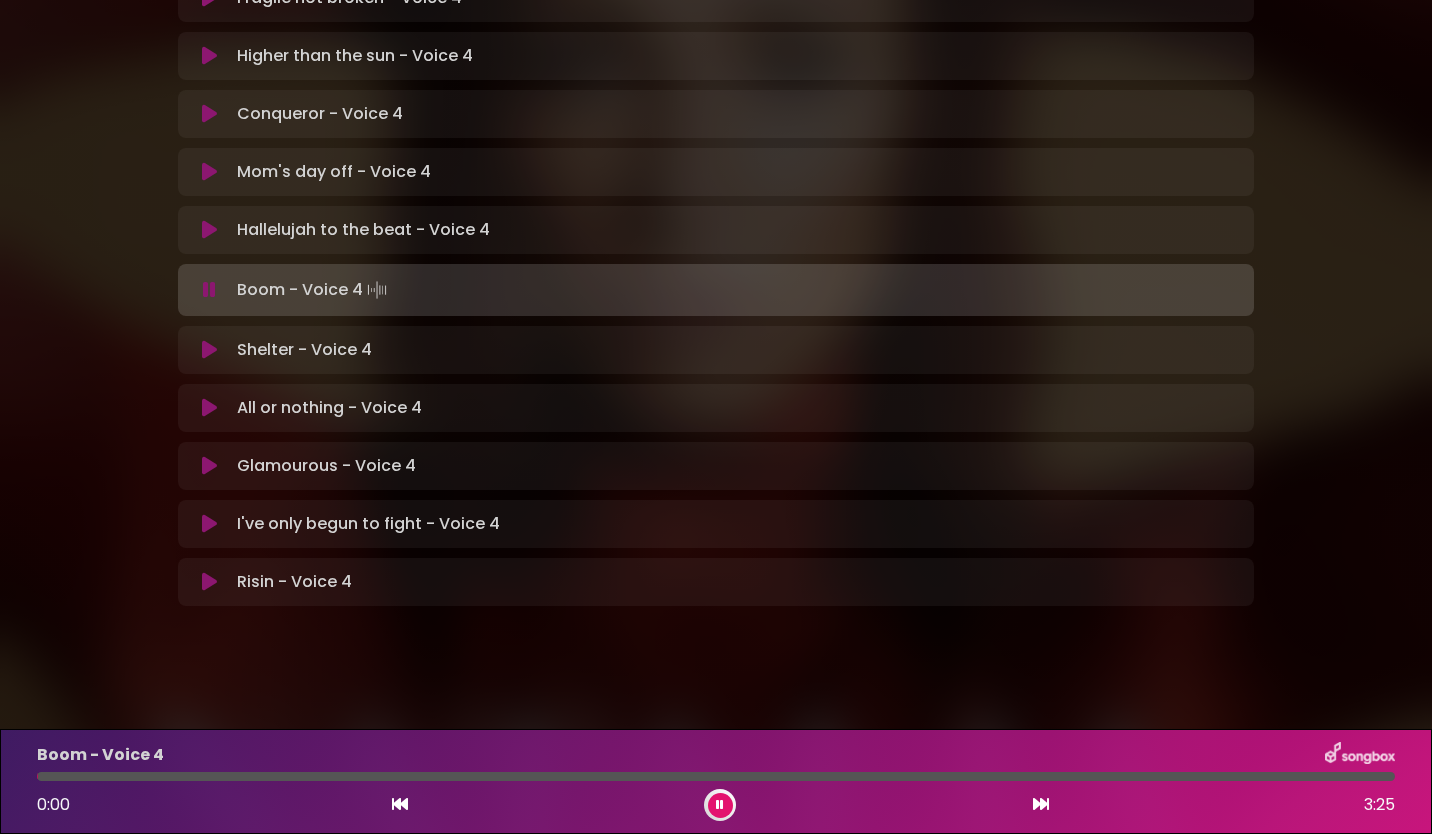 click at bounding box center [209, 230] 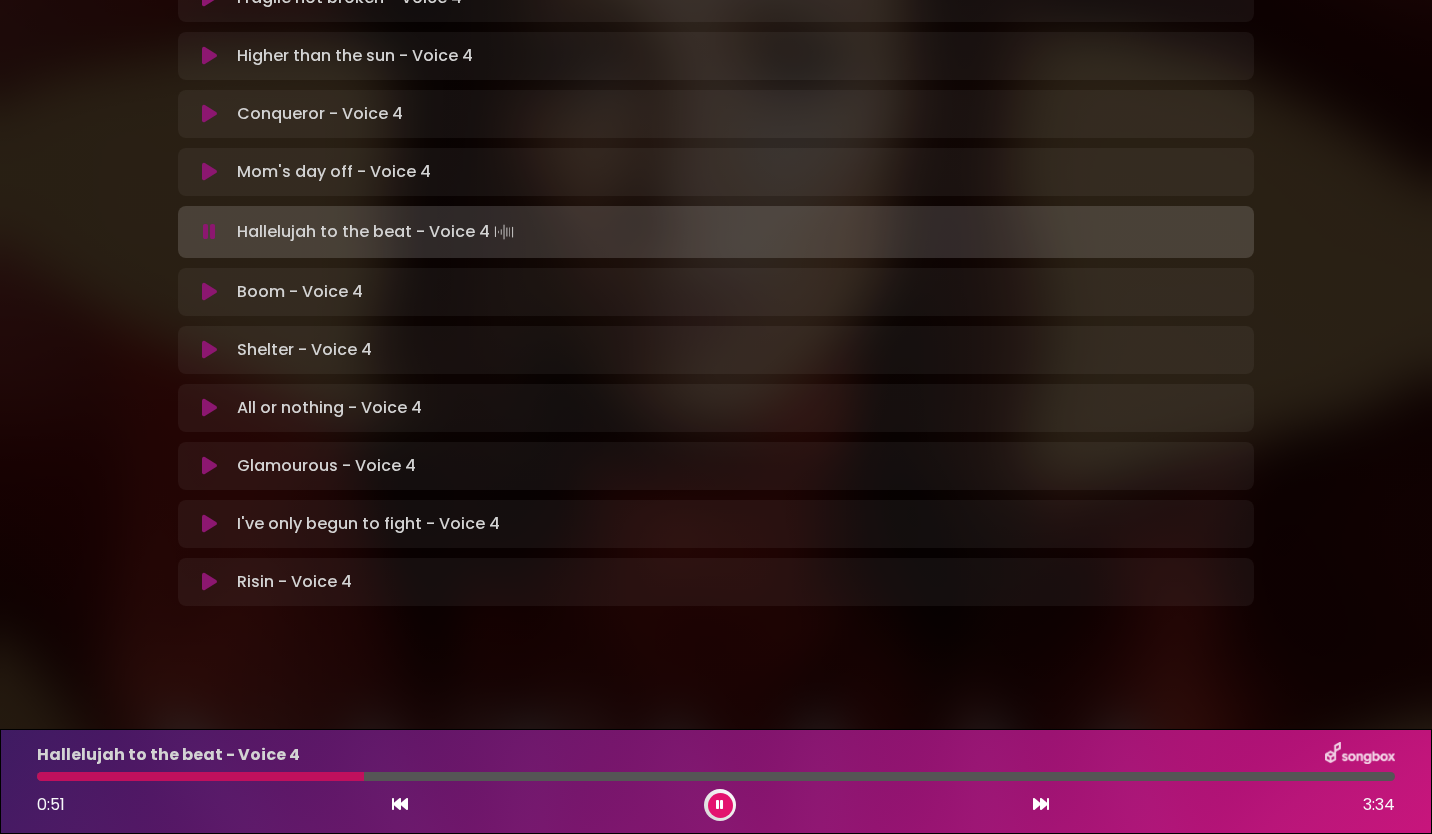 click at bounding box center [720, 805] 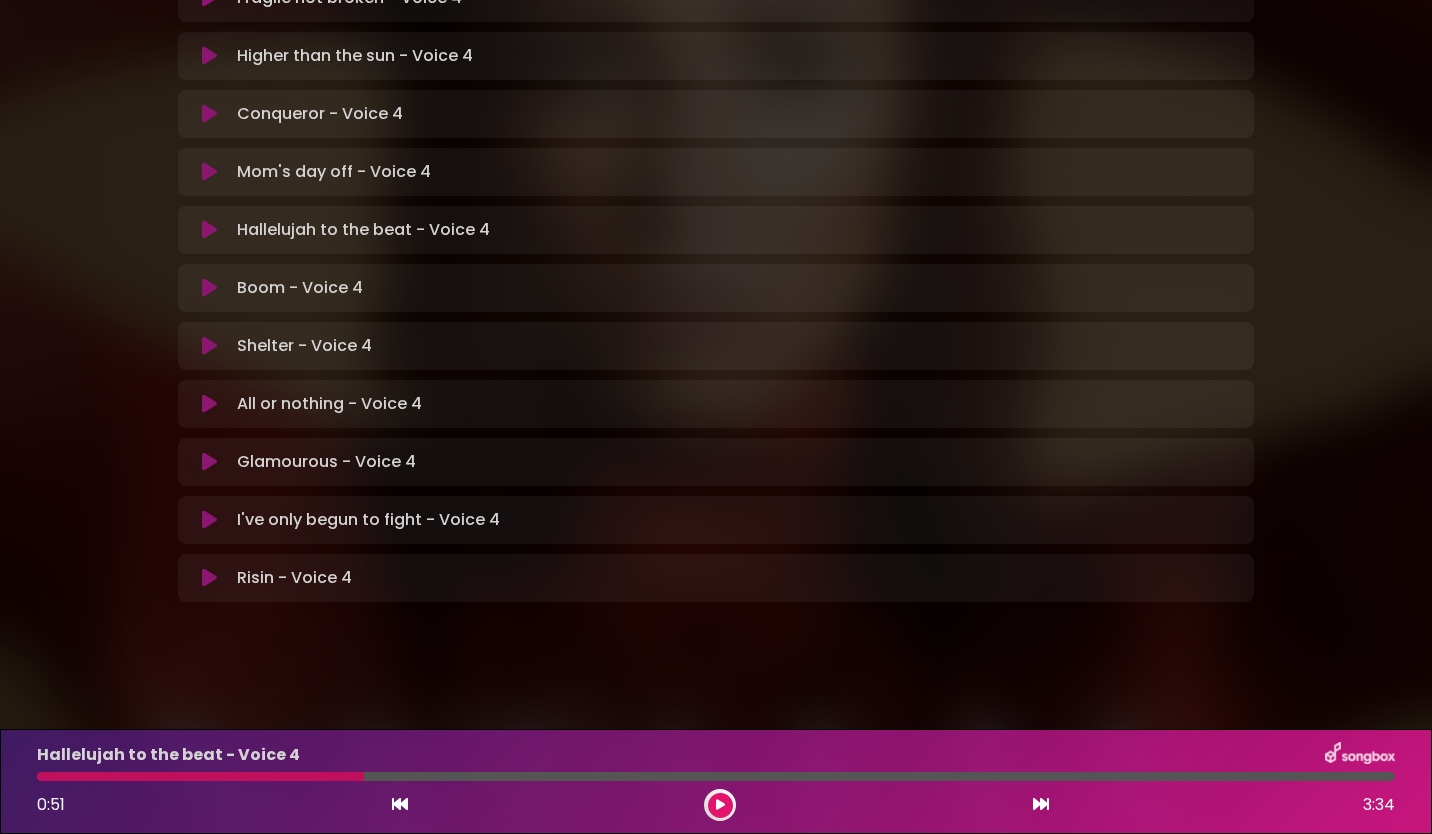 click at bounding box center (209, 172) 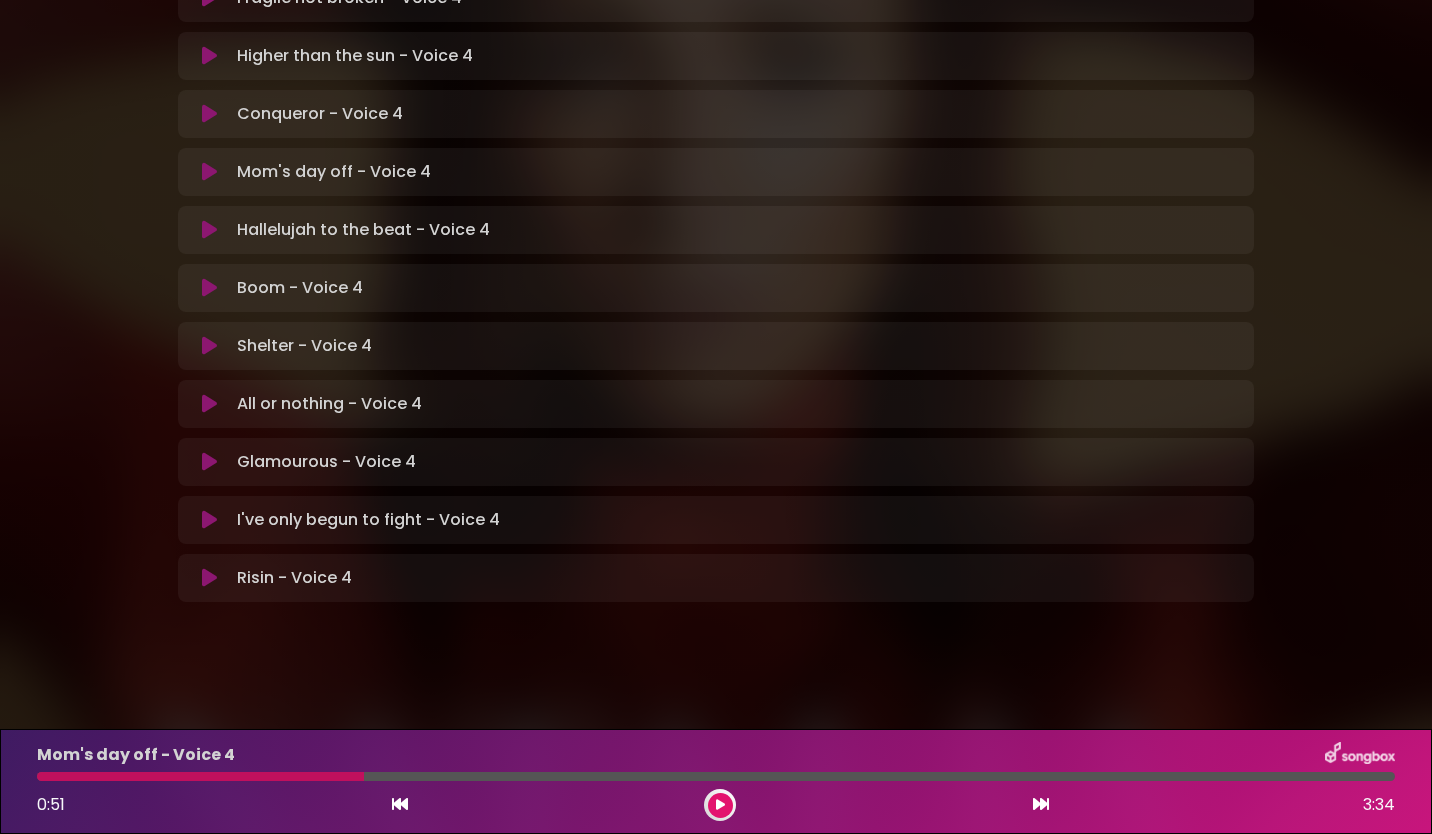 click at bounding box center (209, 230) 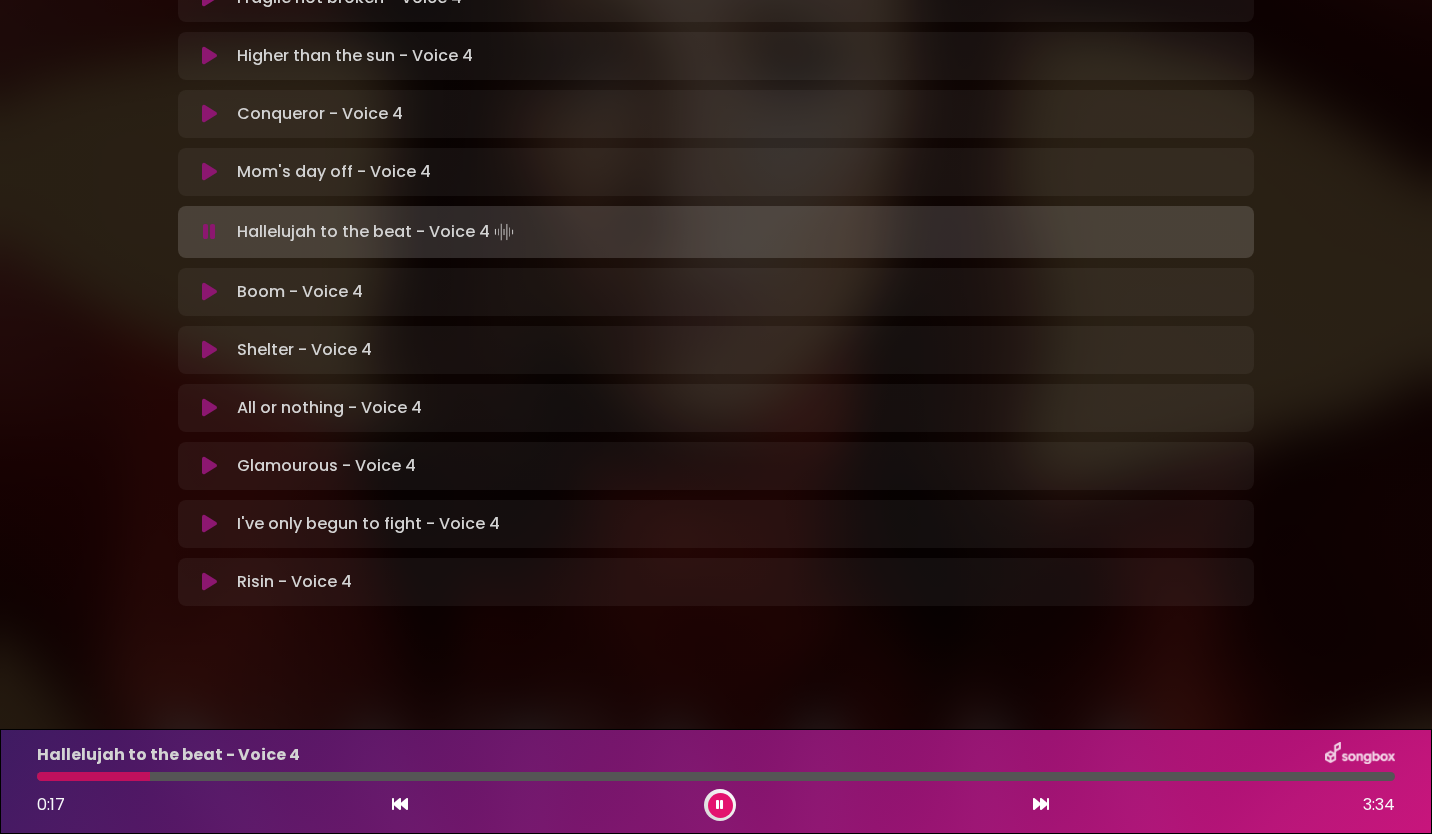 click at bounding box center [209, 172] 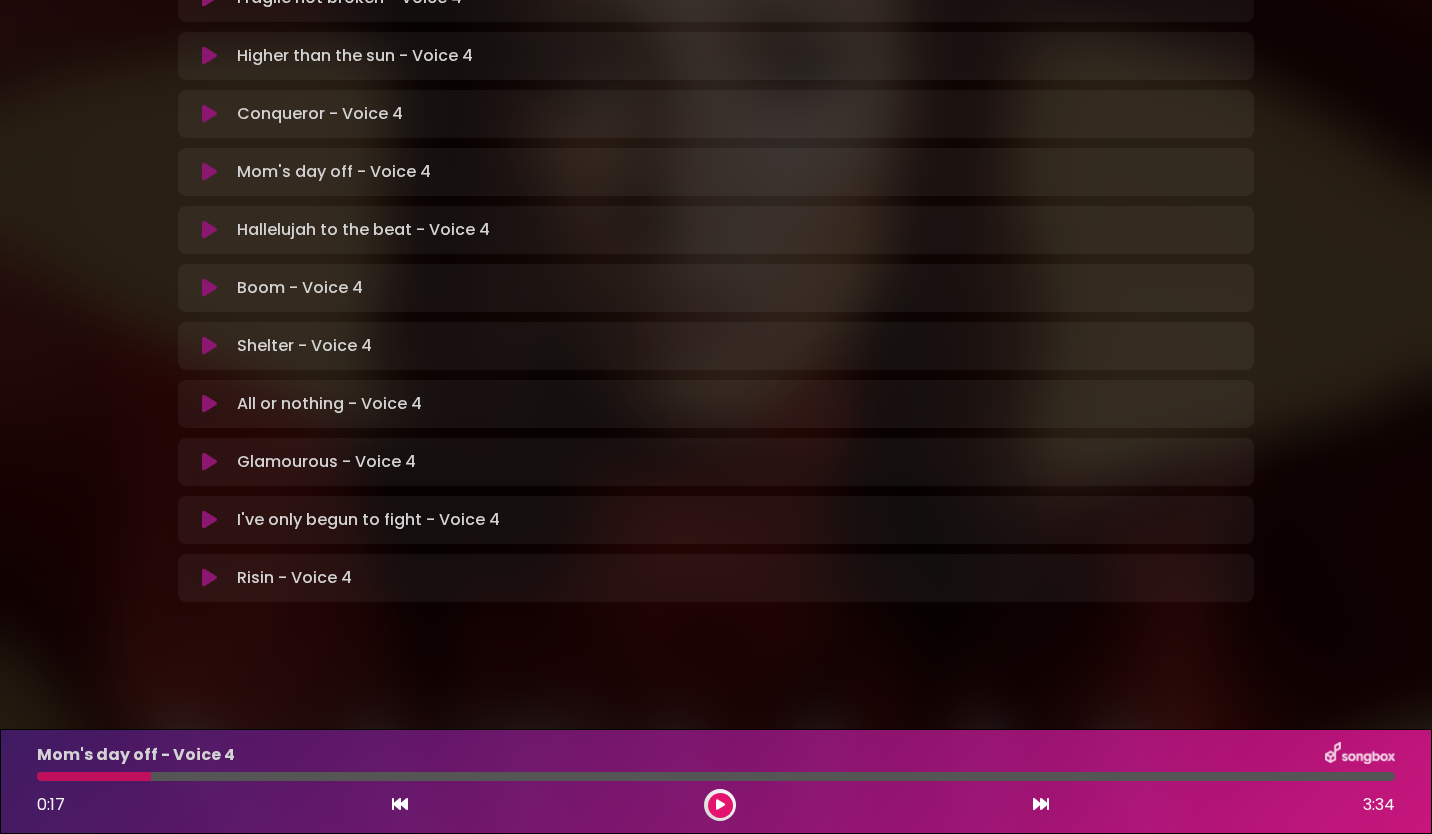 click at bounding box center (209, 230) 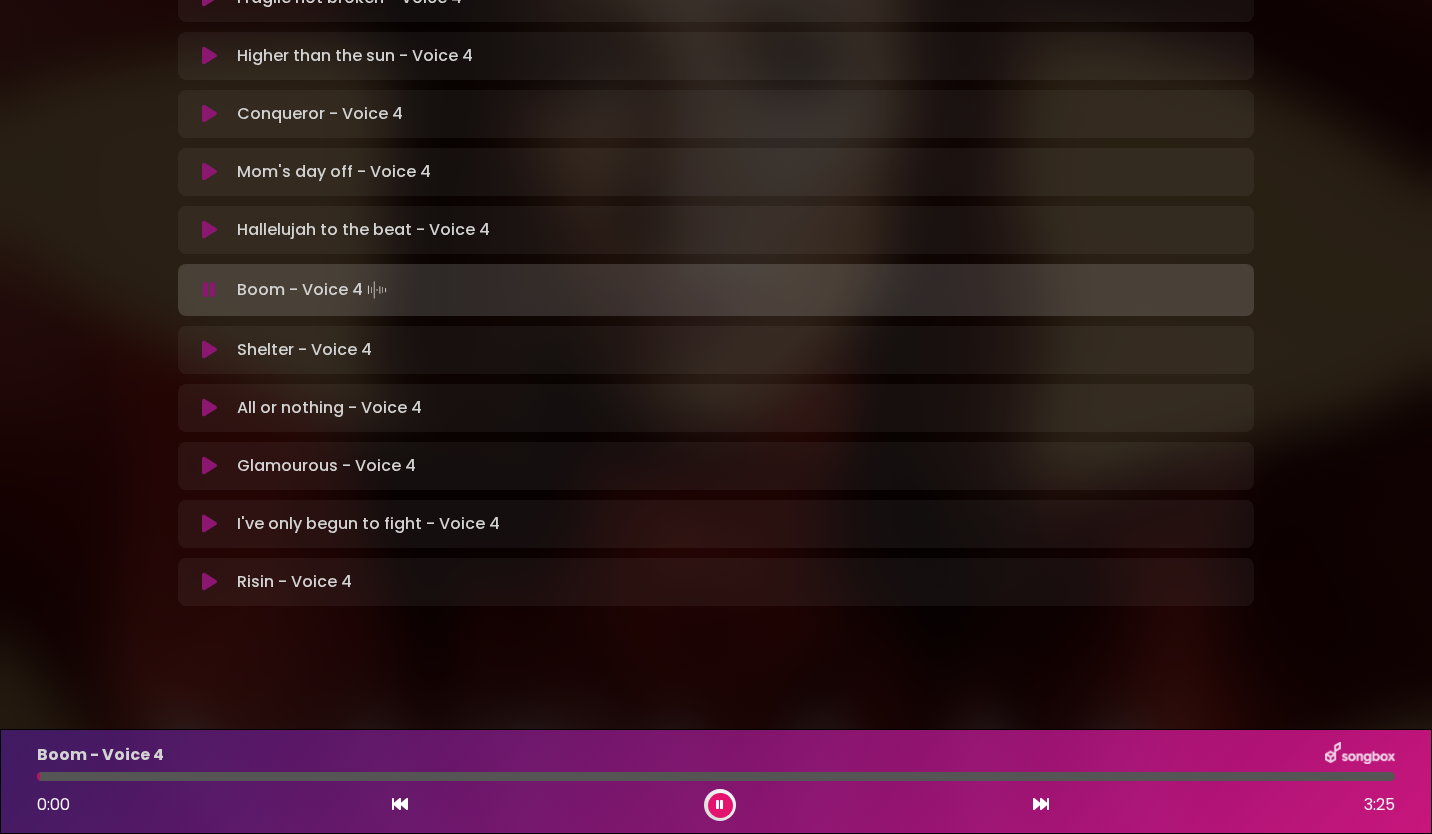 click at bounding box center (209, 230) 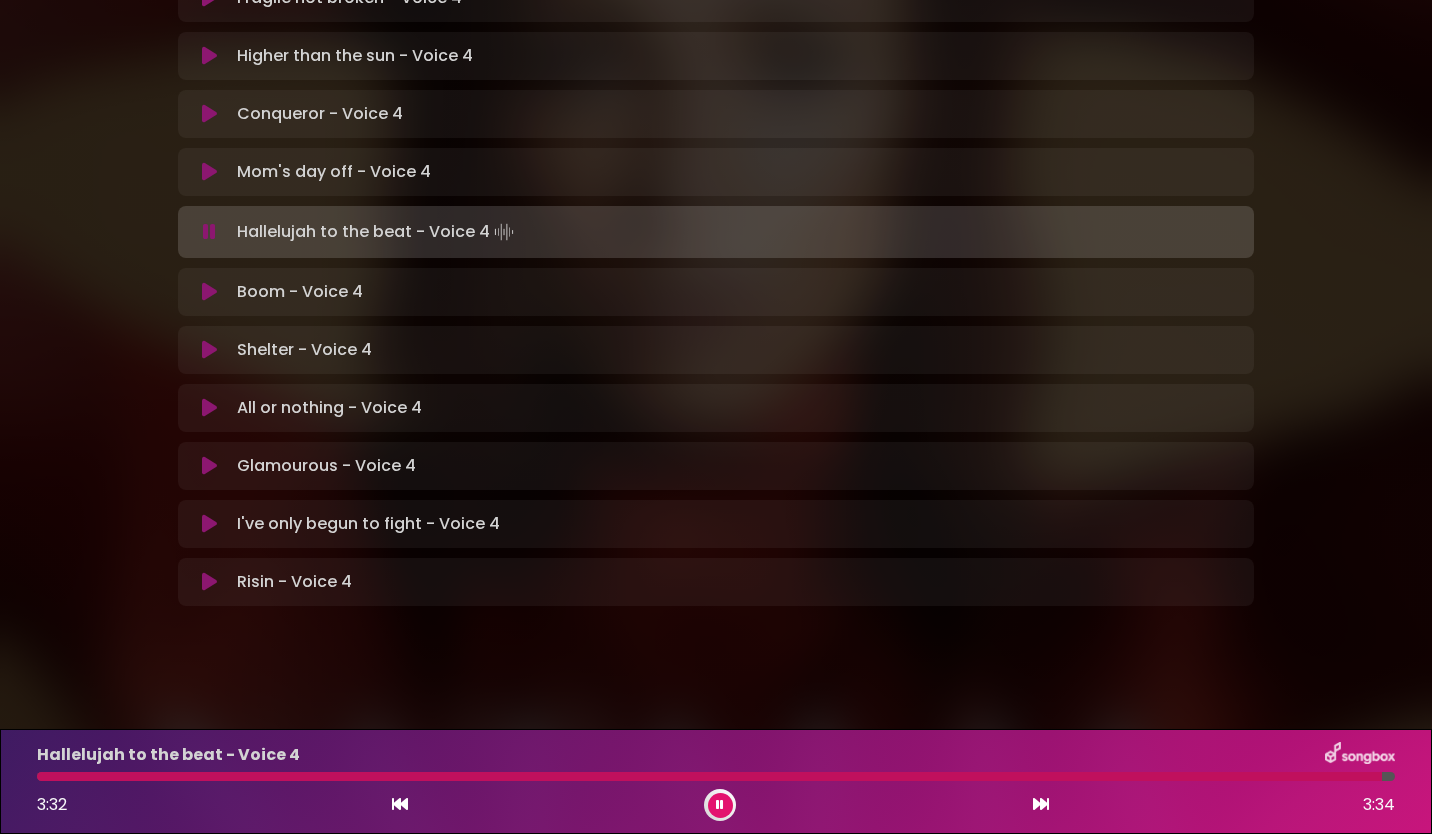 click at bounding box center (720, 805) 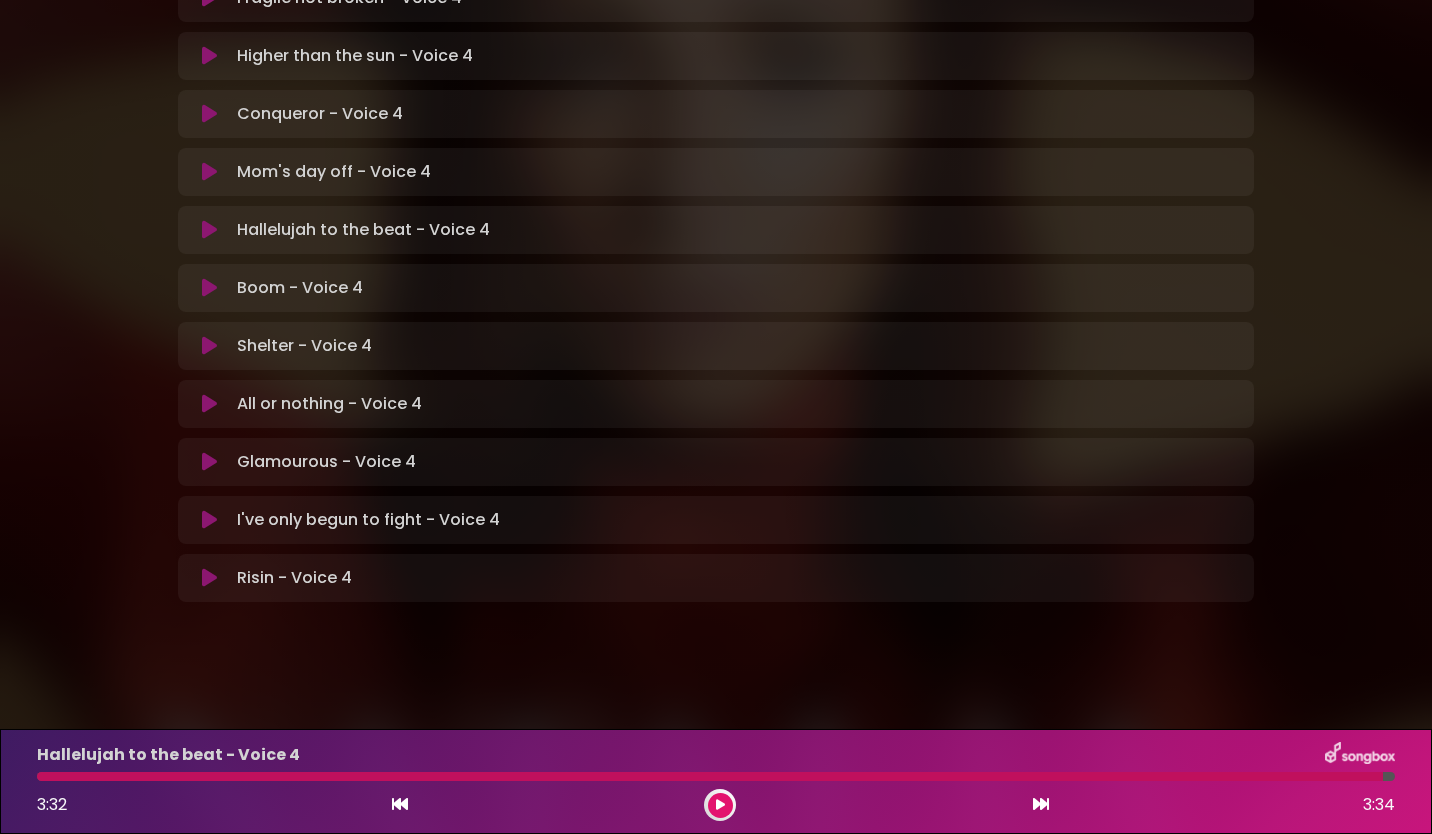 click at bounding box center [720, 805] 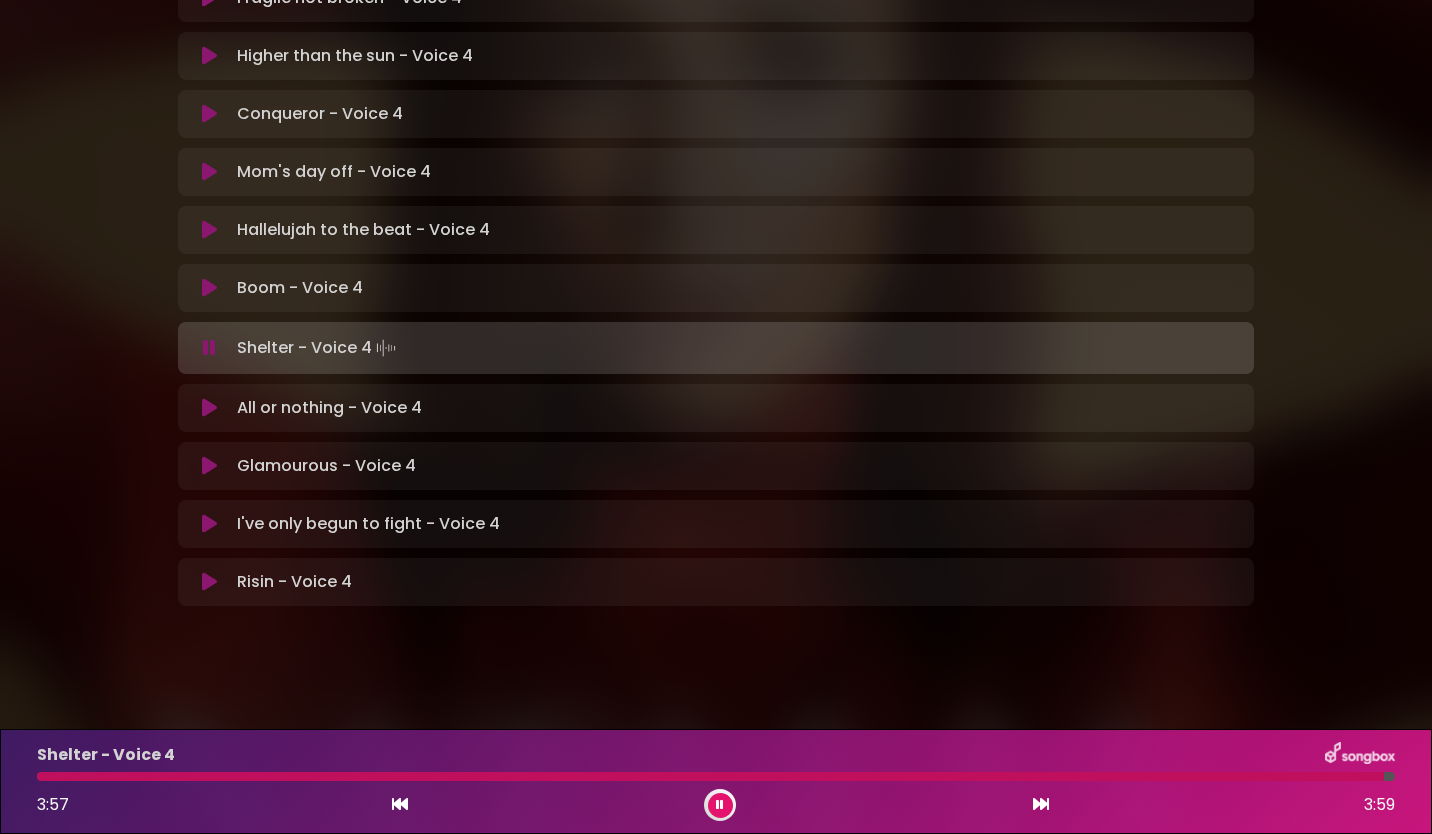 click at bounding box center (209, 348) 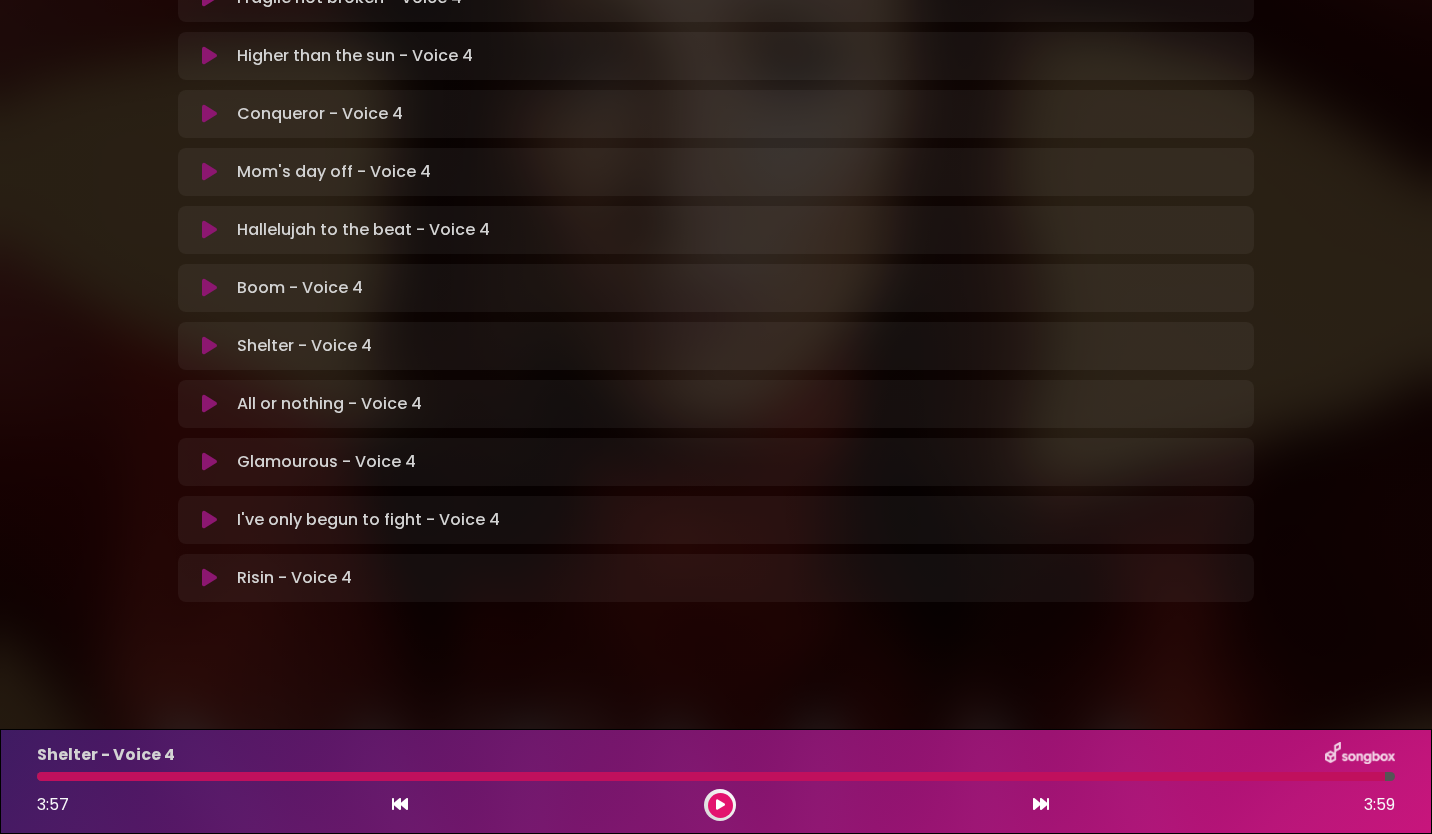 click at bounding box center [209, 346] 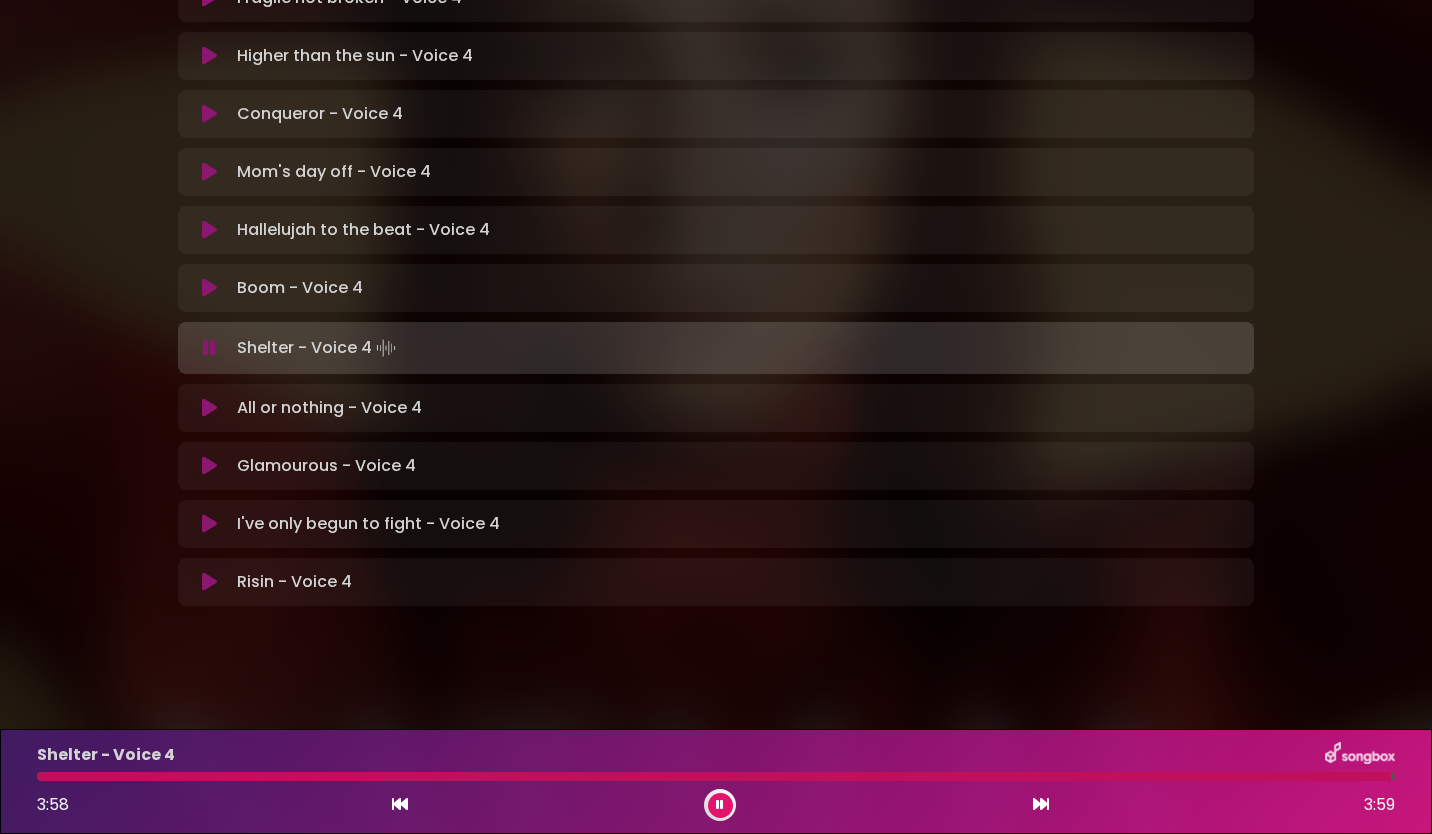 click at bounding box center [209, 288] 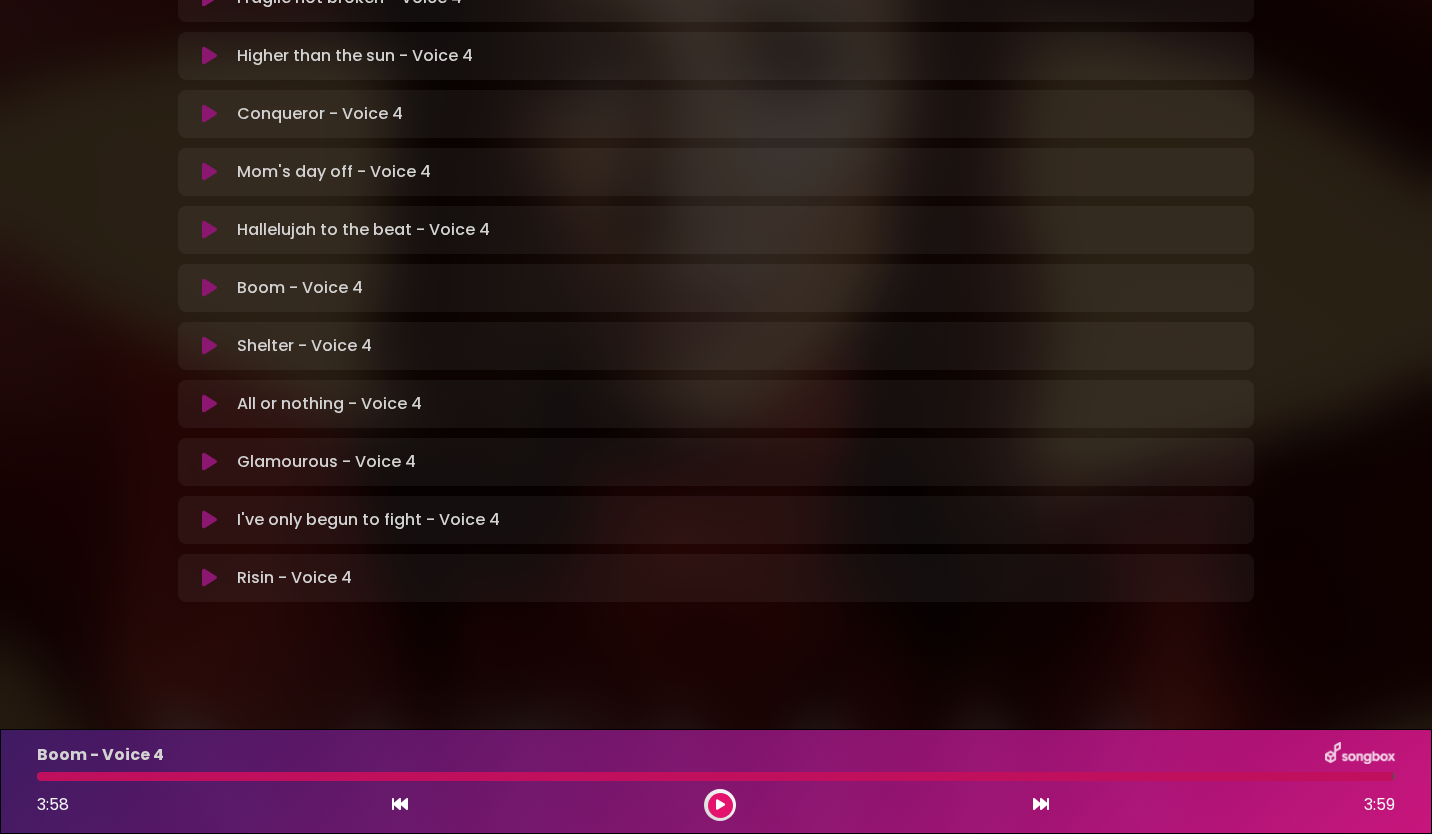 click at bounding box center (209, 346) 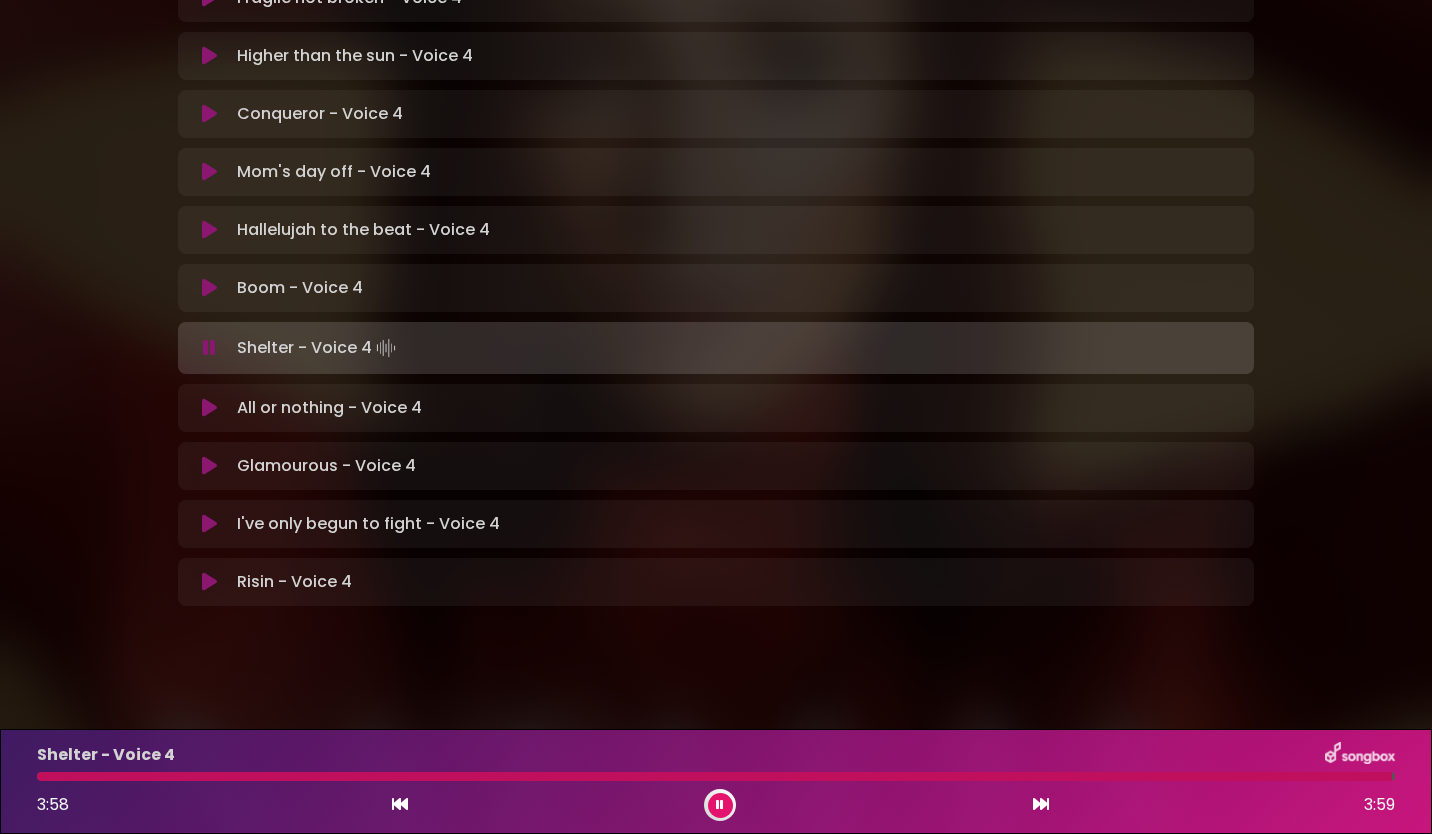 click at bounding box center (209, 348) 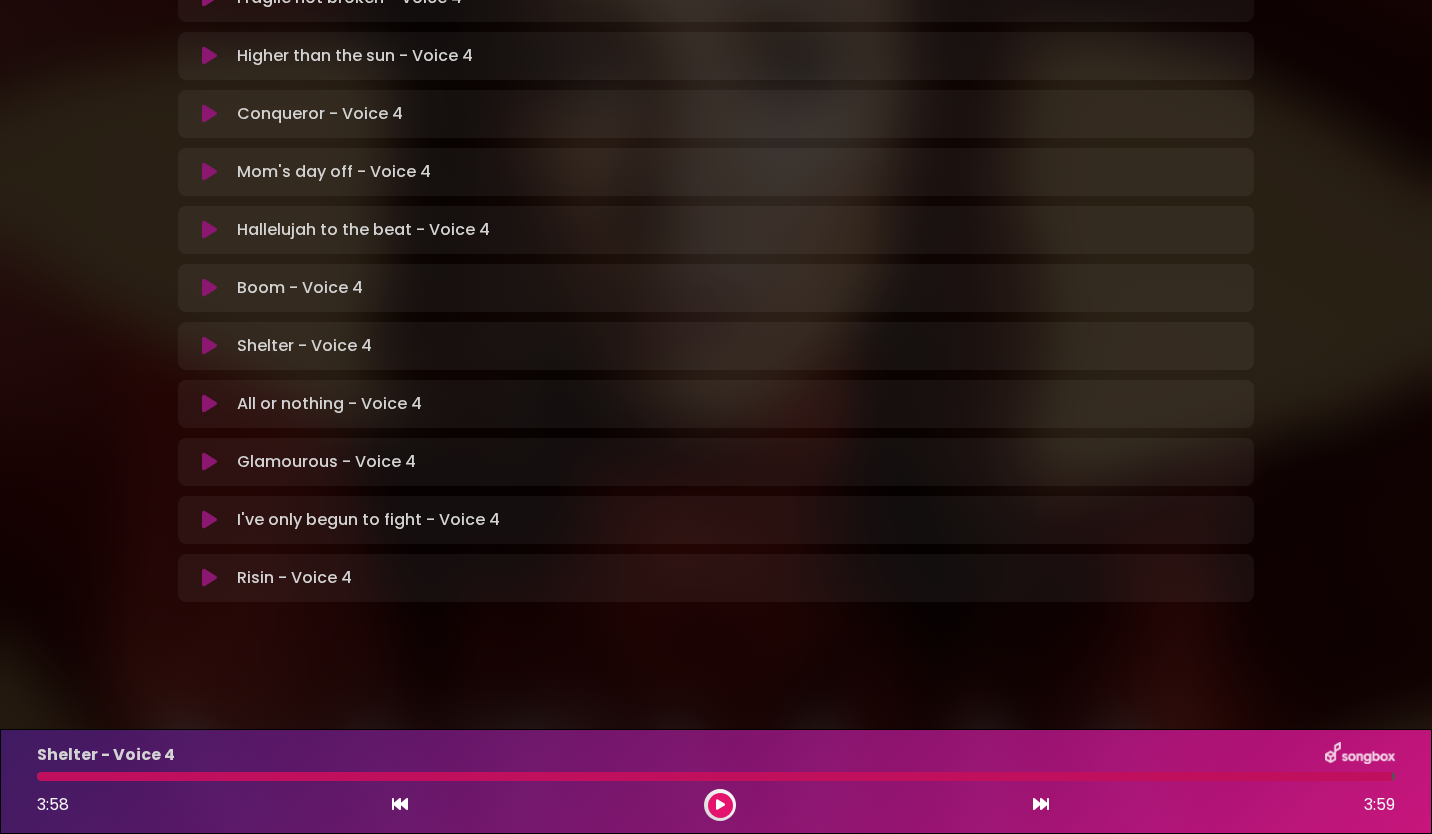 click at bounding box center (209, 346) 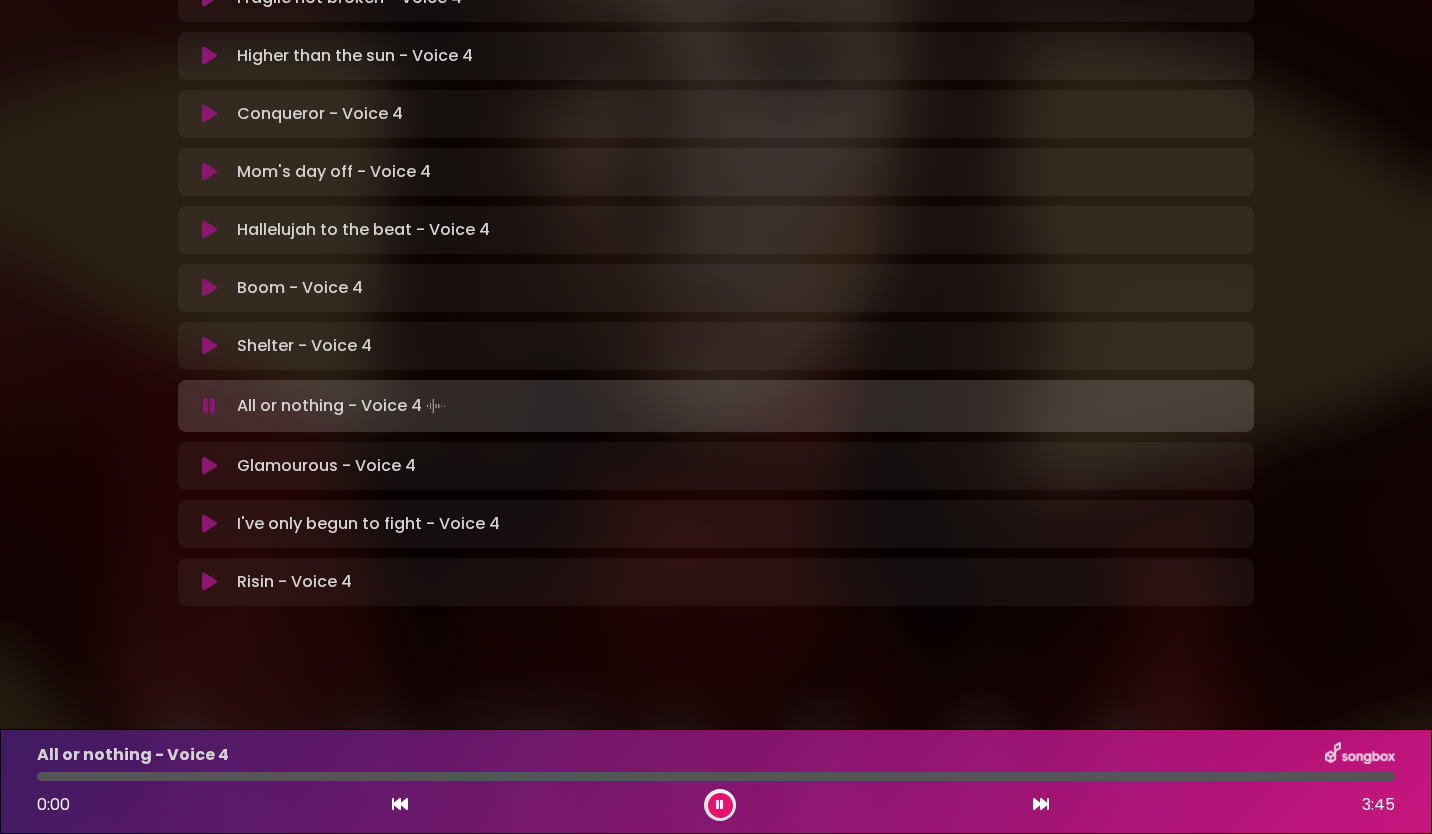 click at bounding box center [209, 346] 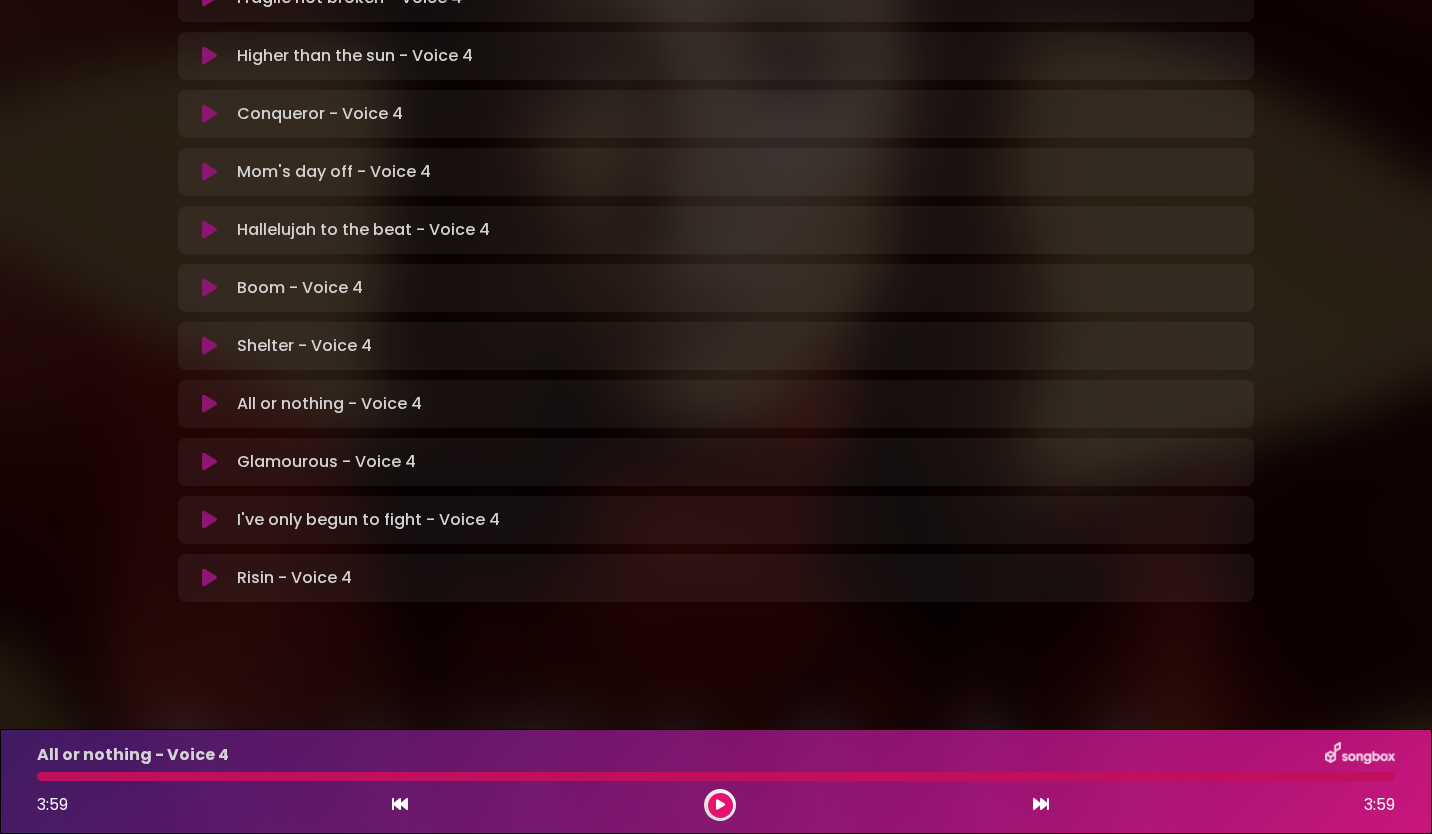 click at bounding box center [720, 805] 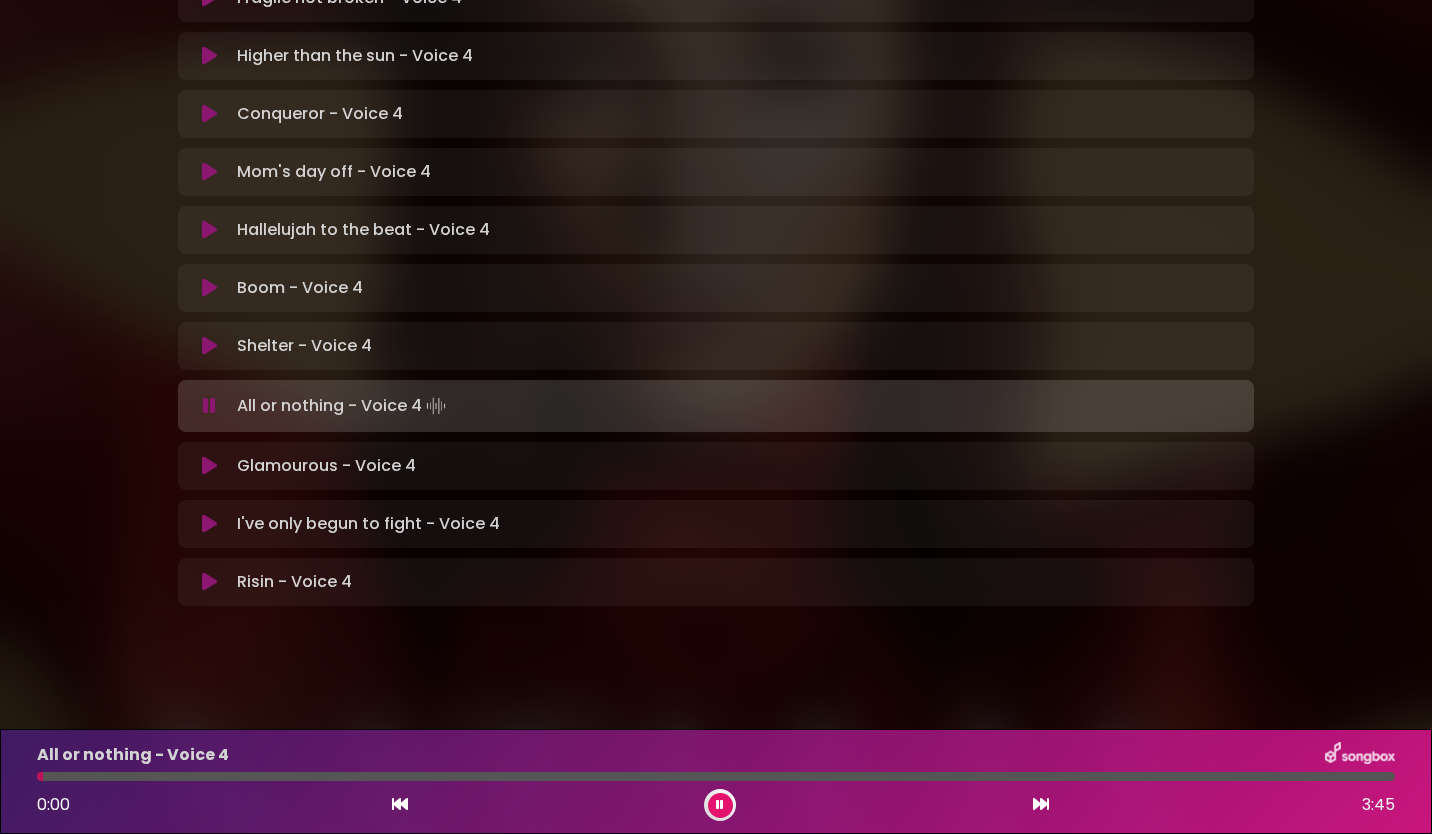 click at bounding box center [720, 805] 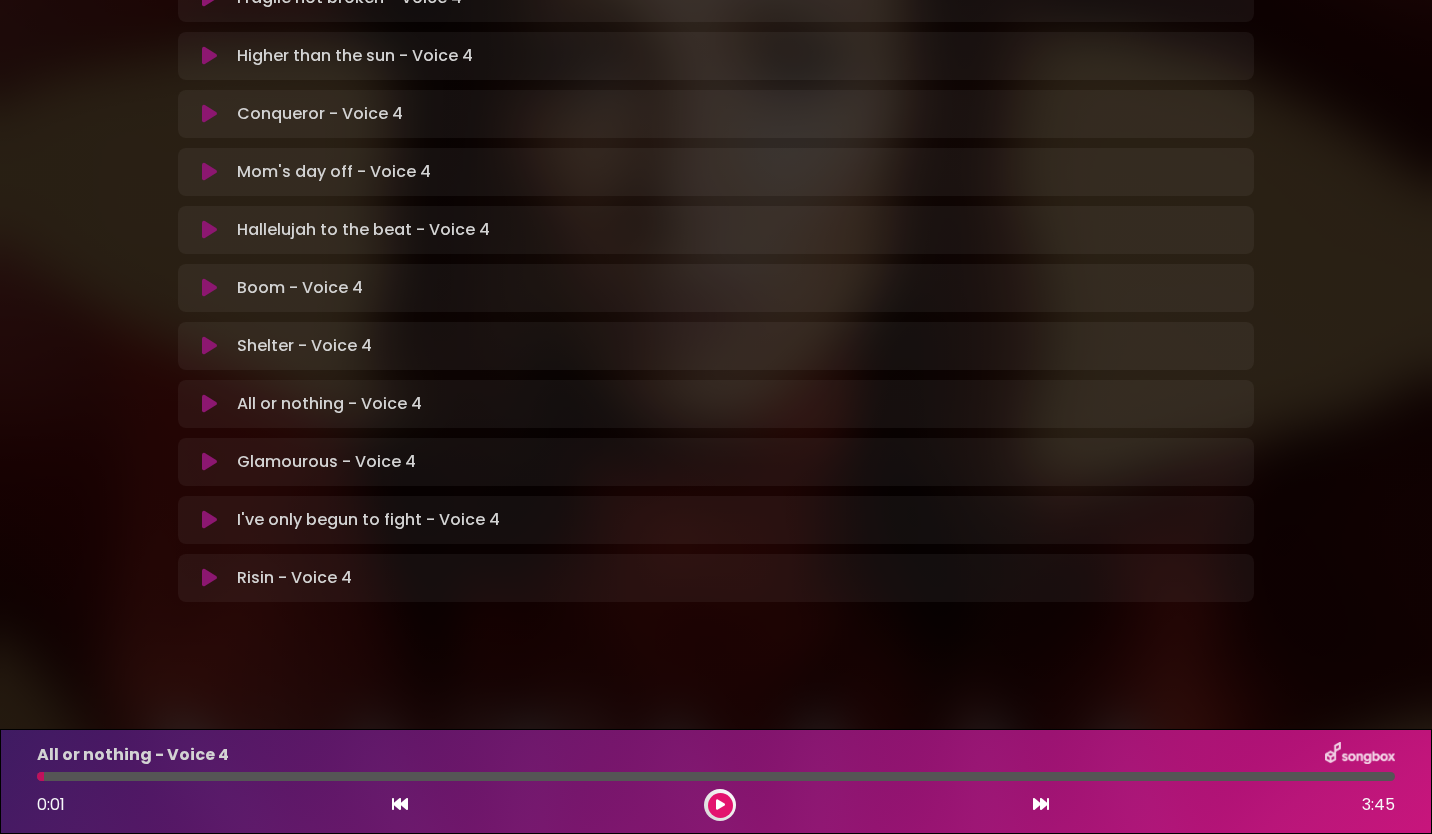 click at bounding box center [209, 404] 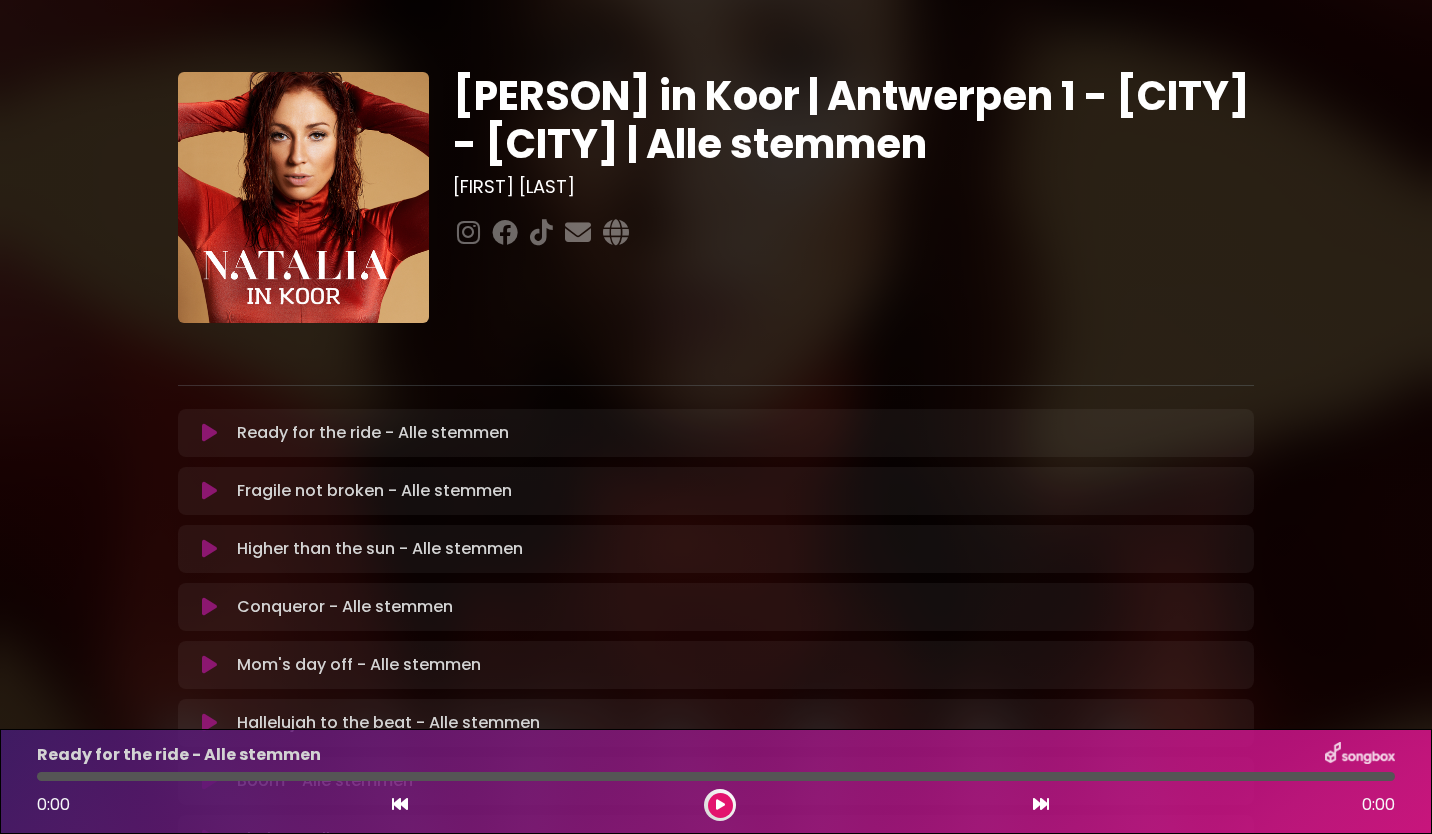 scroll, scrollTop: 0, scrollLeft: 0, axis: both 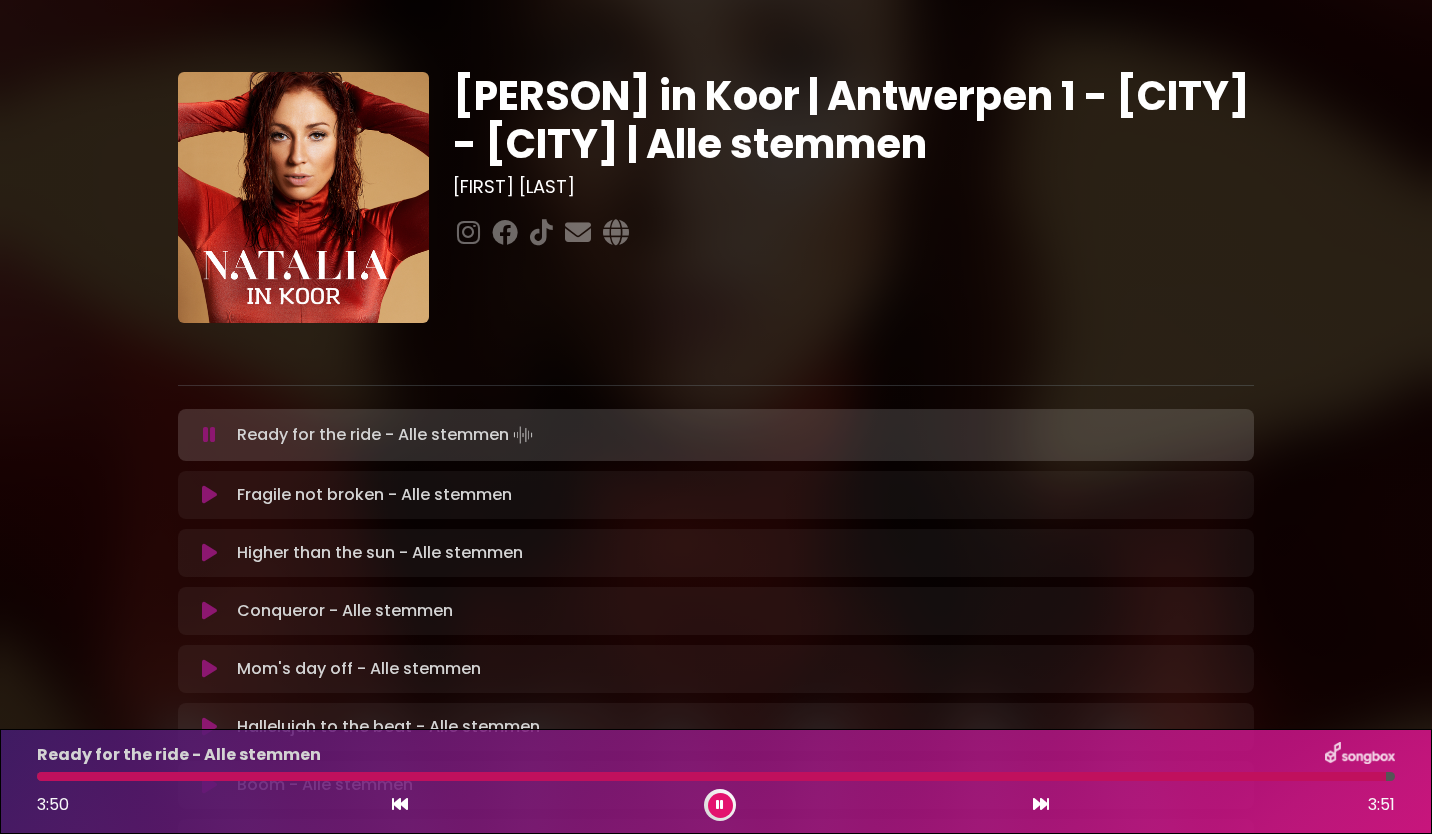 click at bounding box center [720, 805] 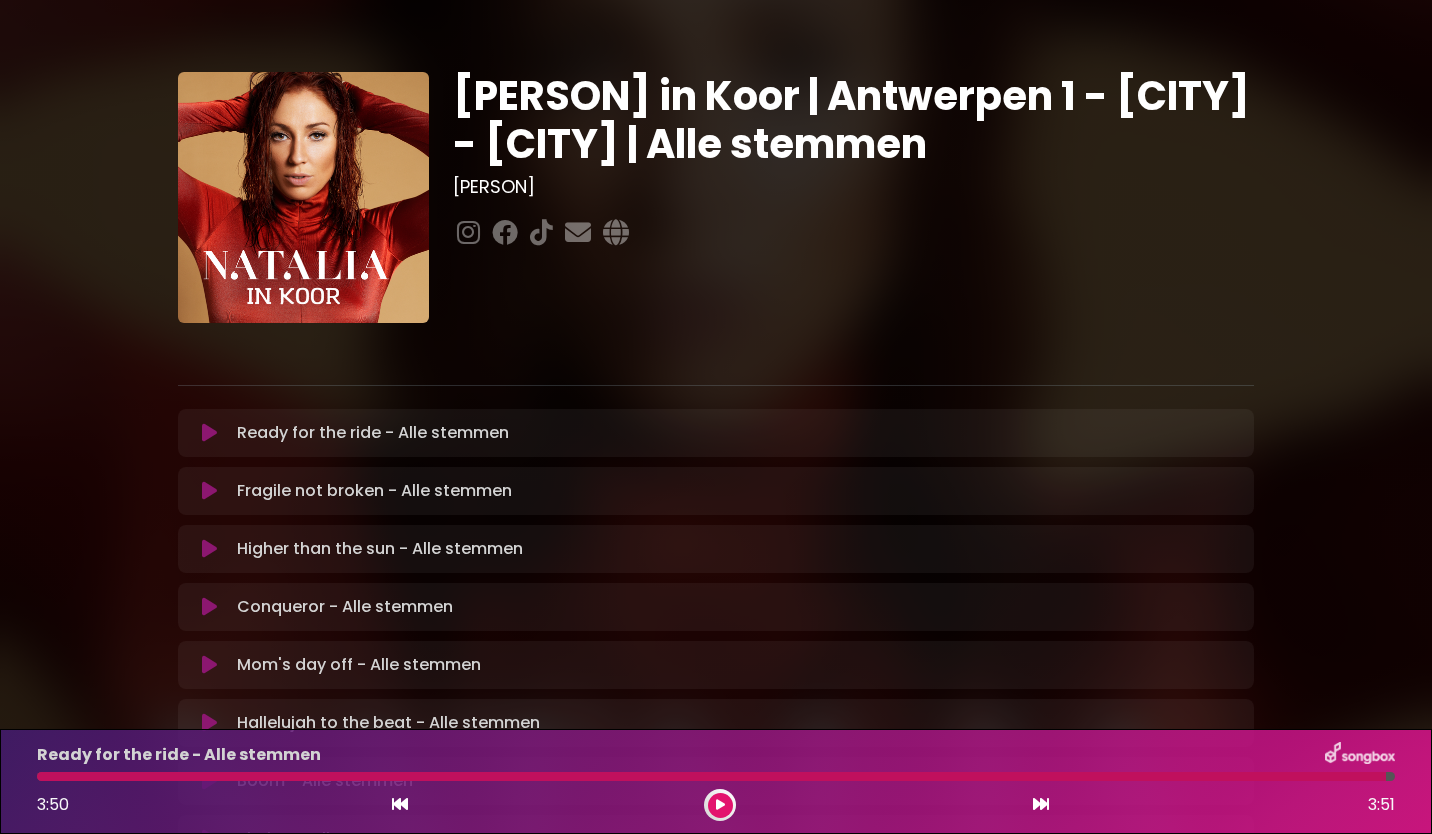 scroll, scrollTop: 0, scrollLeft: 0, axis: both 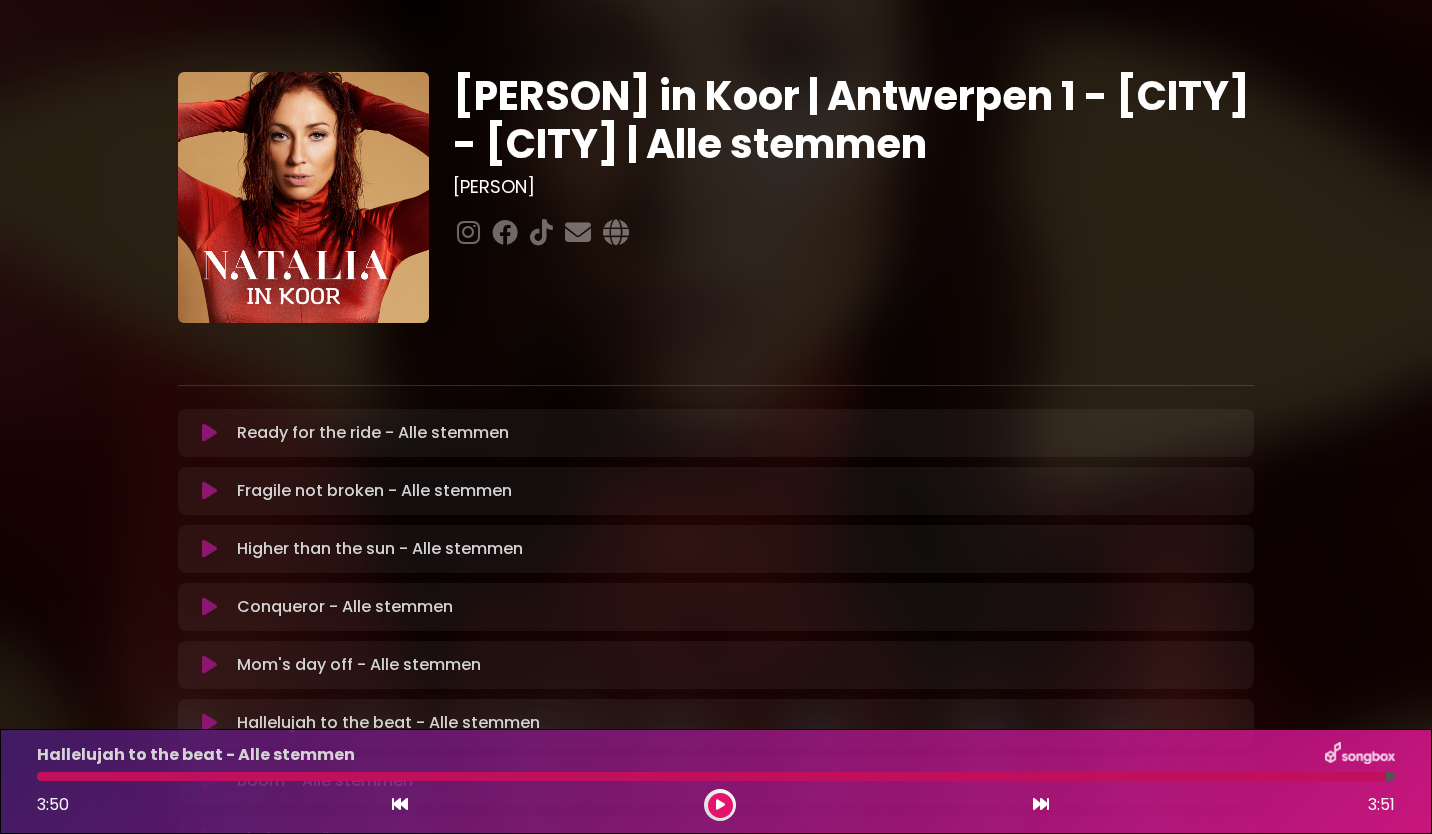 click on "Natalia in Koor | Antwerpen 1 - Gent - Leuven | Alle stemmen
Hans Primusz
×" at bounding box center [716, 576] 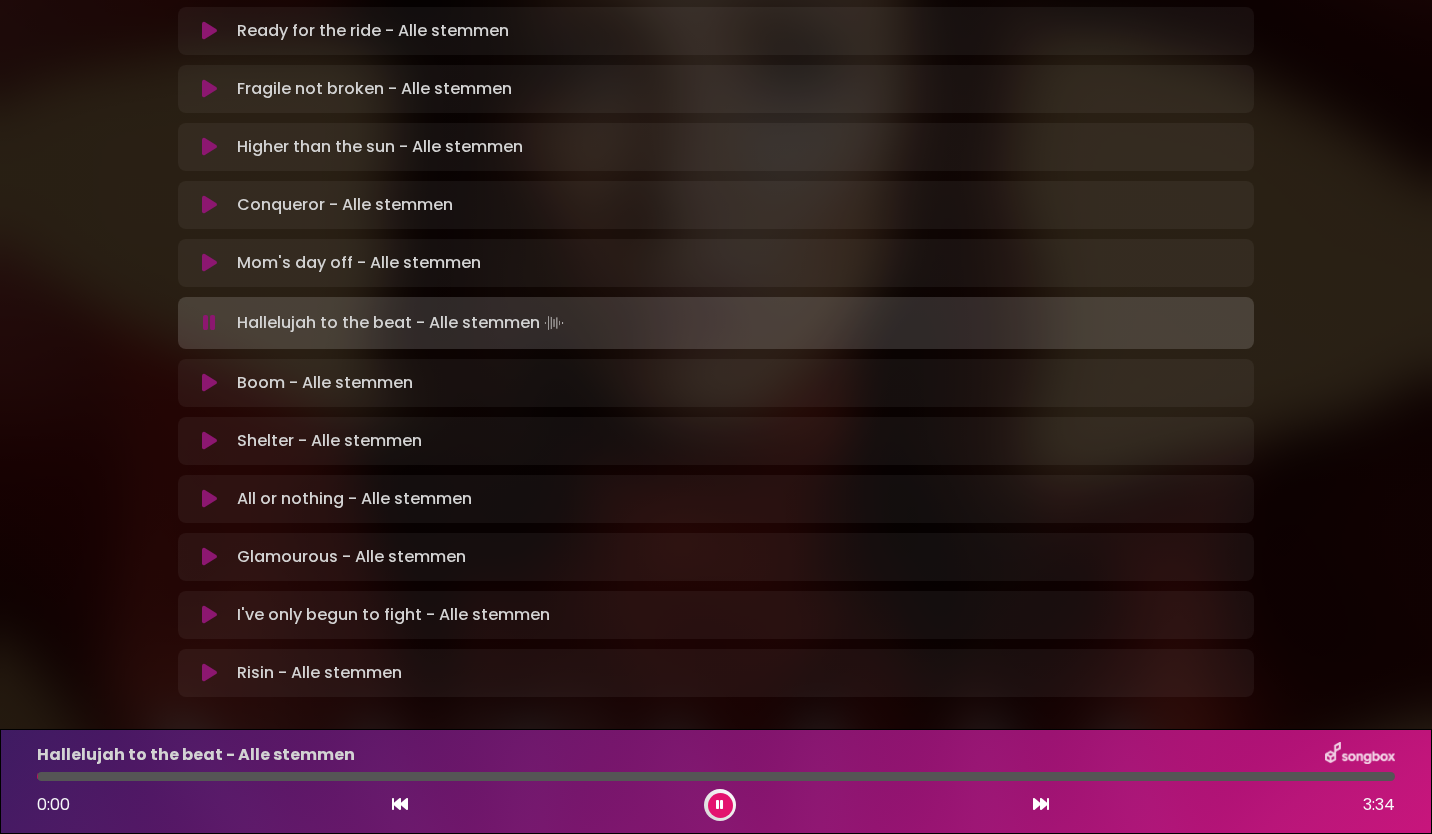 scroll, scrollTop: 497, scrollLeft: 0, axis: vertical 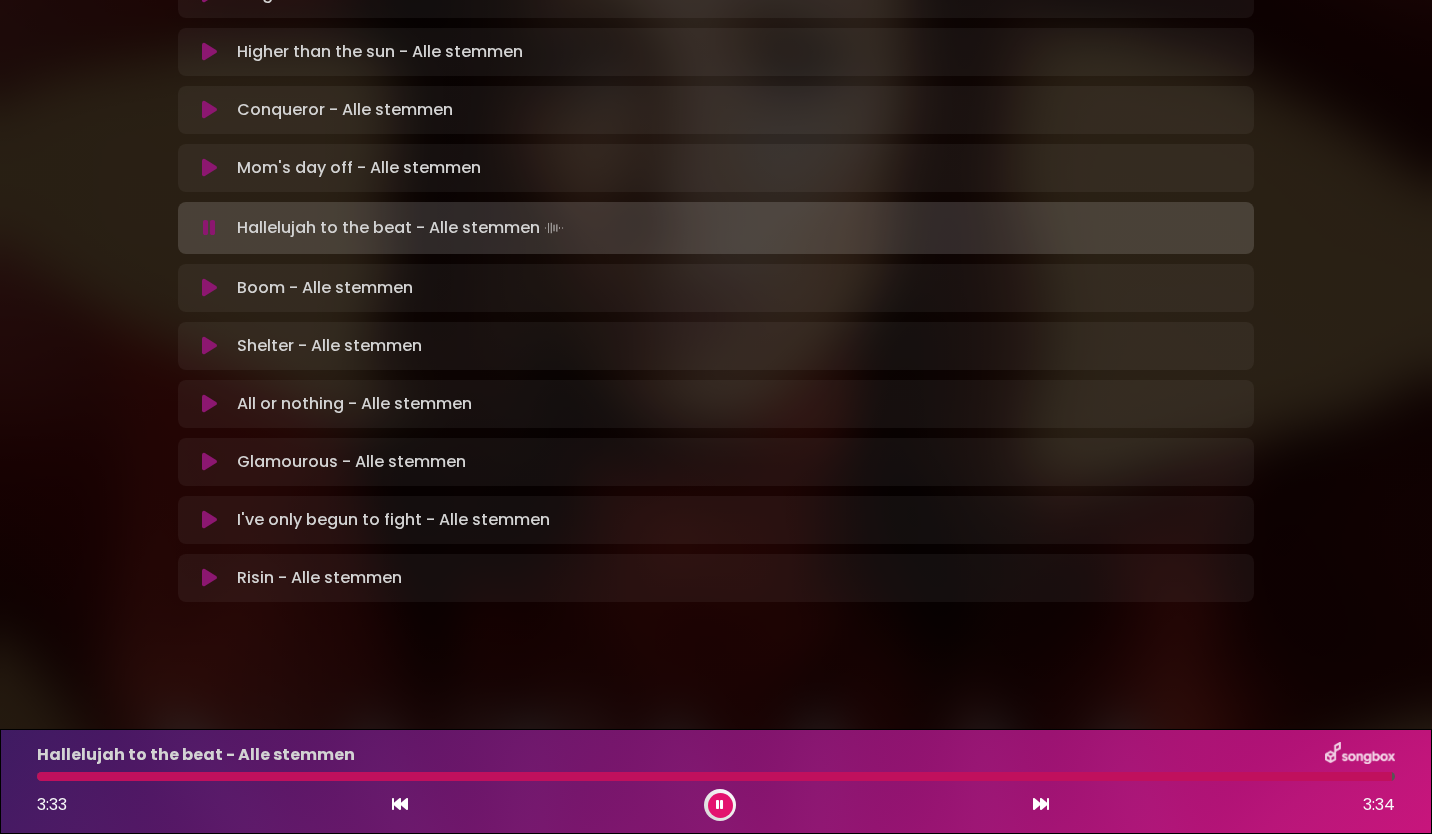 click at bounding box center [720, 805] 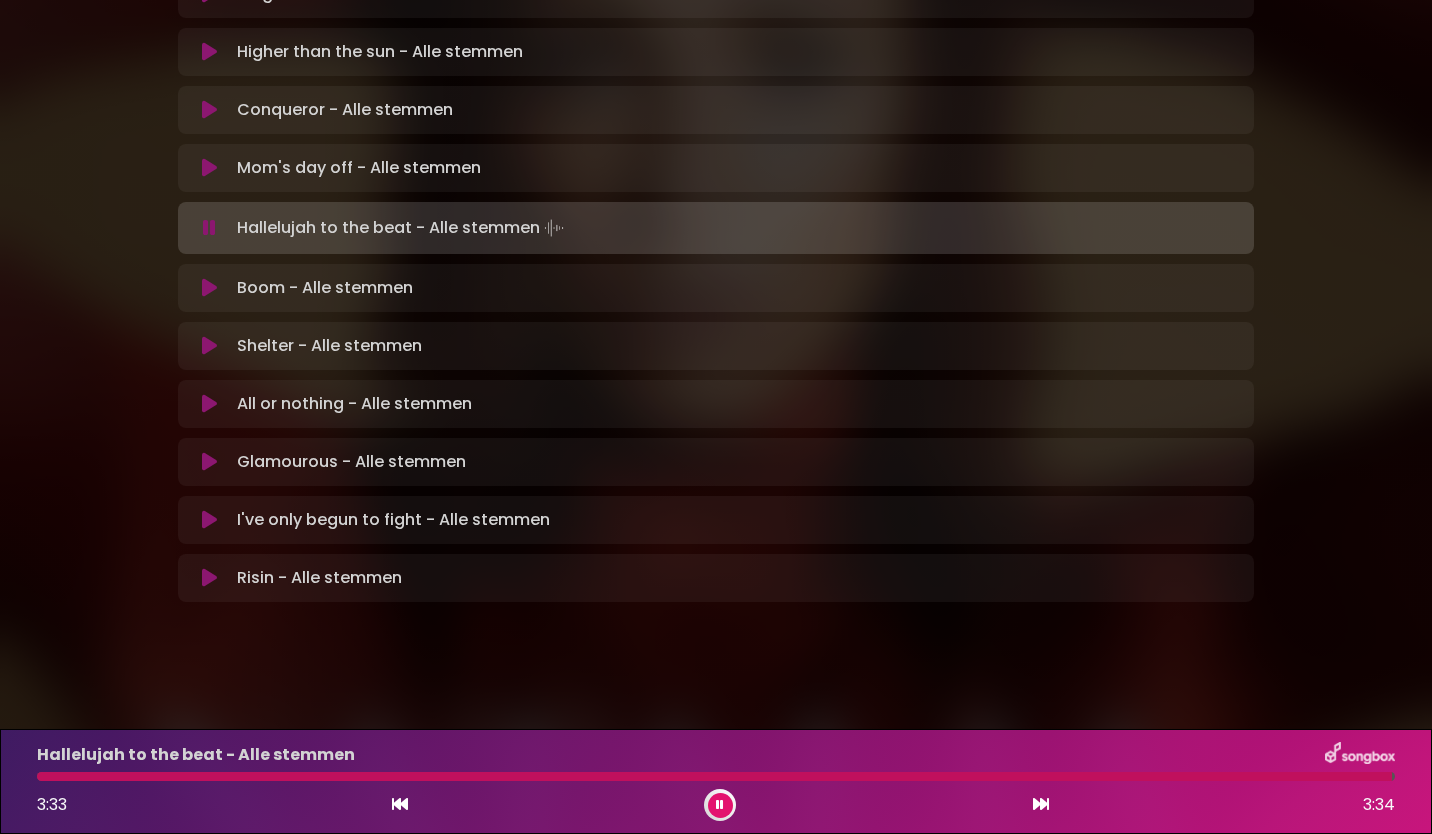 scroll, scrollTop: 493, scrollLeft: 0, axis: vertical 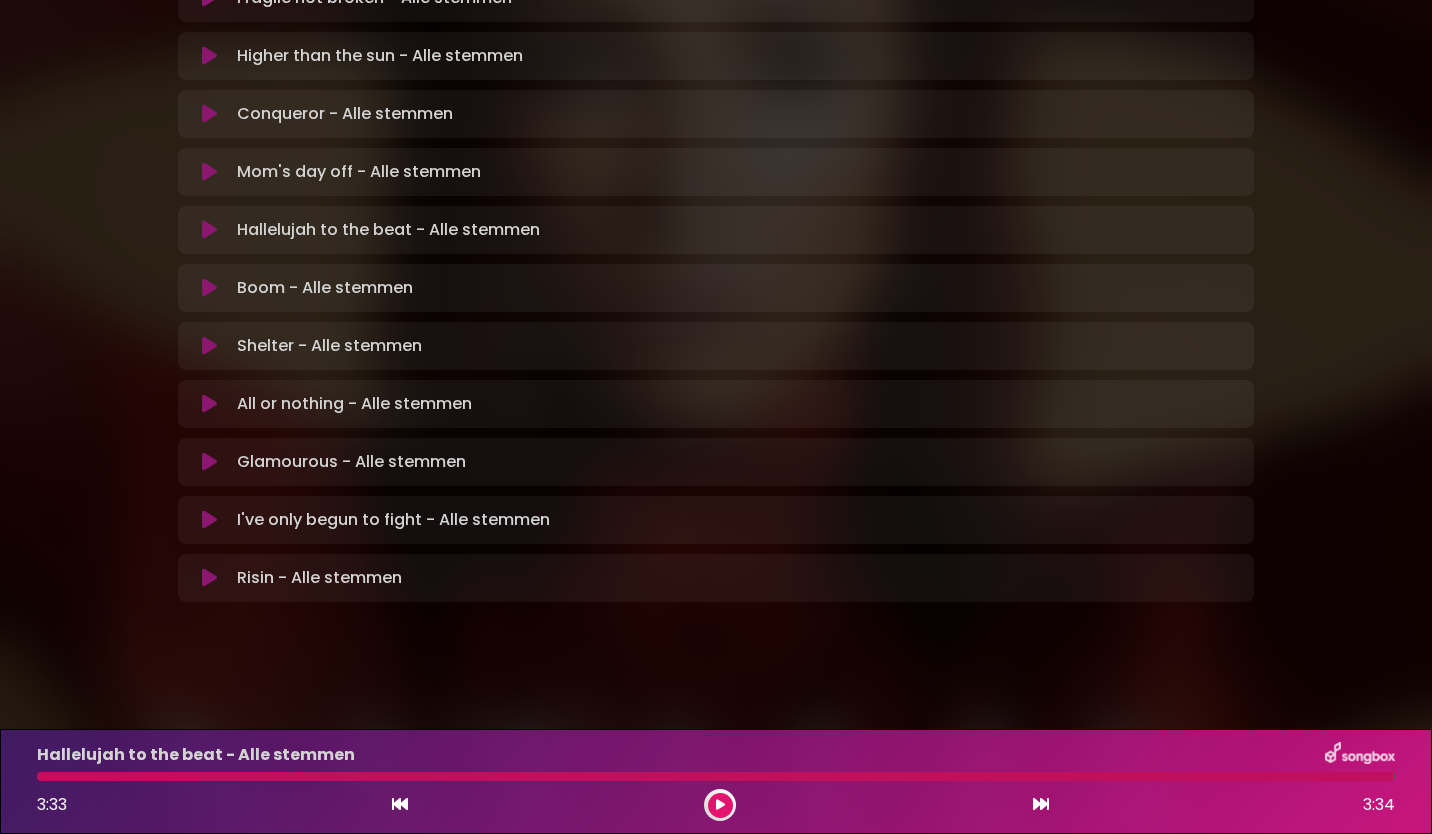 click at bounding box center (209, 346) 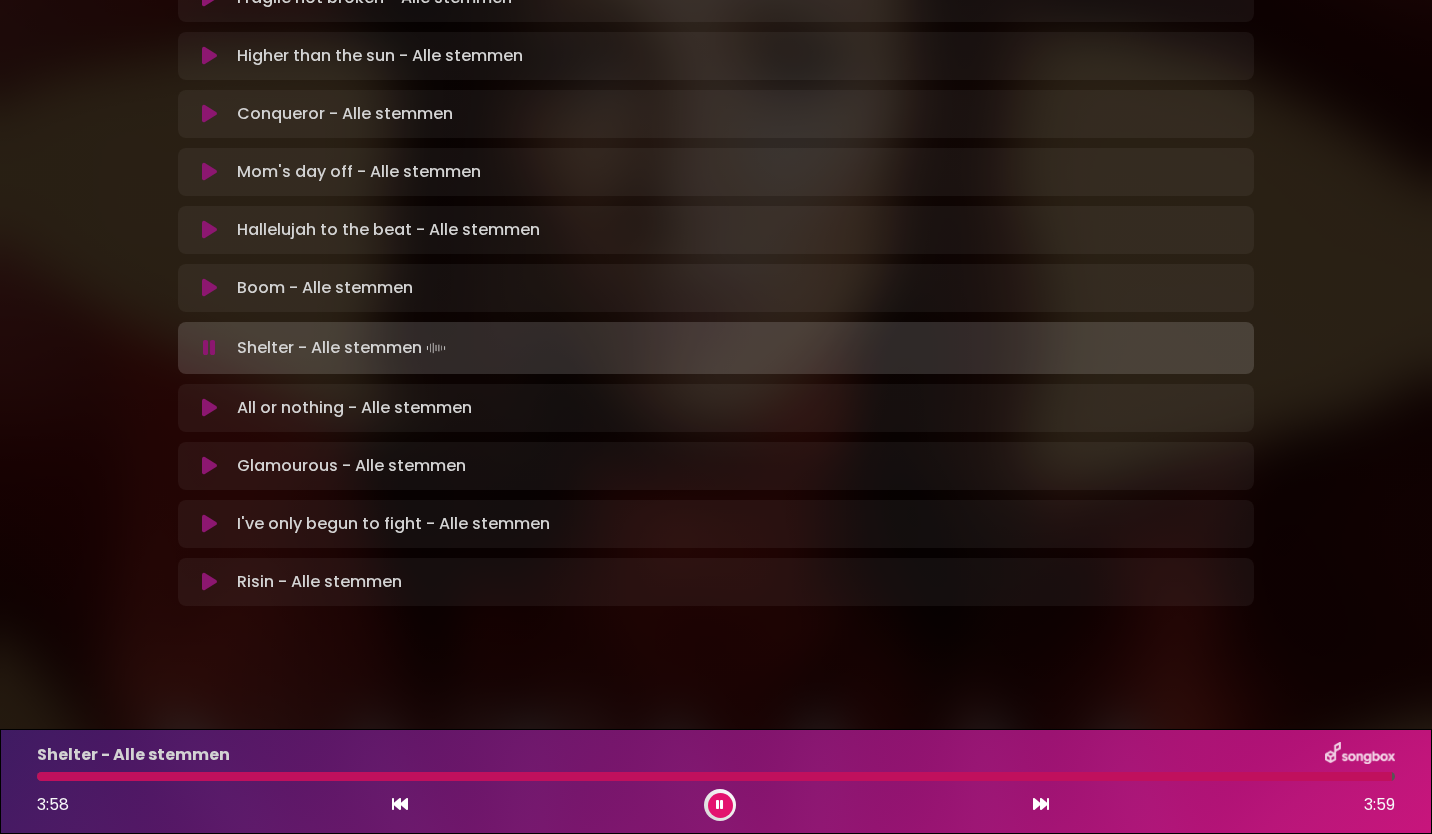 click at bounding box center (720, 805) 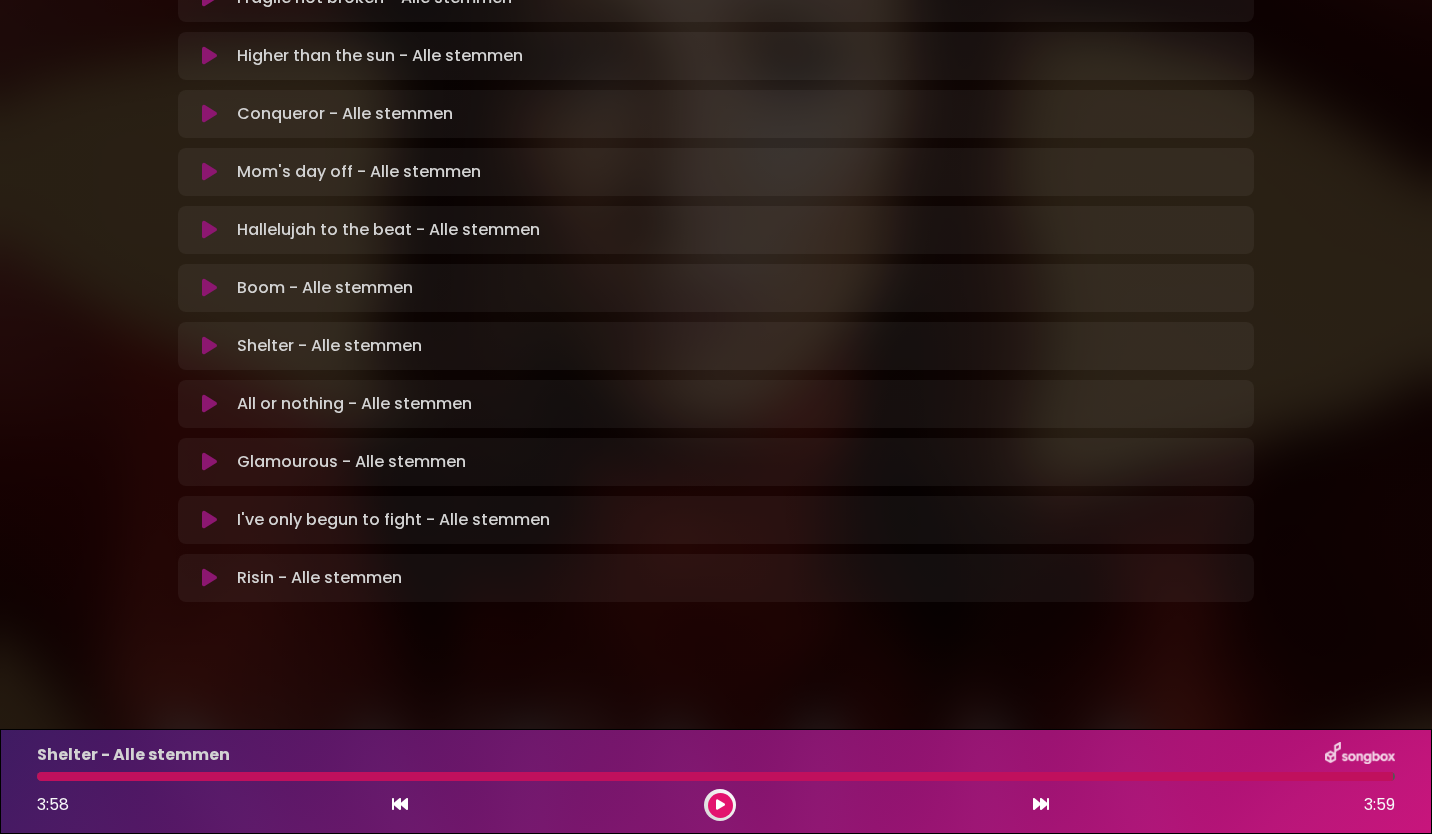 click at bounding box center (209, 578) 